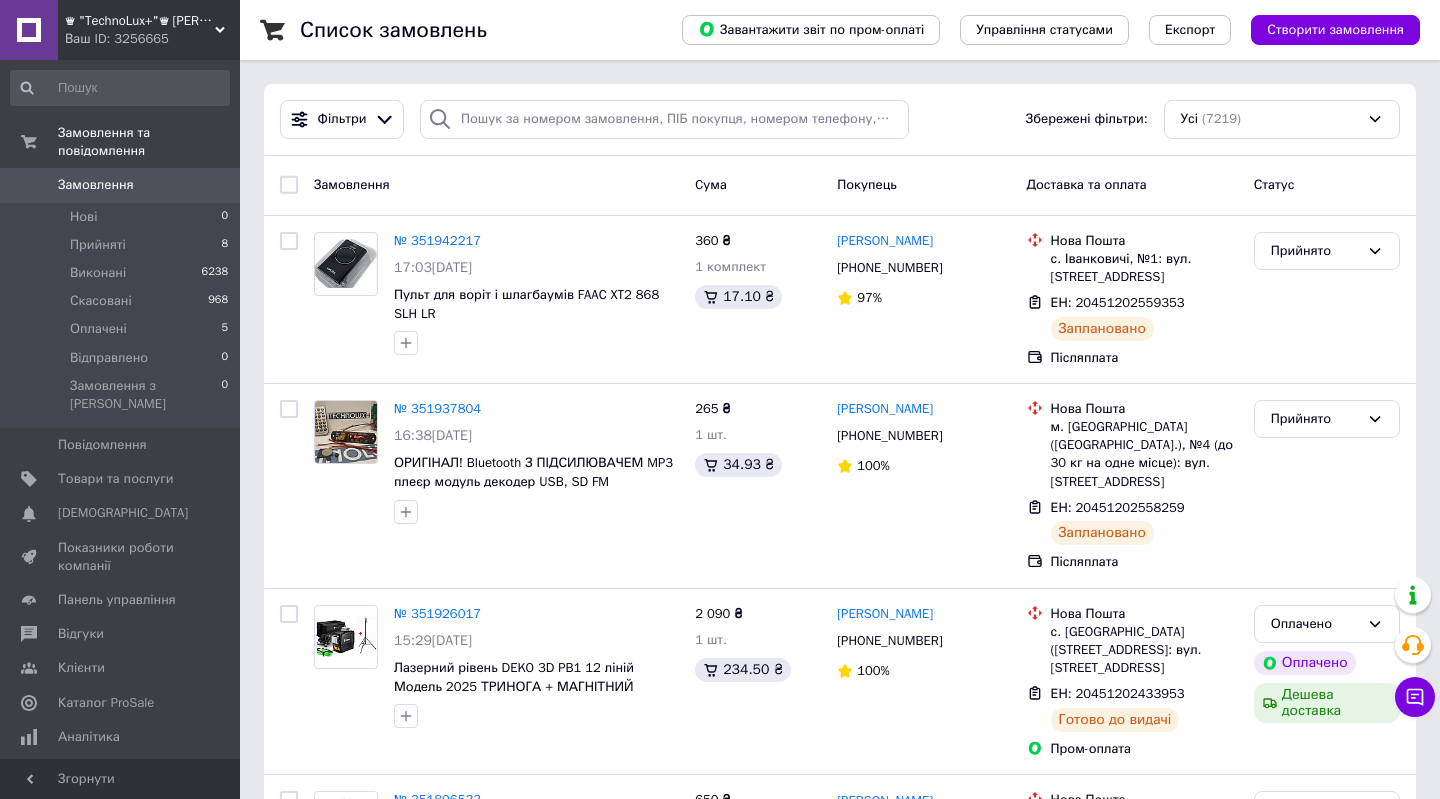 scroll, scrollTop: 0, scrollLeft: 0, axis: both 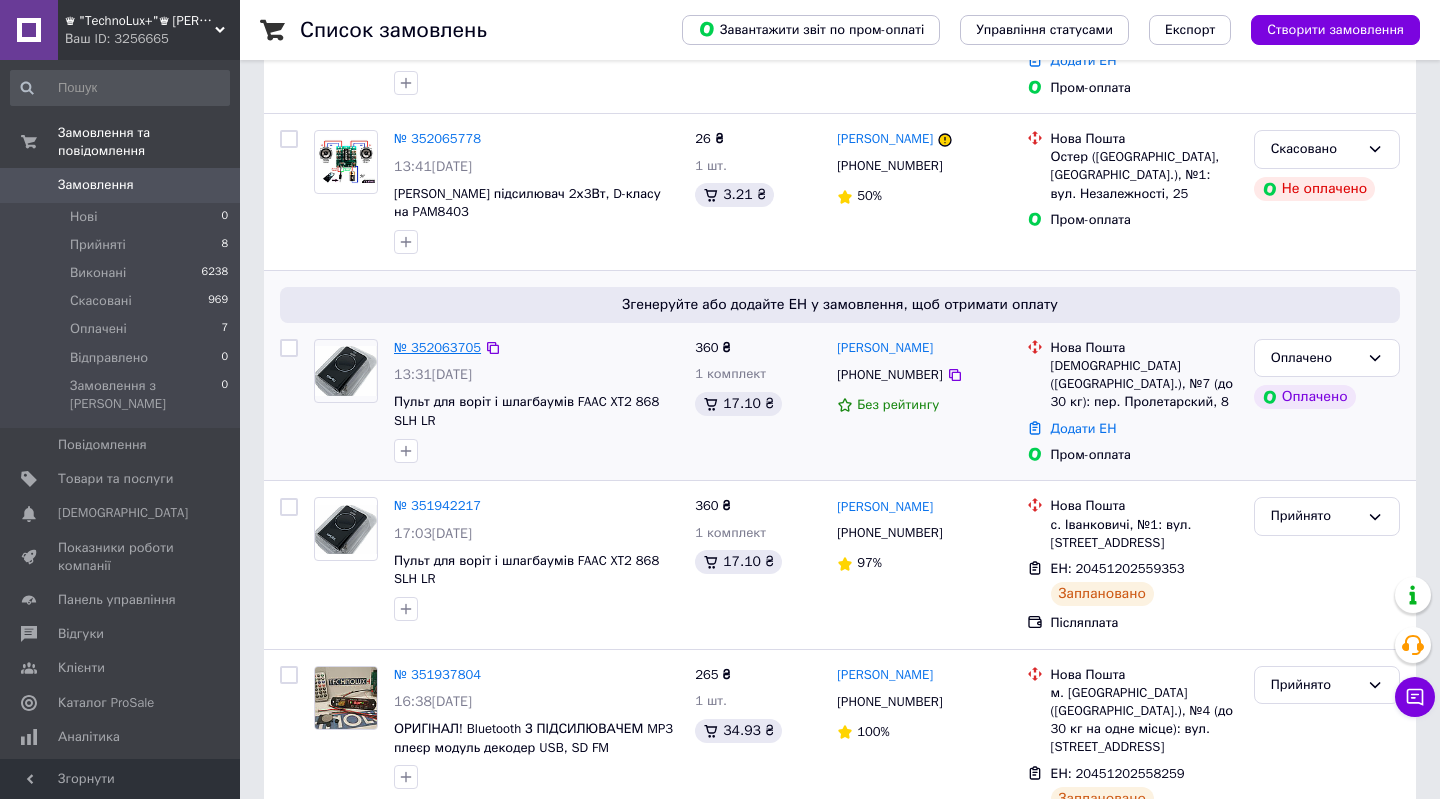 click on "№ 352063705" at bounding box center (437, 347) 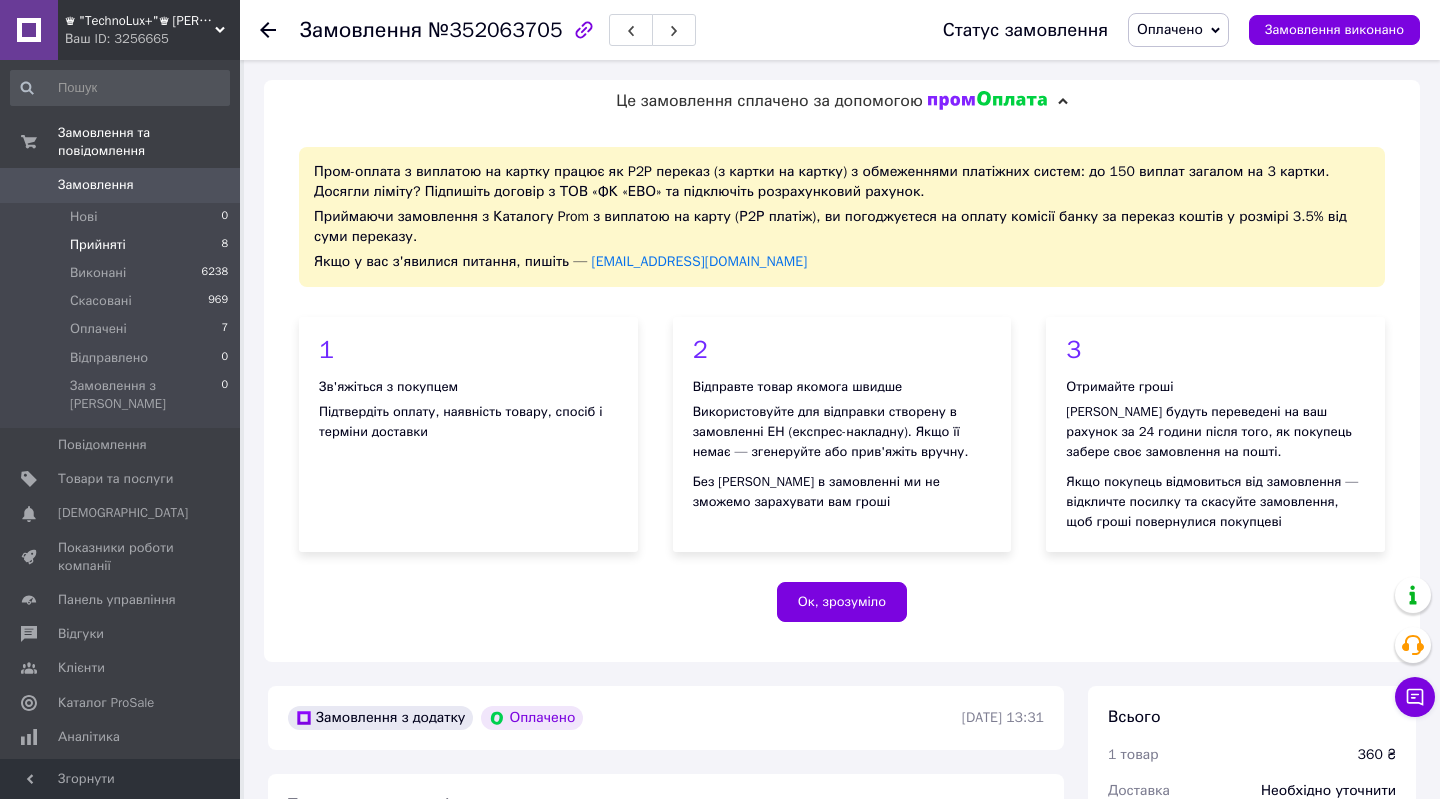 click on "Прийняті" at bounding box center (98, 245) 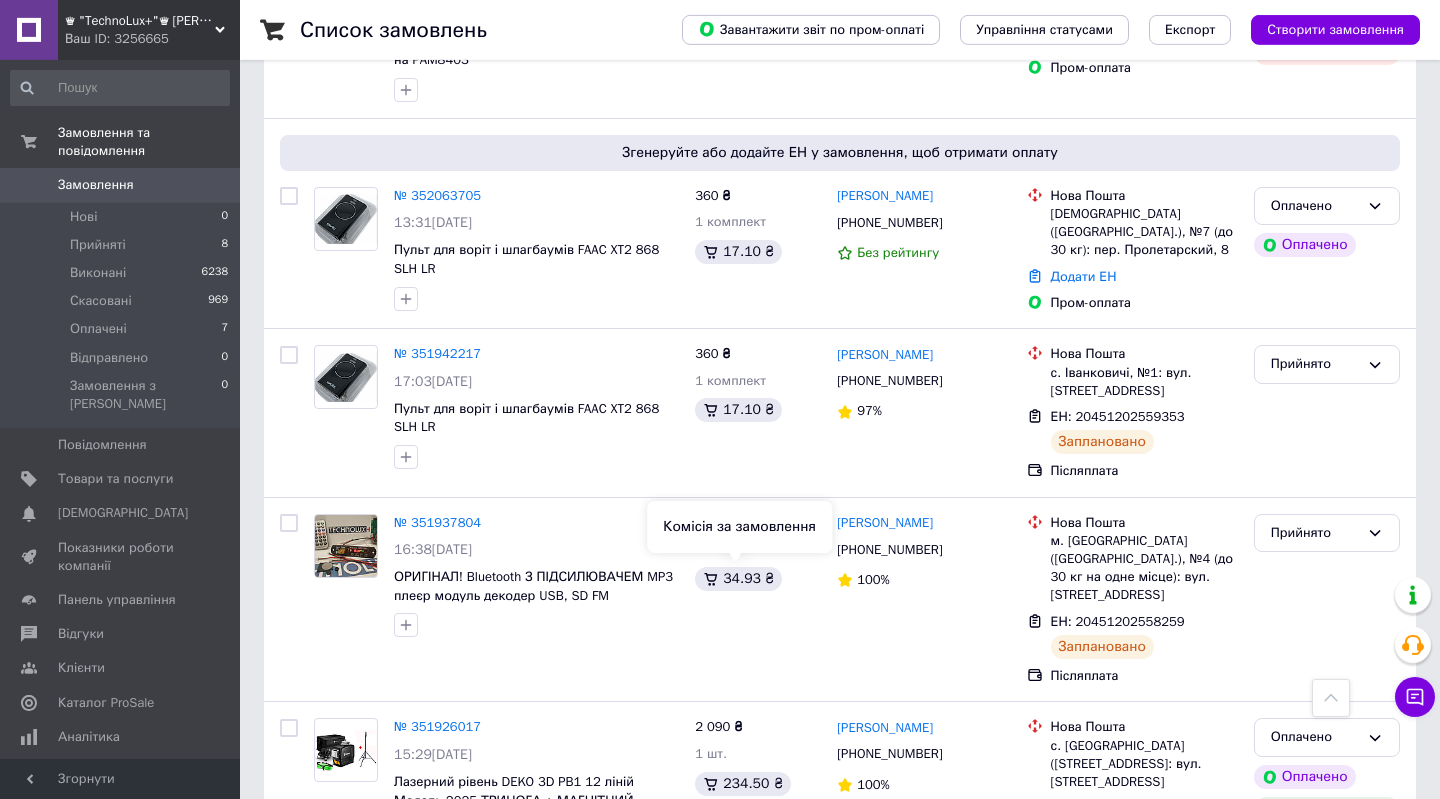 scroll, scrollTop: 416, scrollLeft: 0, axis: vertical 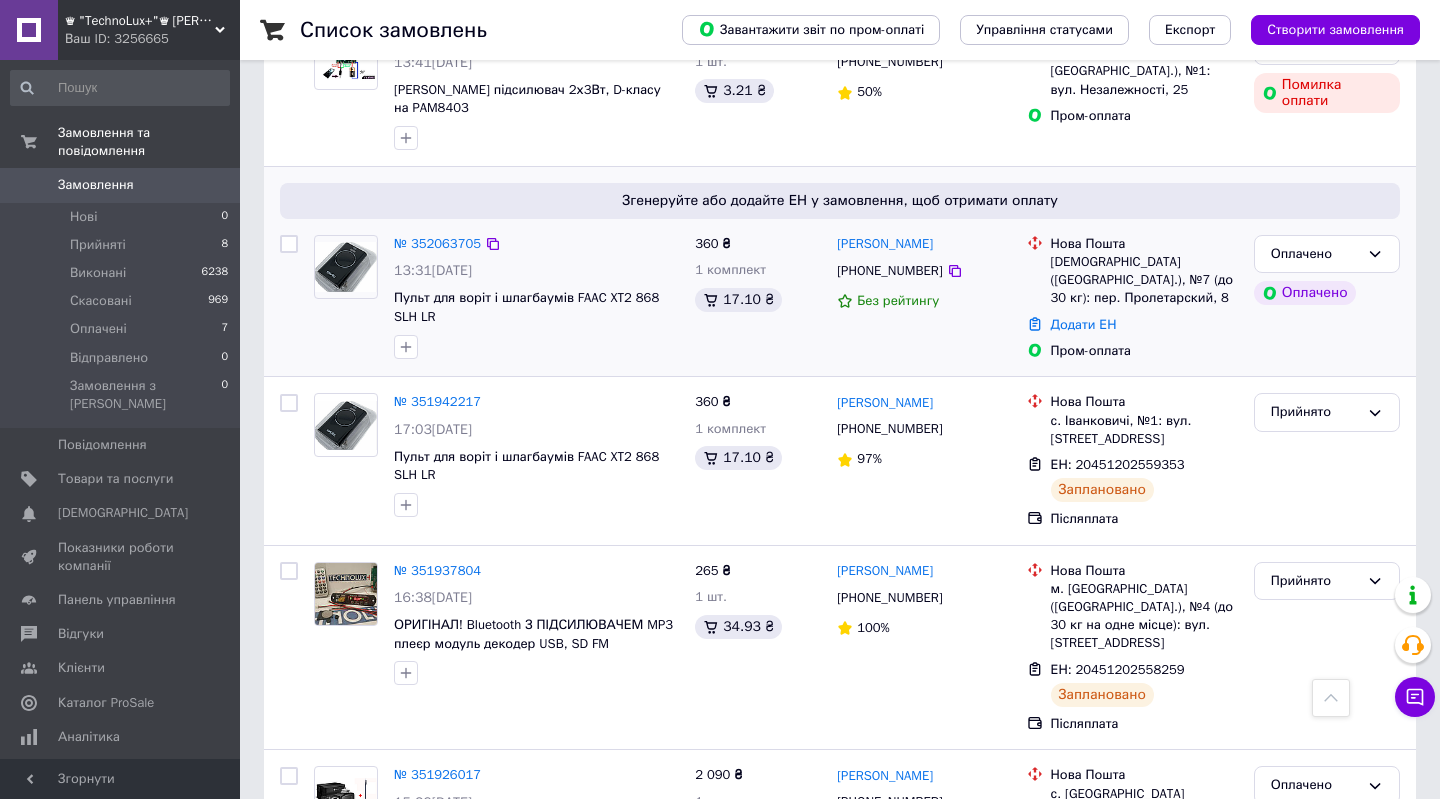 click on "№ 352063705" at bounding box center (437, 244) 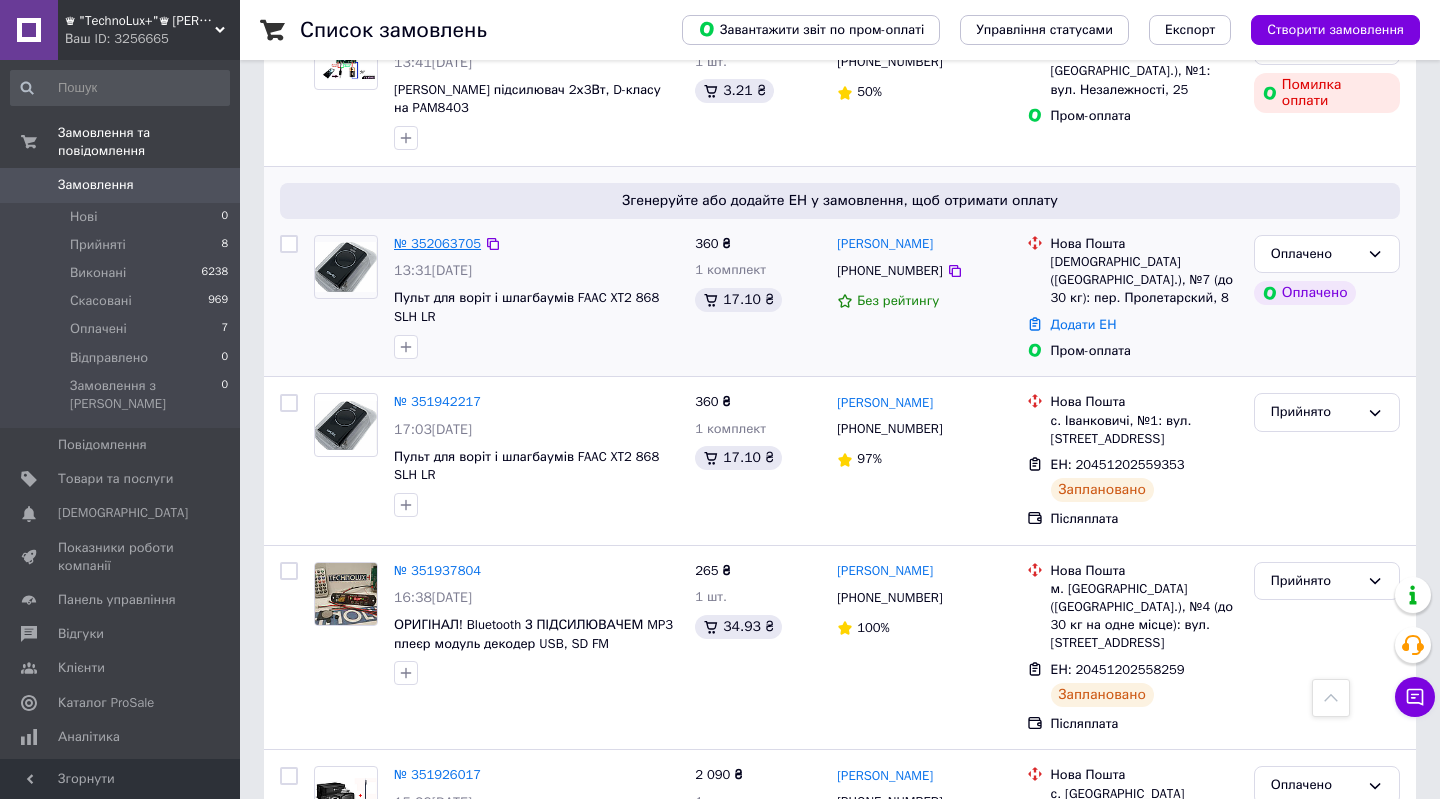 click on "№ 352063705" at bounding box center (437, 243) 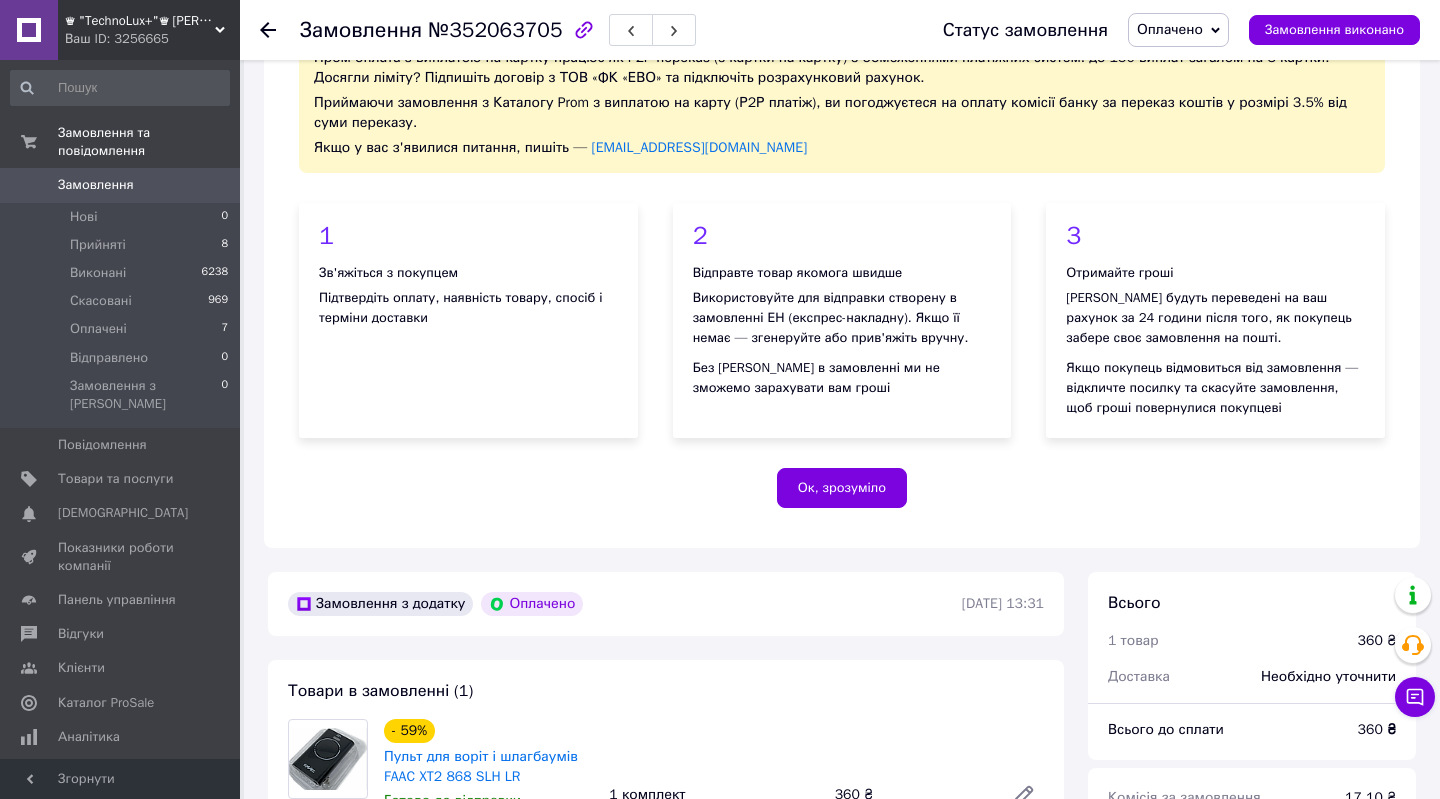 scroll, scrollTop: 530, scrollLeft: 0, axis: vertical 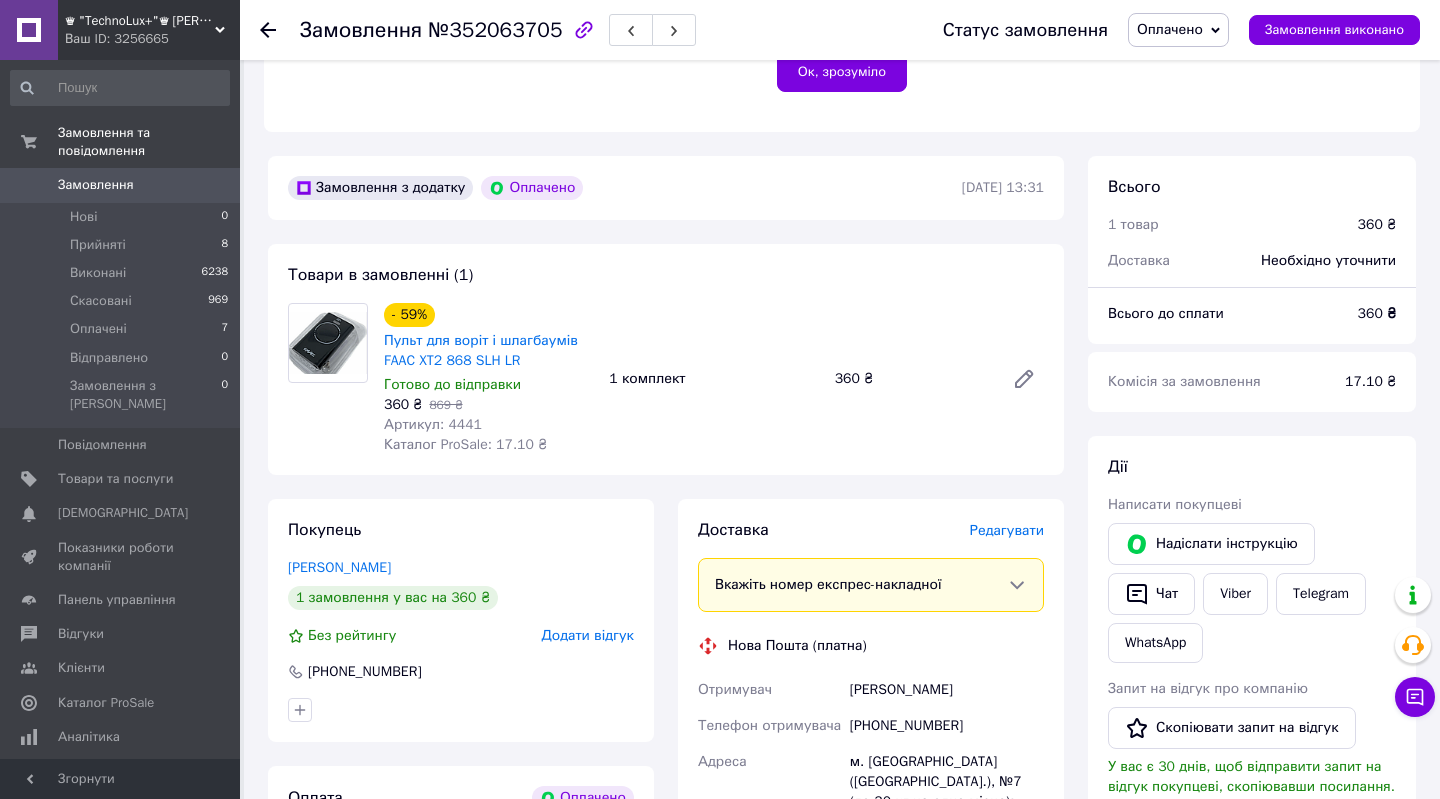 click on "Редагувати" at bounding box center [1007, 530] 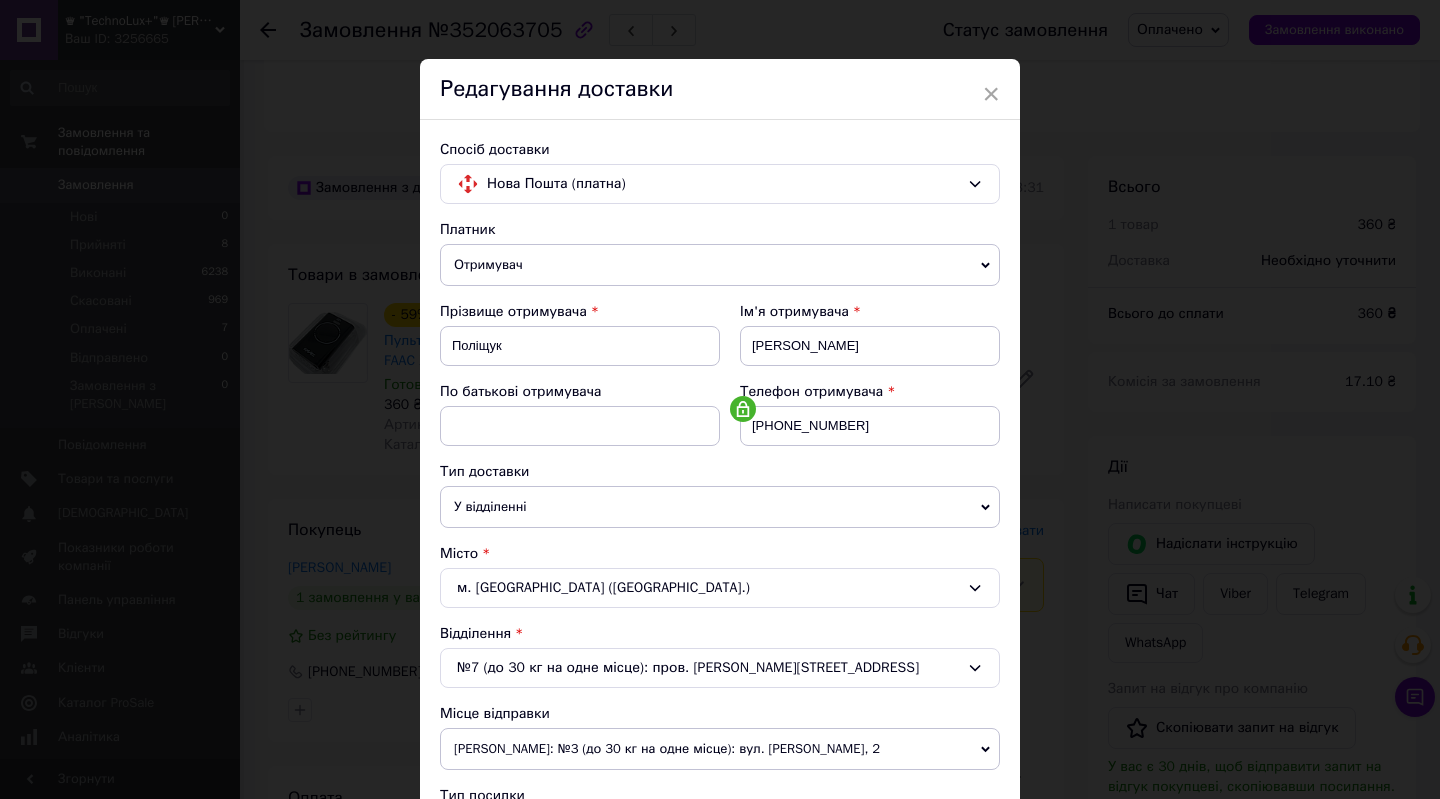 scroll, scrollTop: 0, scrollLeft: 0, axis: both 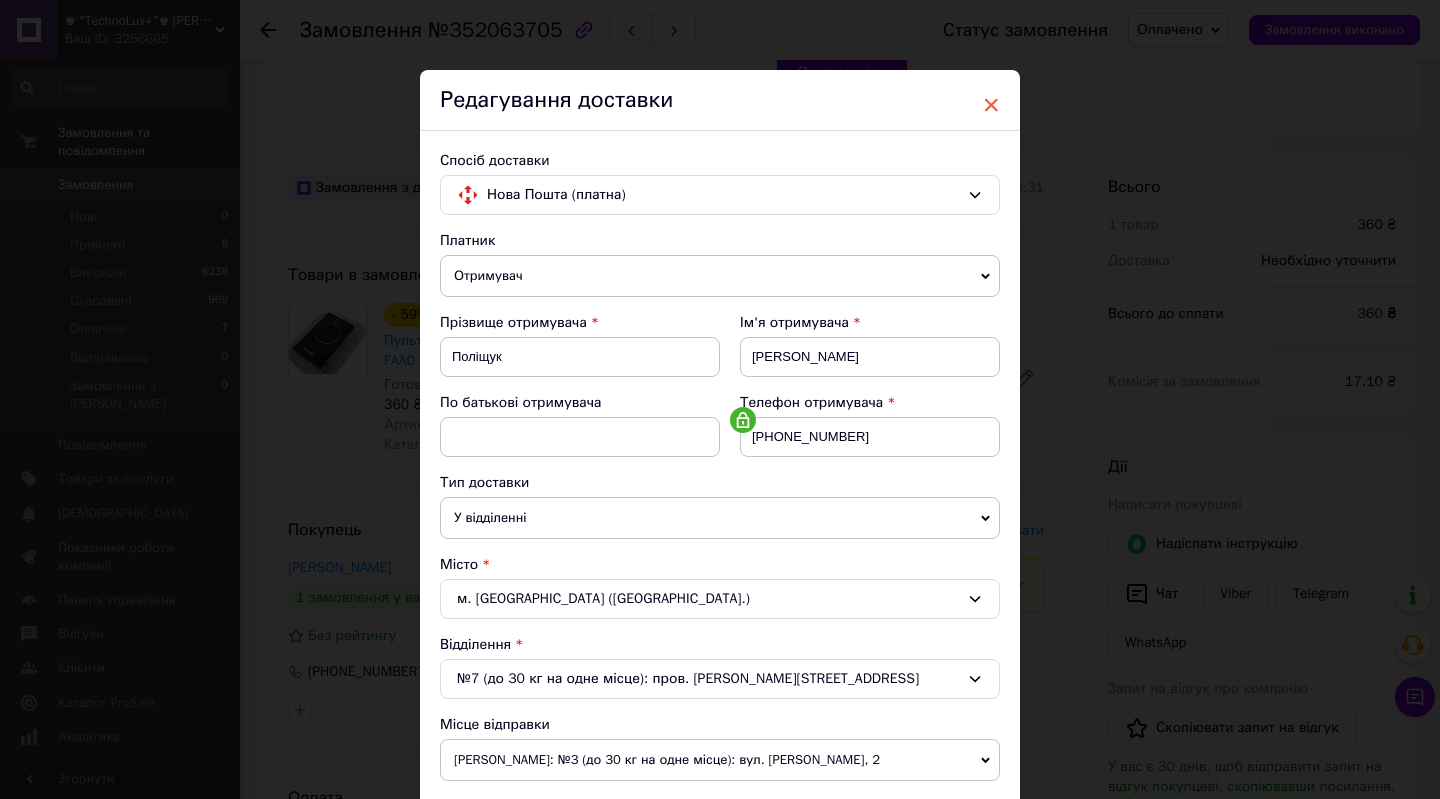 click on "×" at bounding box center [991, 105] 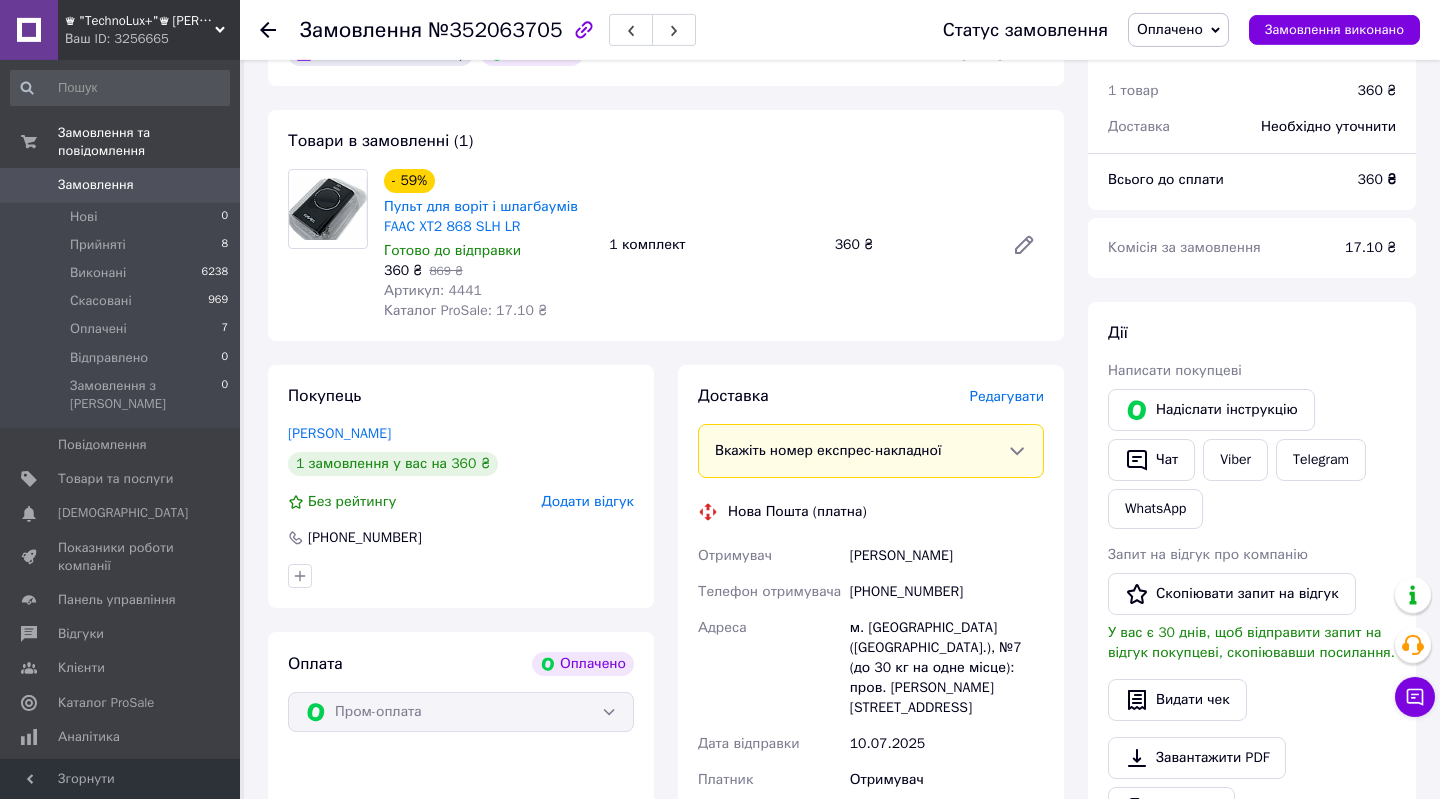 scroll, scrollTop: 424, scrollLeft: 0, axis: vertical 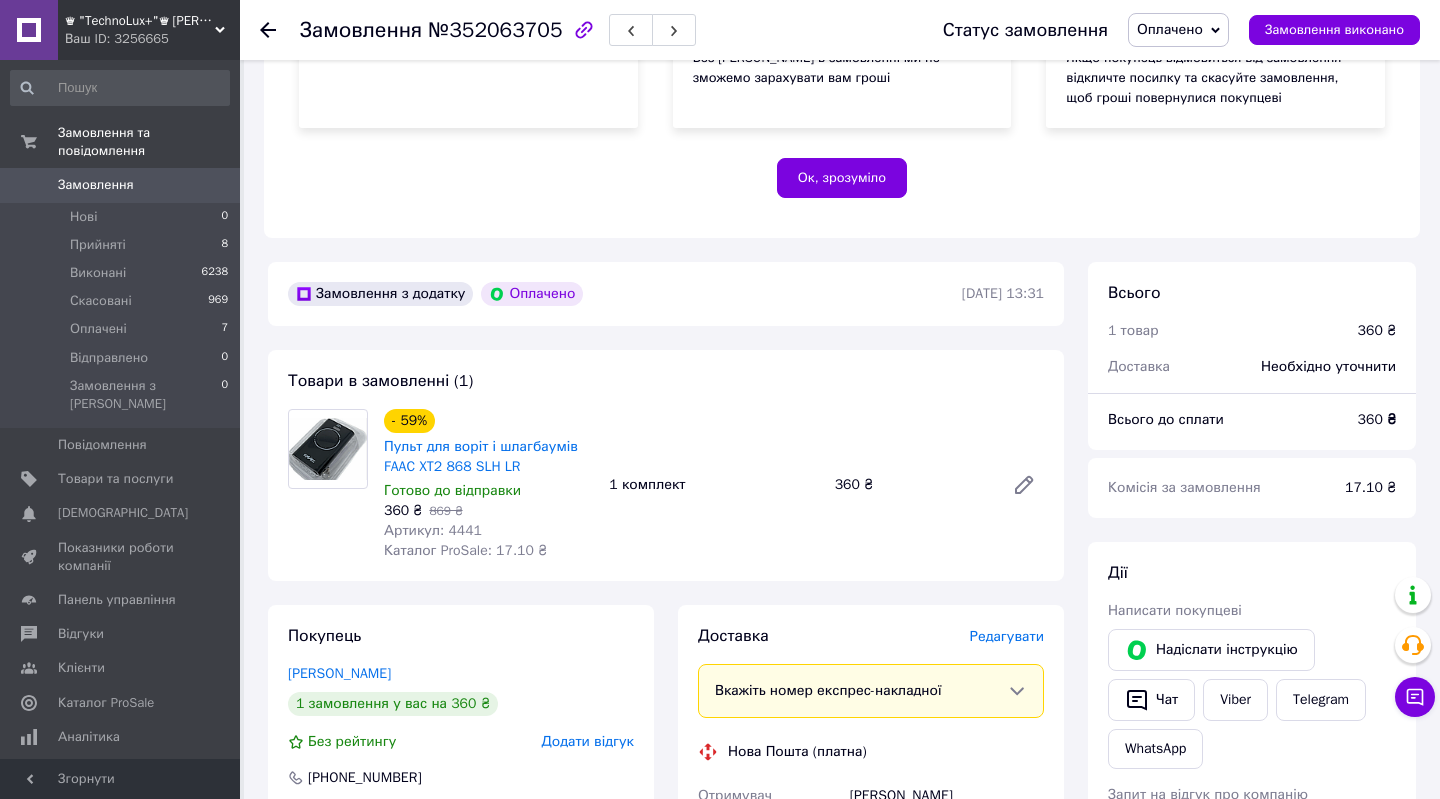 click on "Доставка Редагувати" at bounding box center [871, 636] 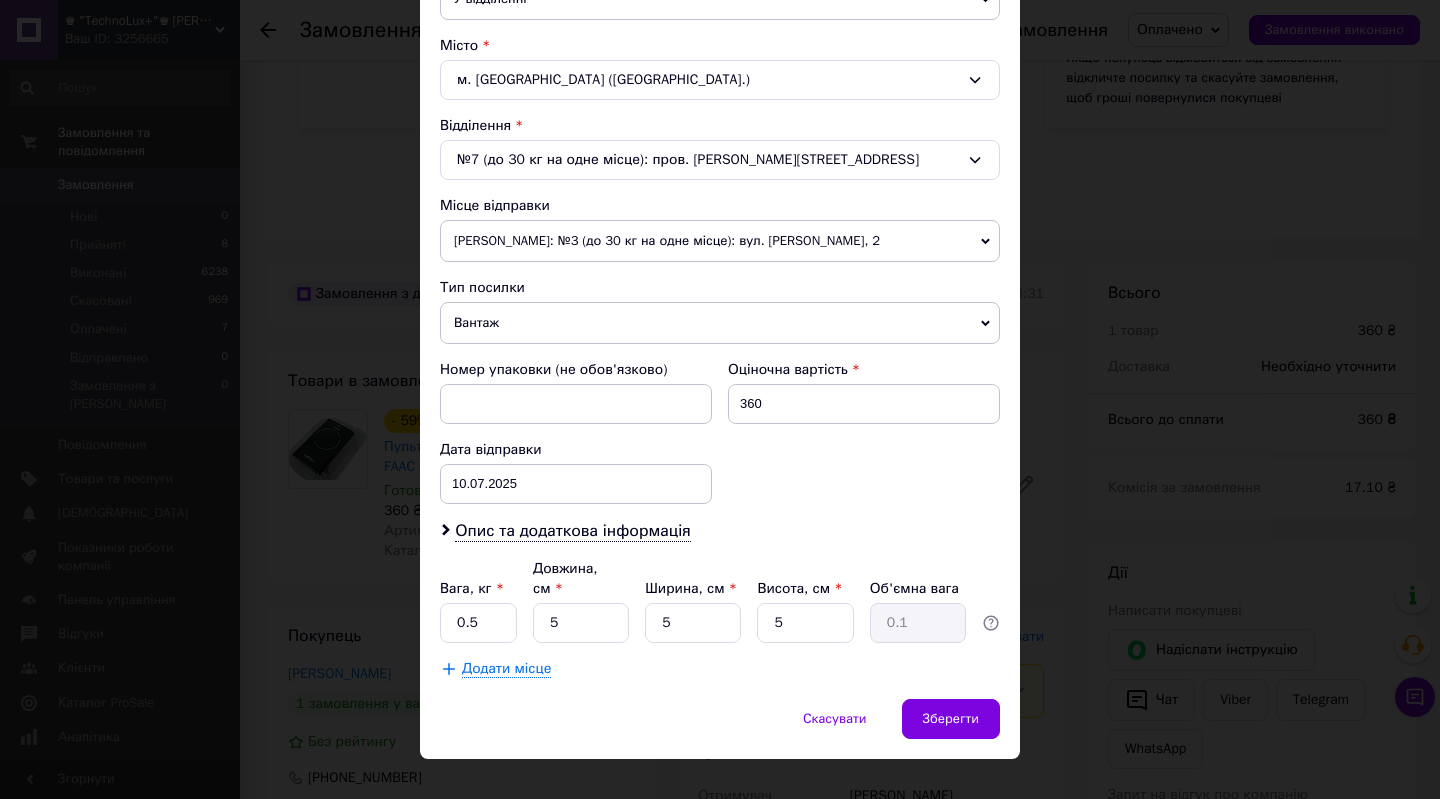 scroll, scrollTop: 0, scrollLeft: 0, axis: both 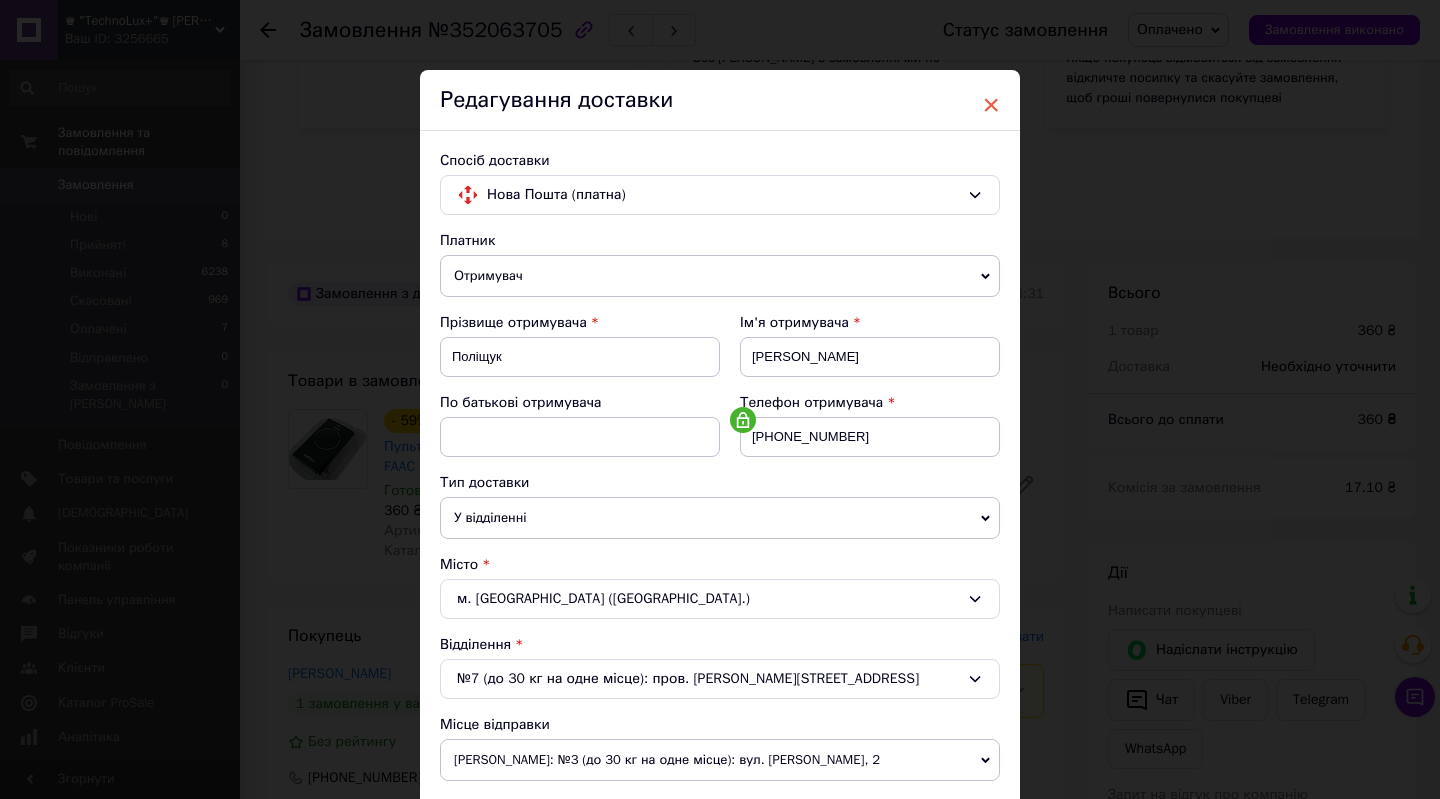 click on "×" at bounding box center (991, 105) 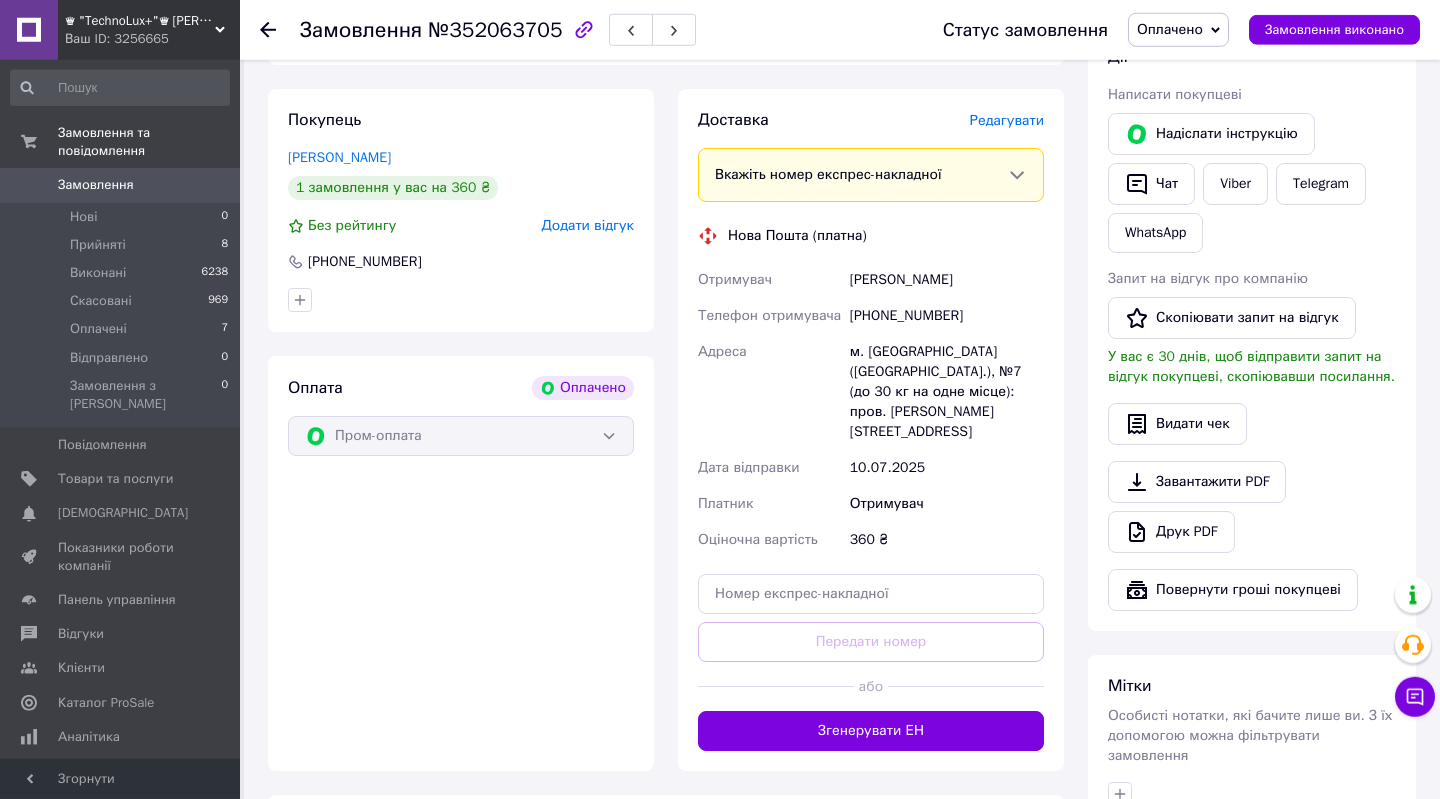 scroll, scrollTop: 944, scrollLeft: 0, axis: vertical 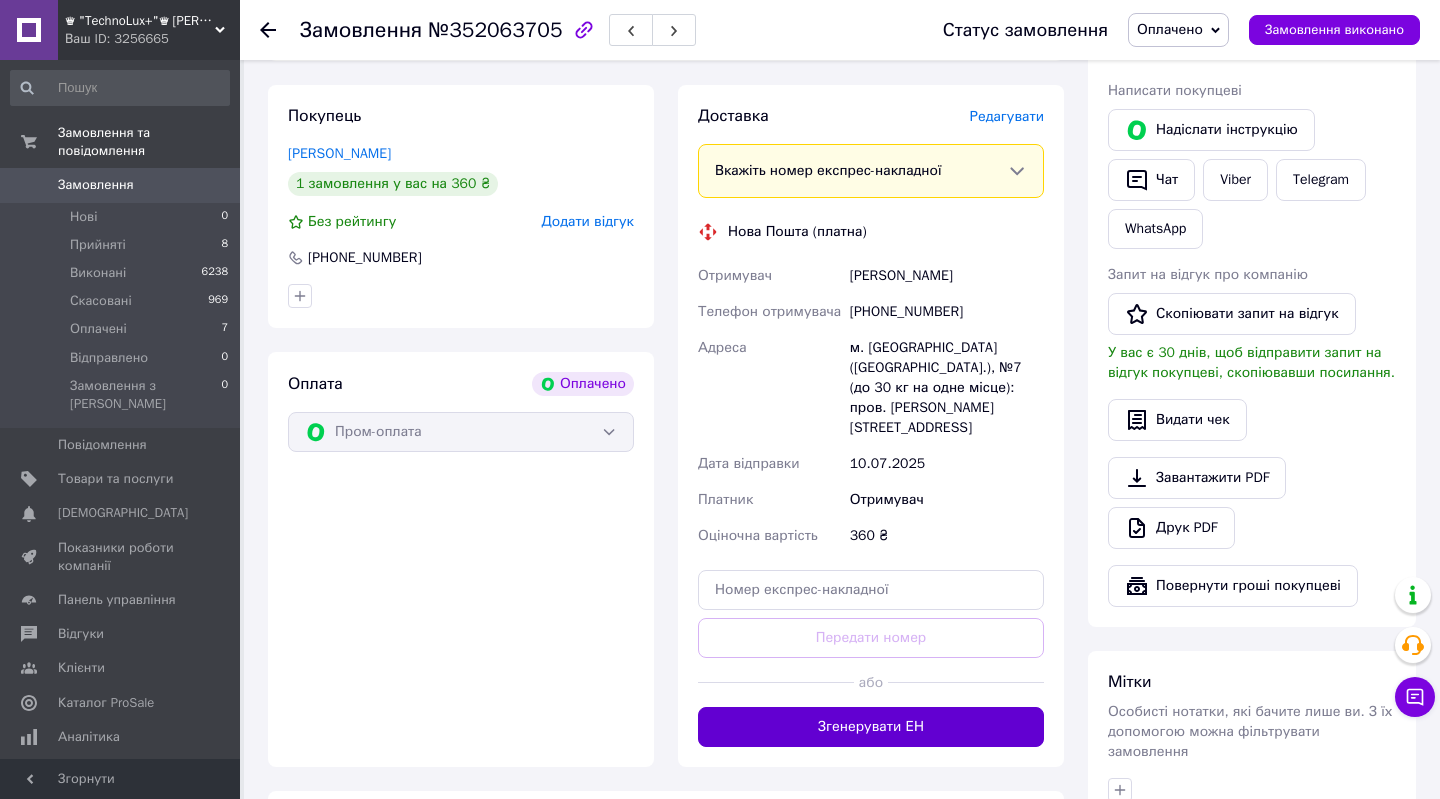 click on "Згенерувати ЕН" at bounding box center (871, 727) 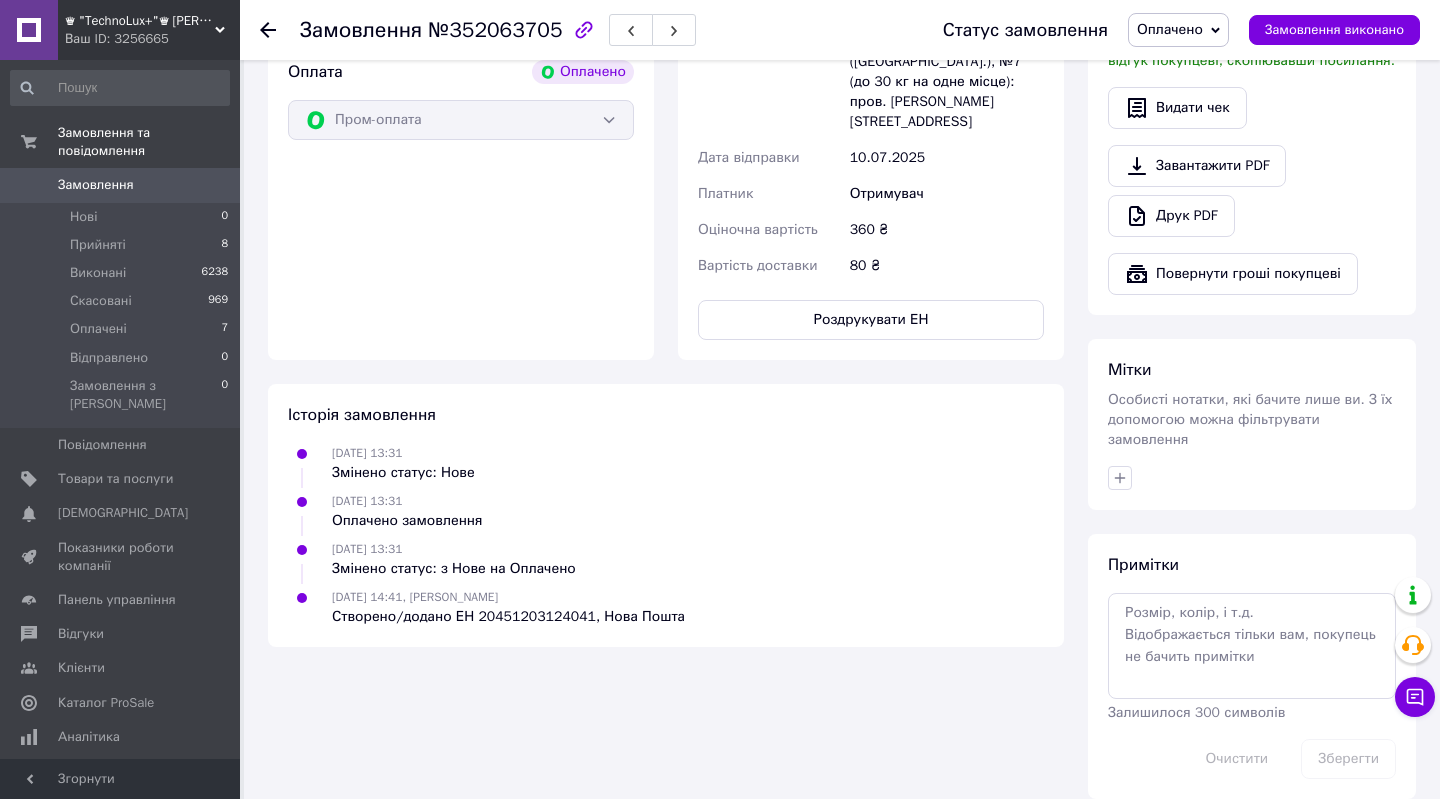 scroll, scrollTop: 840, scrollLeft: 0, axis: vertical 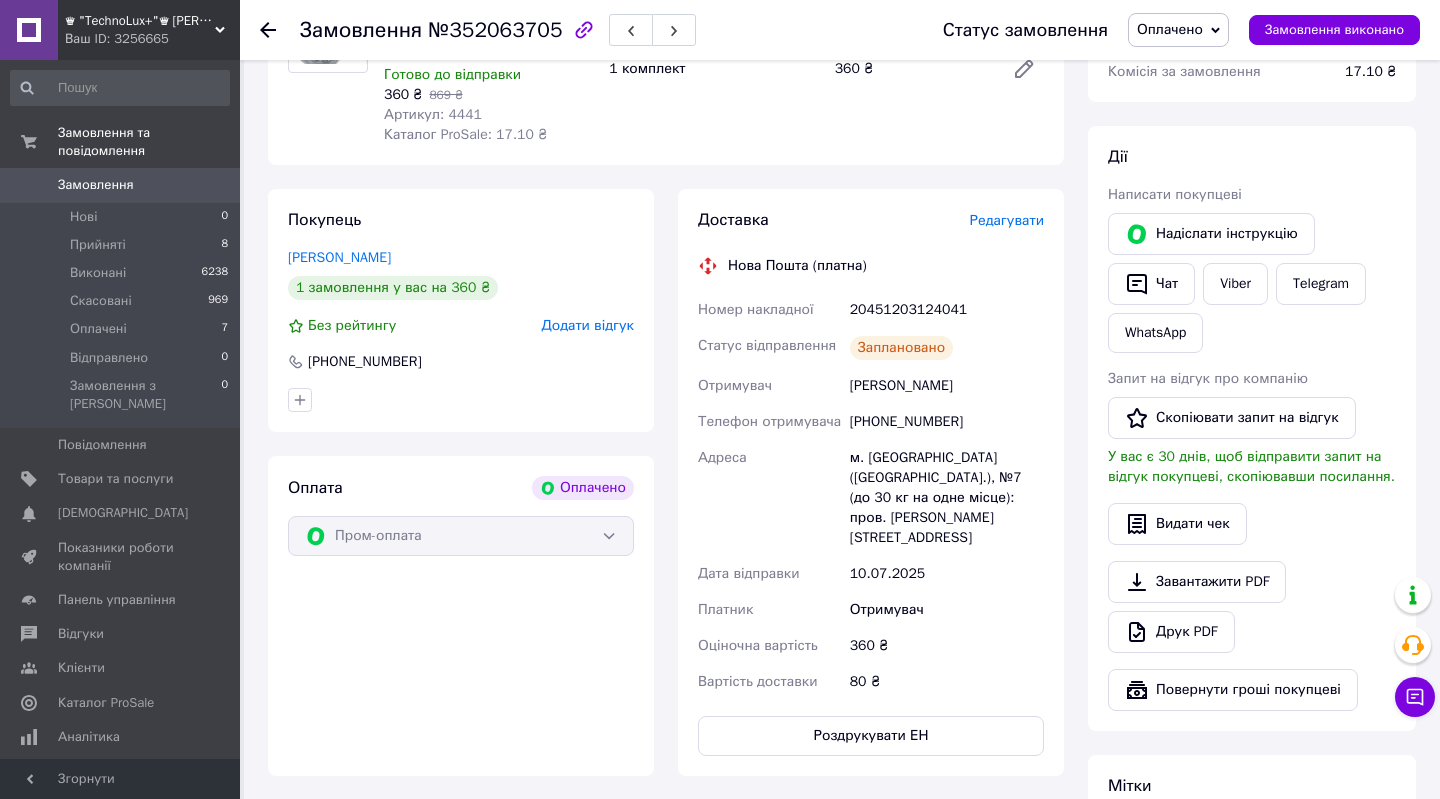 click on "Замовлення" at bounding box center [121, 185] 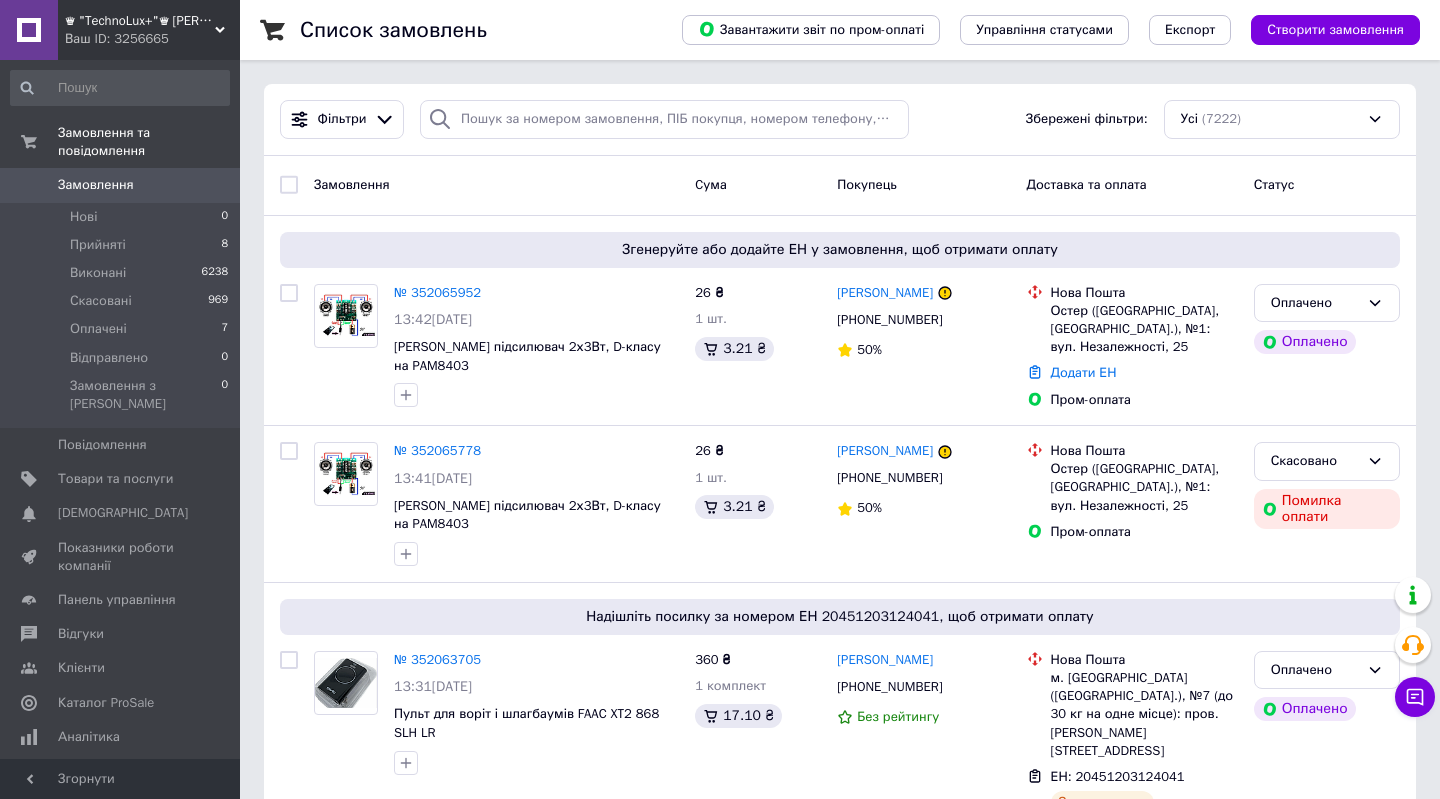 click on "Замовлення" at bounding box center [96, 185] 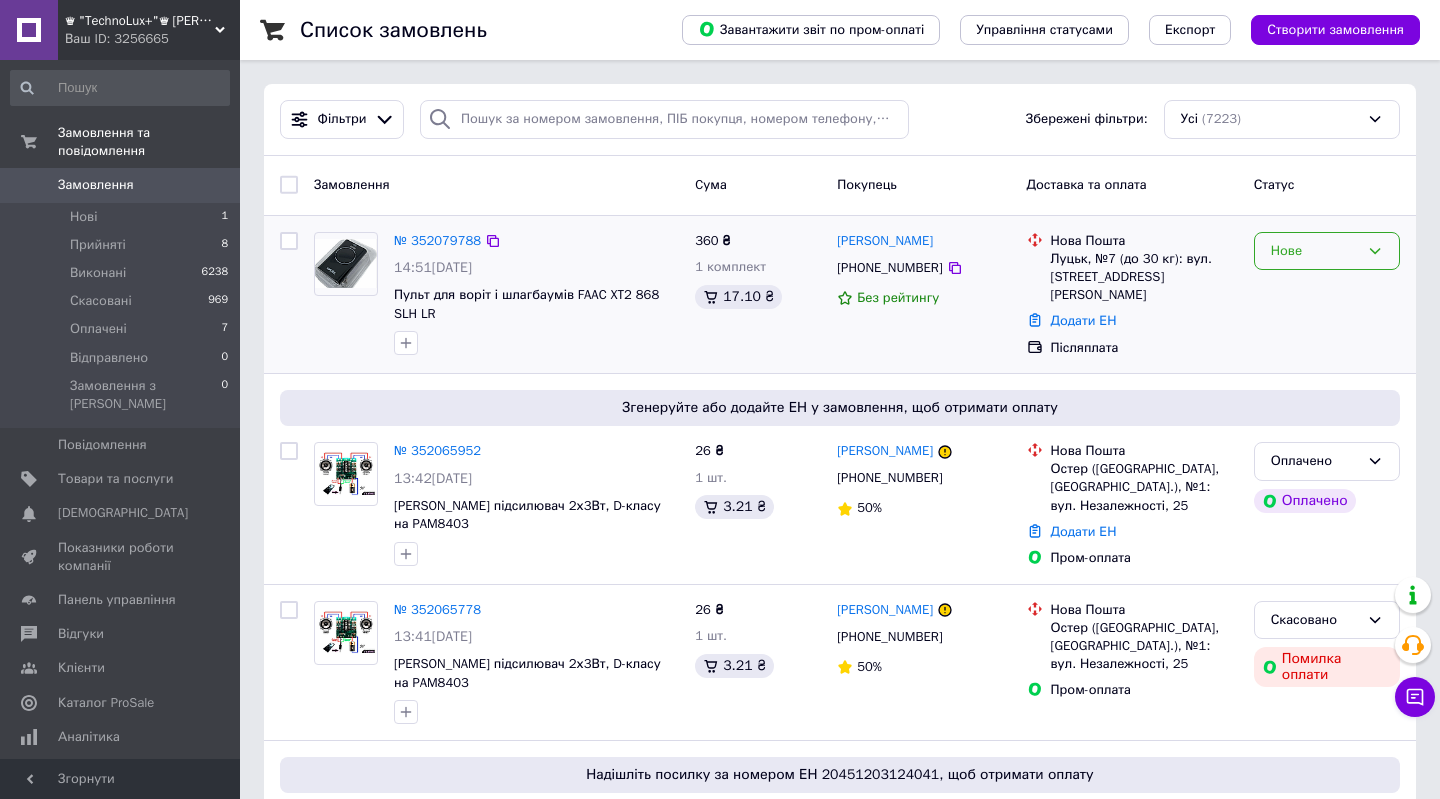 click on "Нове" at bounding box center (1315, 251) 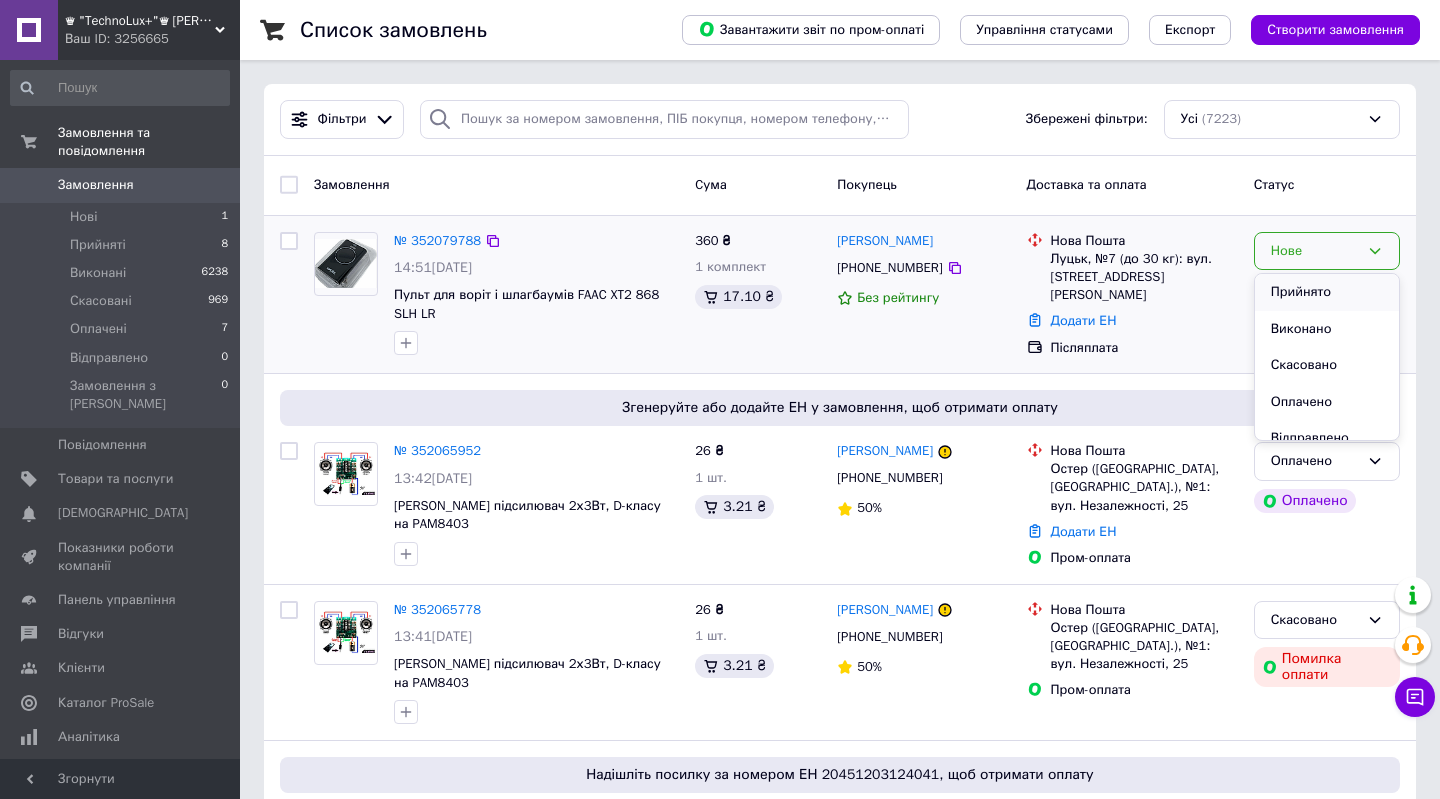 click on "Прийнято" at bounding box center [1327, 292] 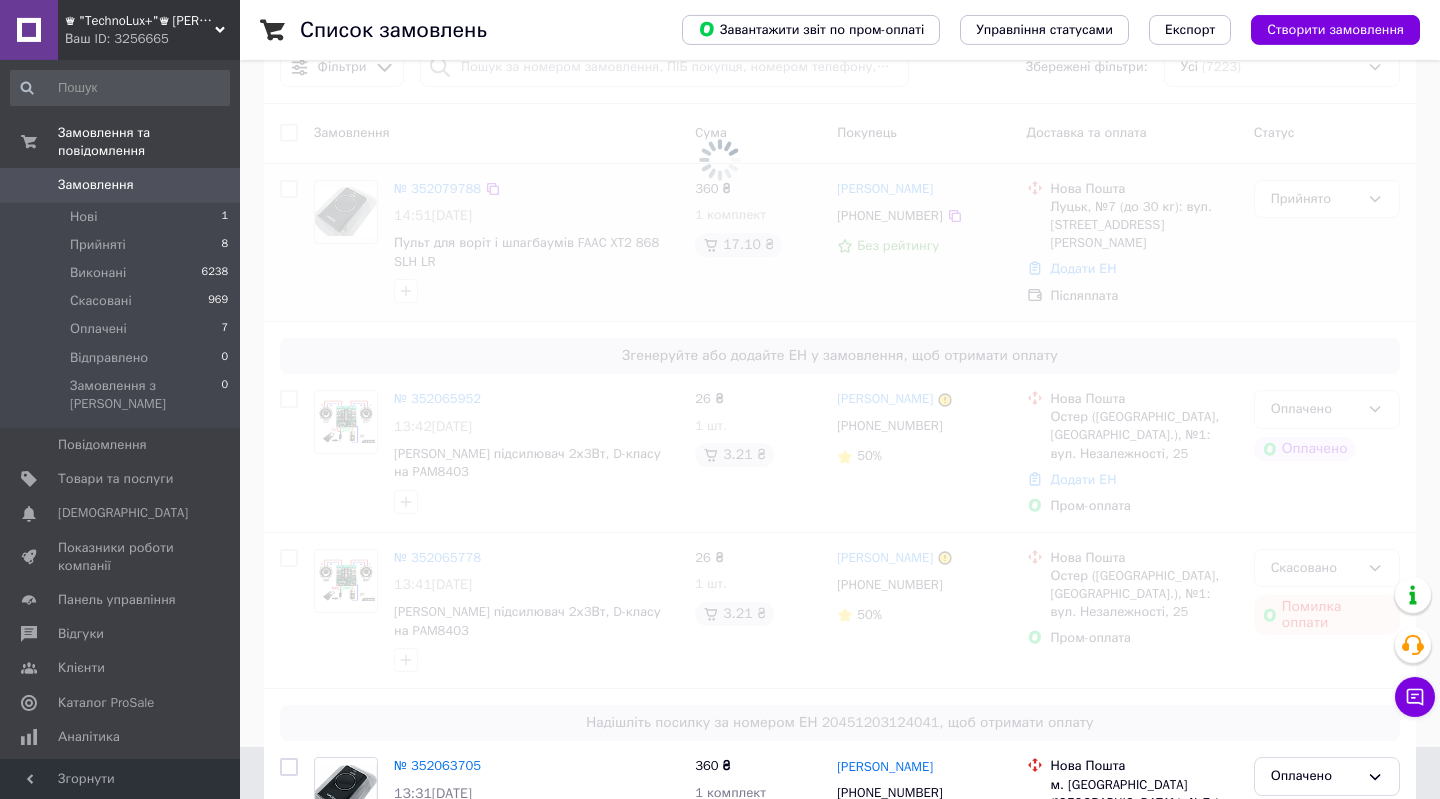 scroll, scrollTop: 0, scrollLeft: 0, axis: both 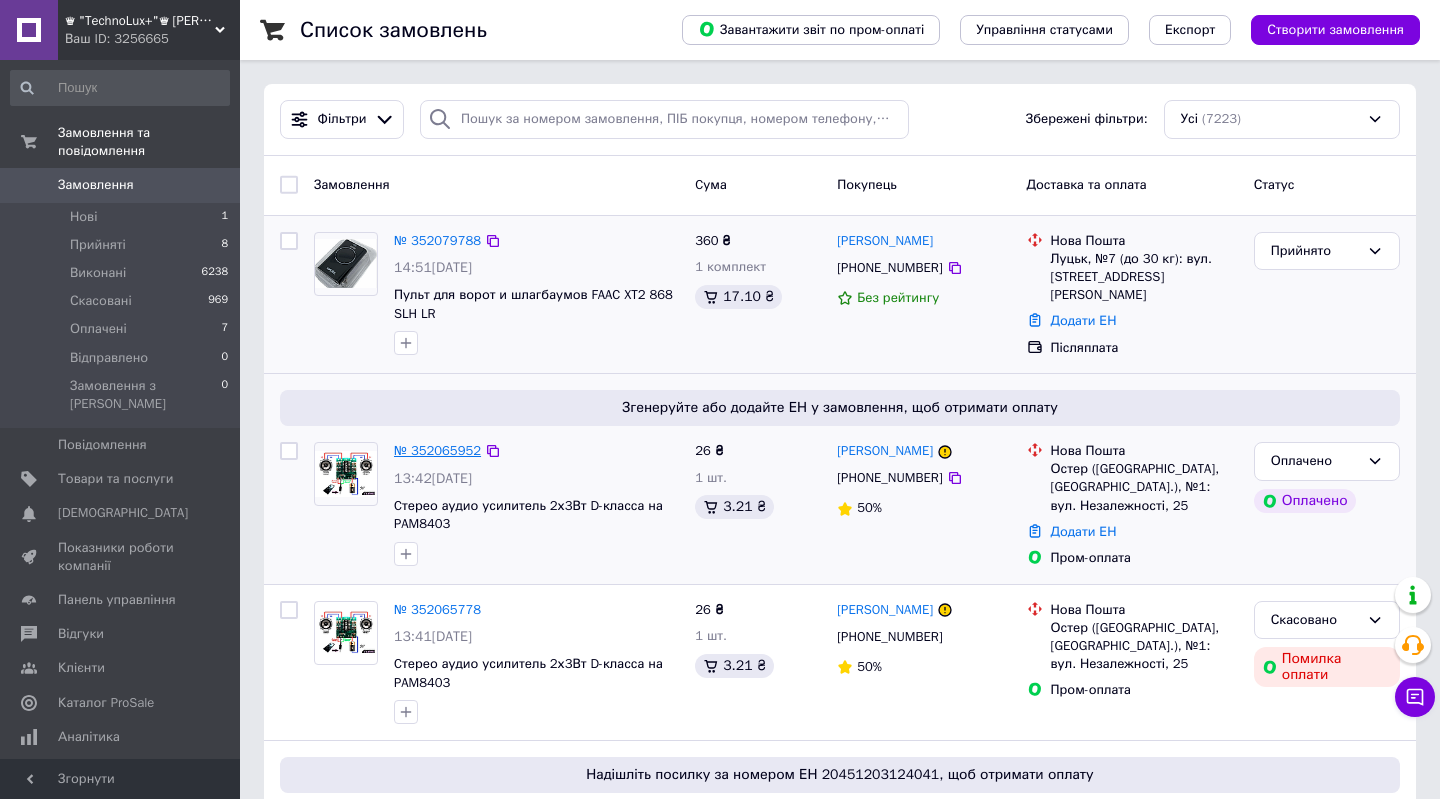 click on "№ 352065952" at bounding box center [437, 450] 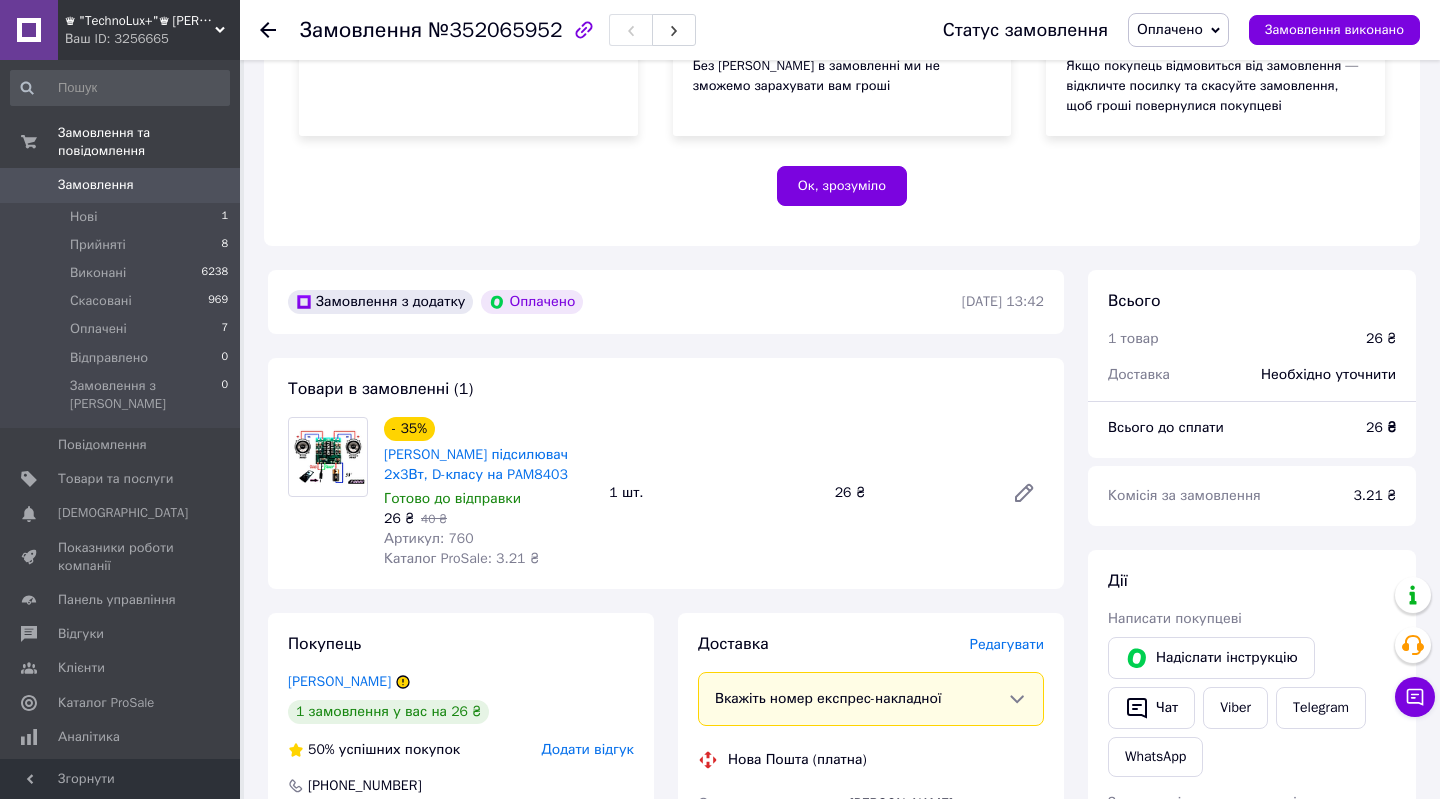 scroll, scrollTop: 832, scrollLeft: 0, axis: vertical 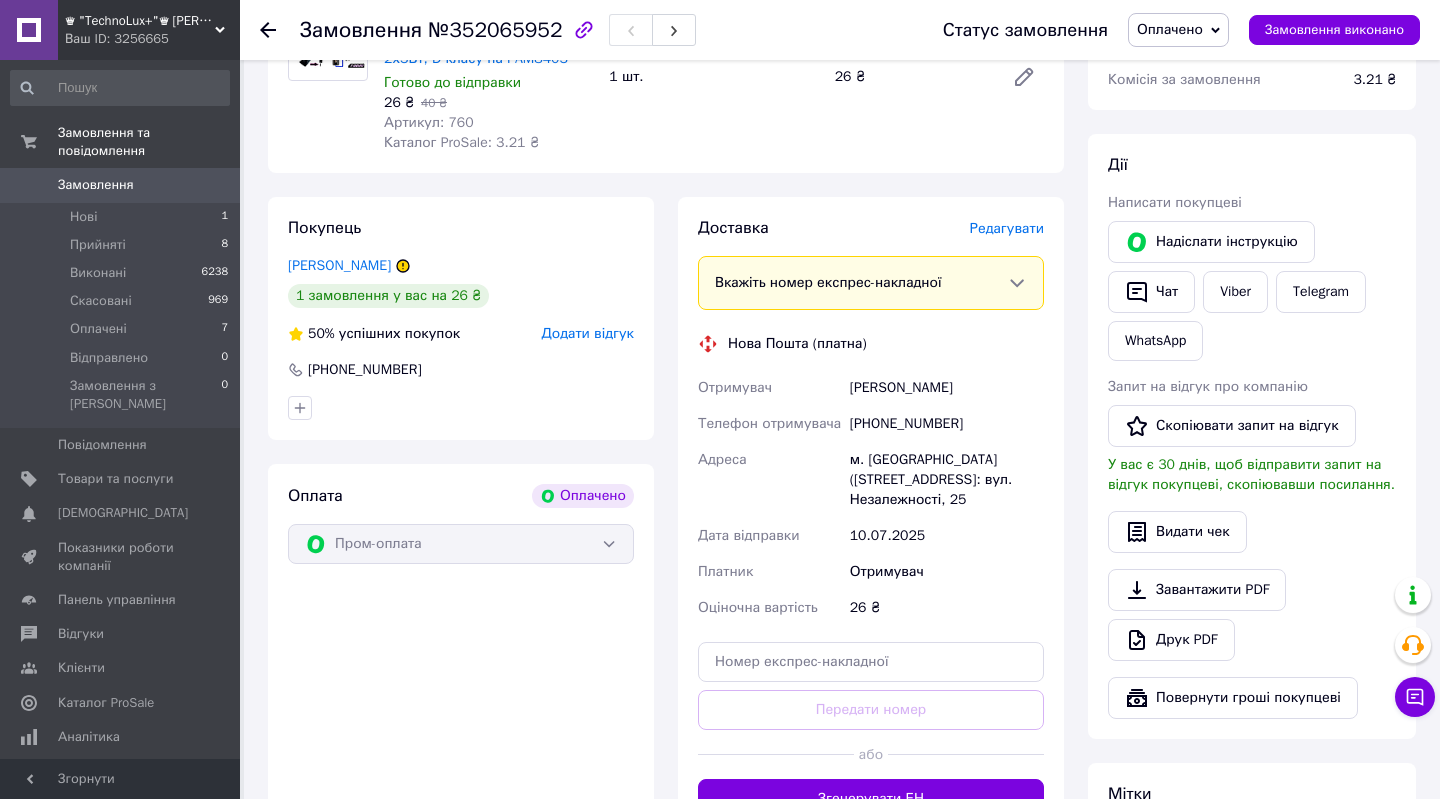 click on "Редагувати" at bounding box center [1007, 228] 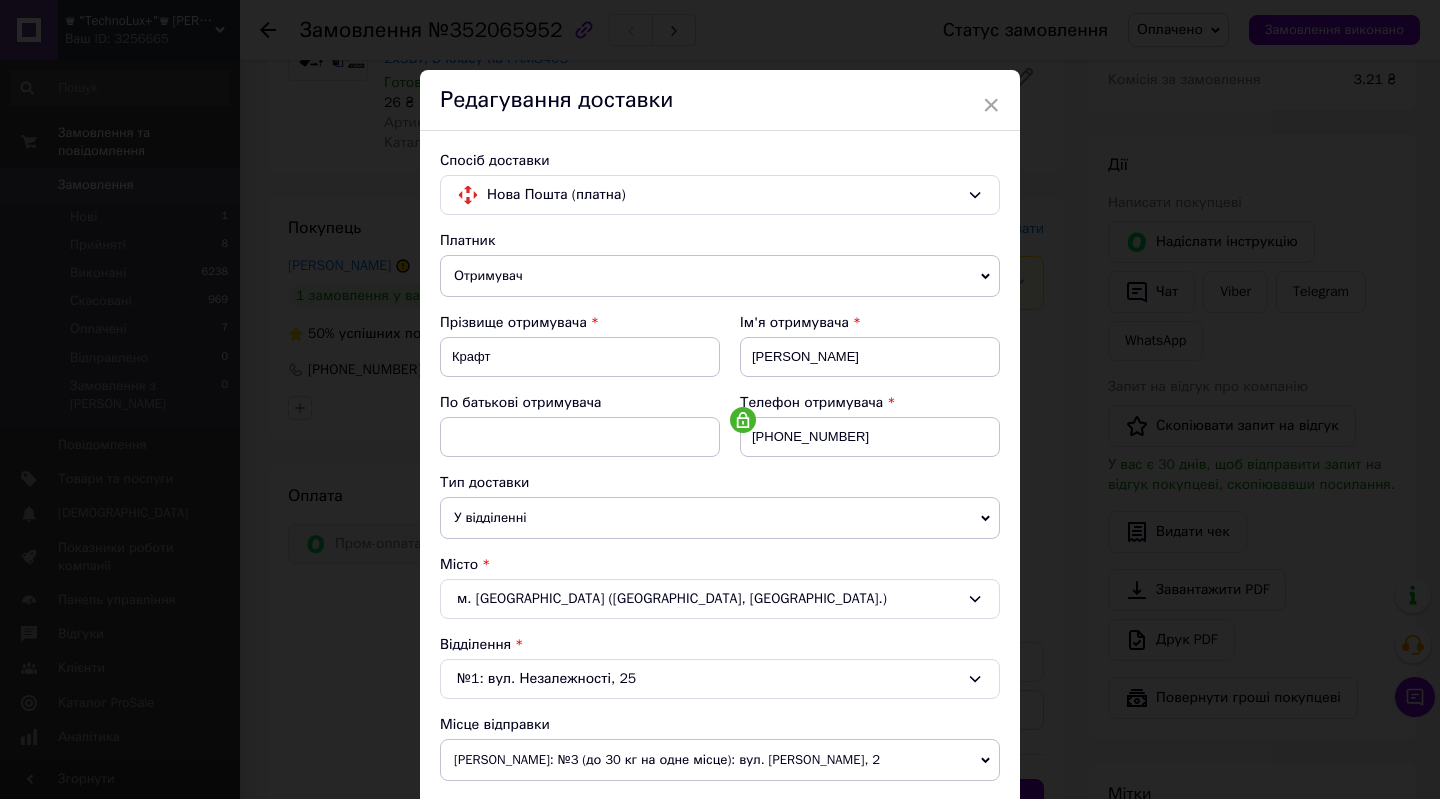 scroll, scrollTop: 519, scrollLeft: 0, axis: vertical 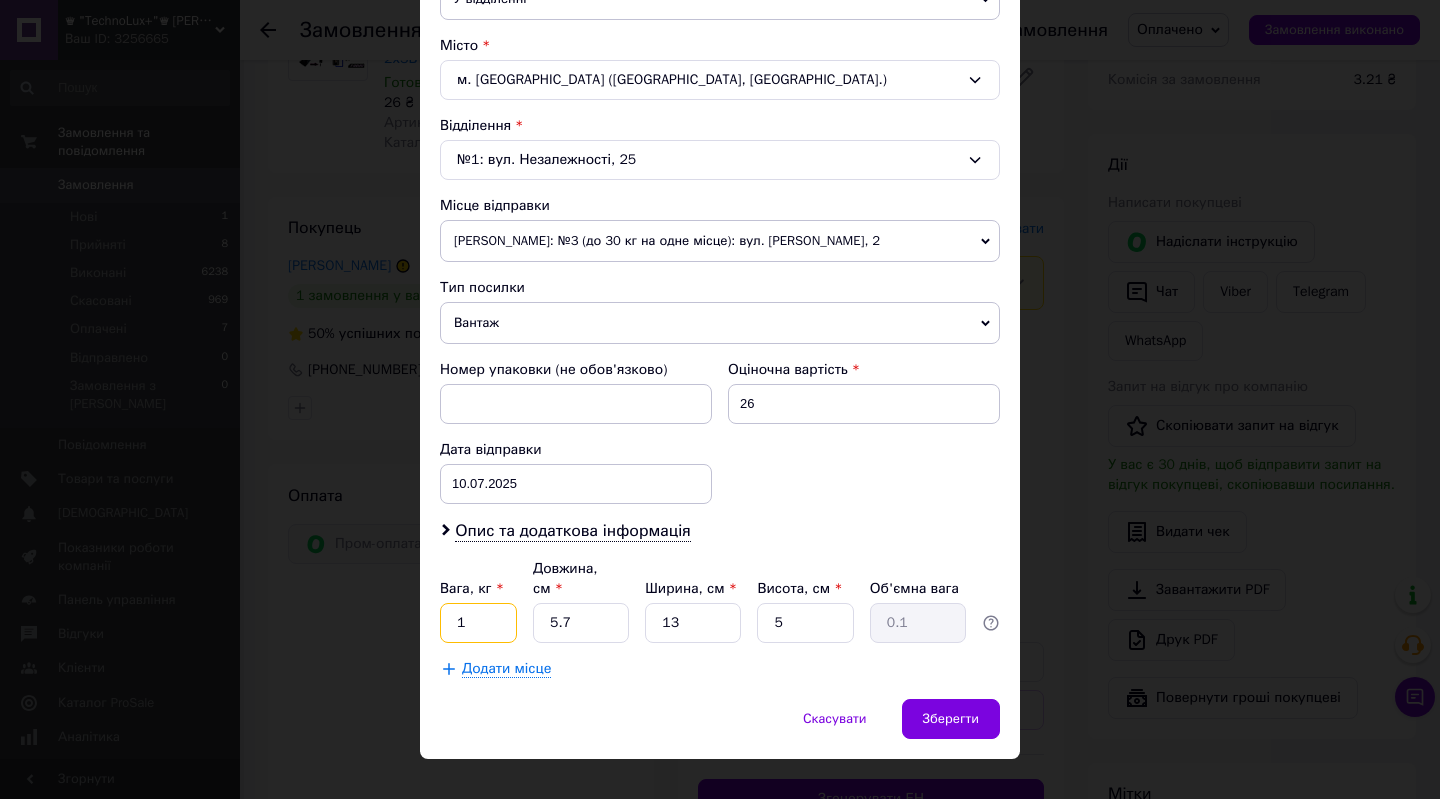 click on "1" at bounding box center (478, 623) 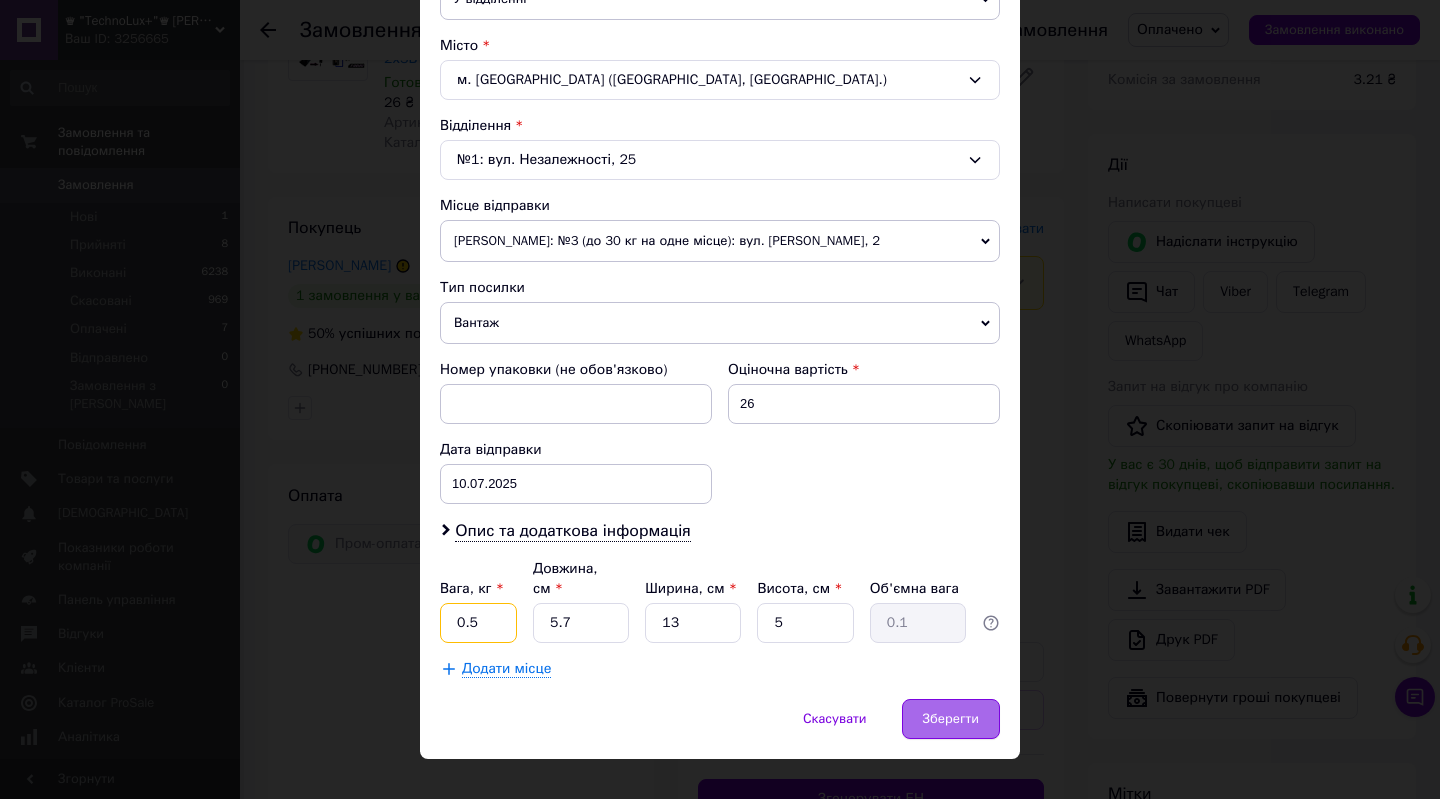 type on "0.5" 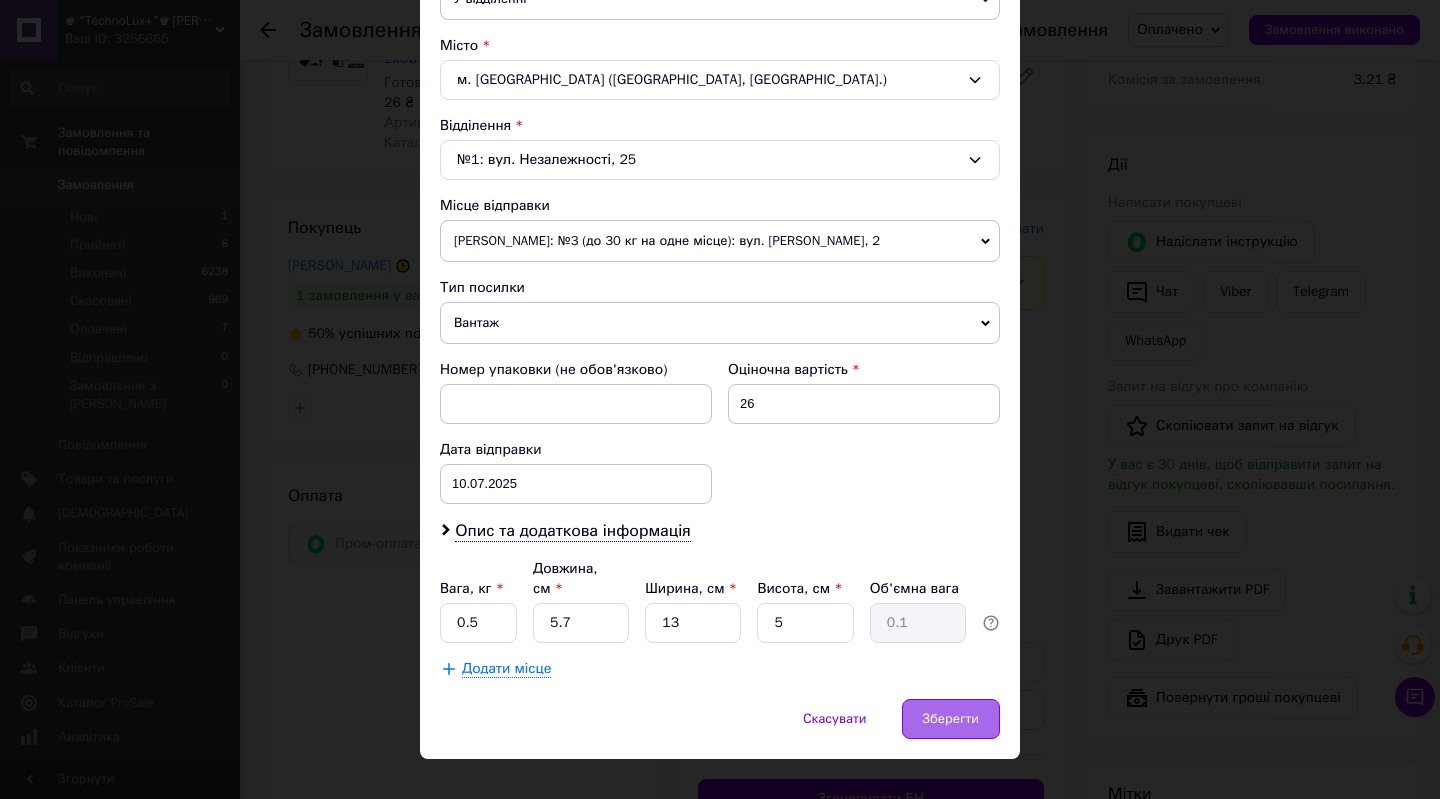 click on "Зберегти" at bounding box center [951, 719] 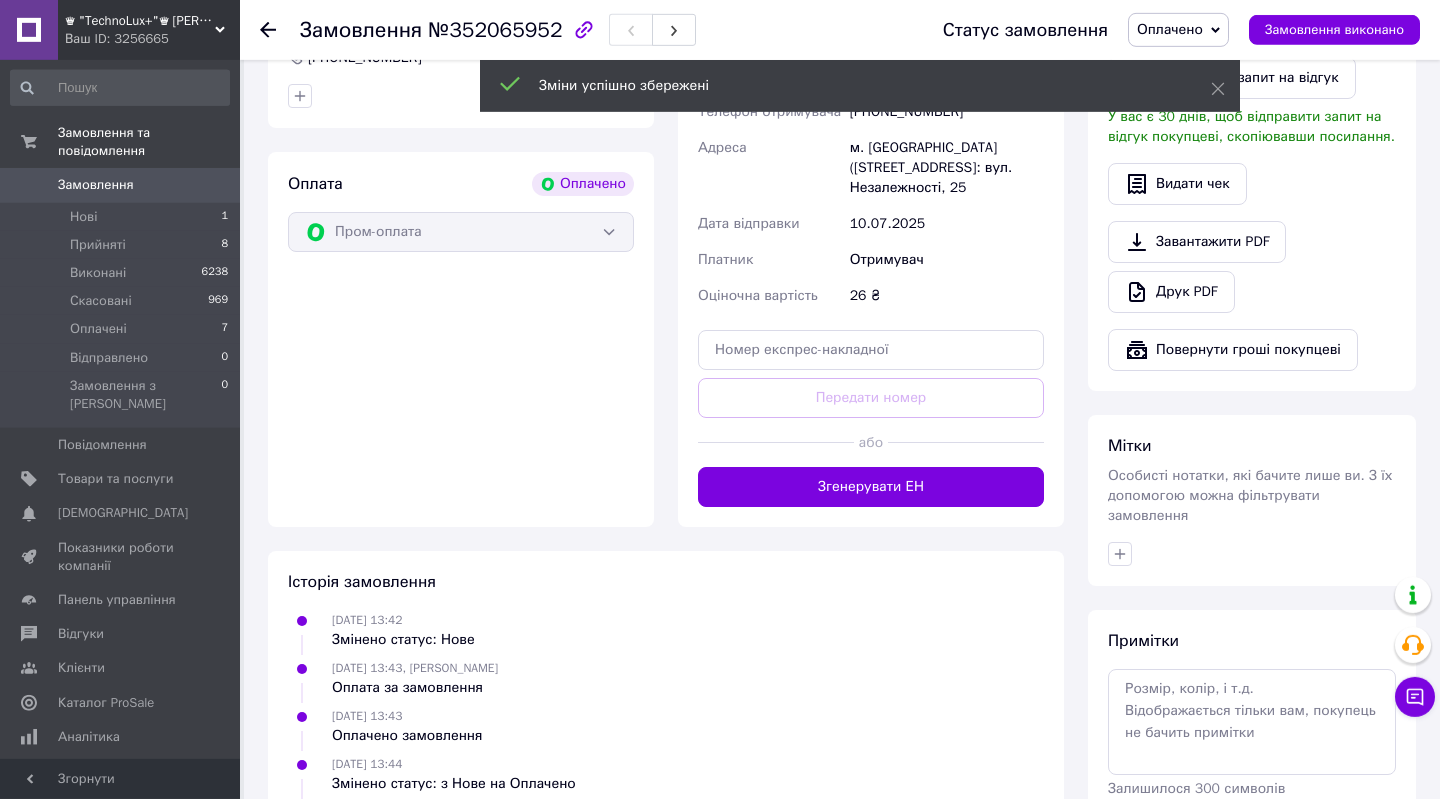 scroll, scrollTop: 1048, scrollLeft: 0, axis: vertical 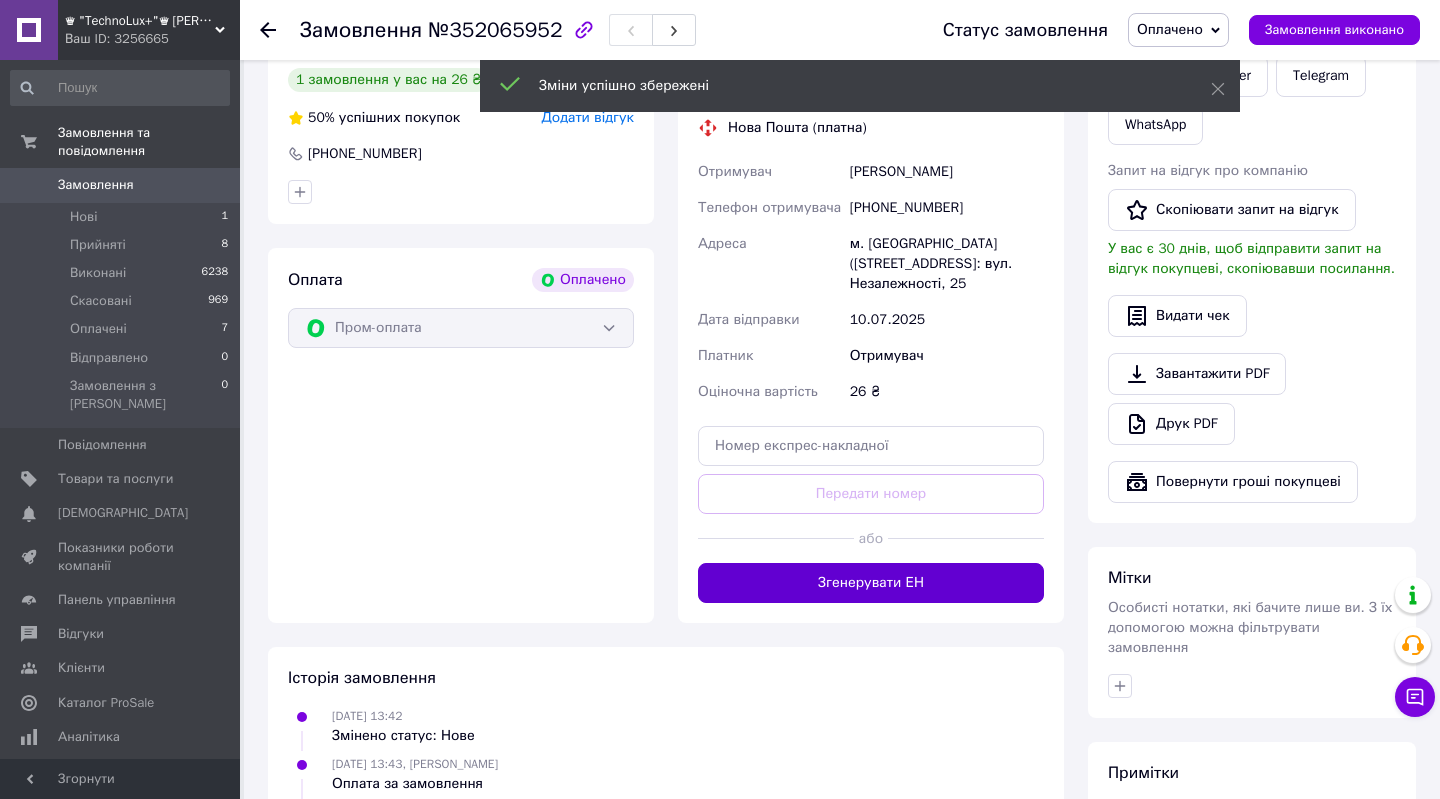 click on "Згенерувати ЕН" at bounding box center [871, 583] 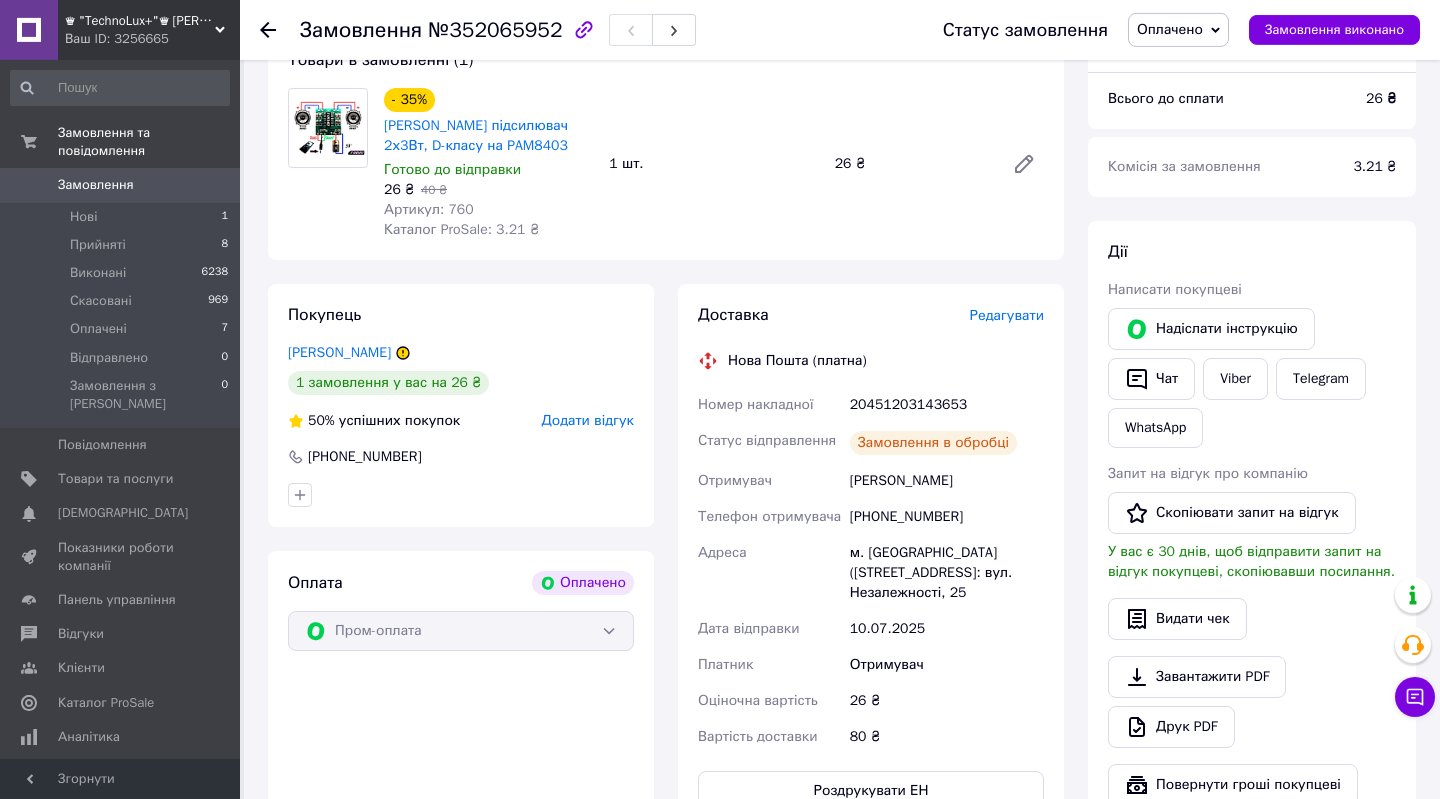 scroll, scrollTop: 736, scrollLeft: 0, axis: vertical 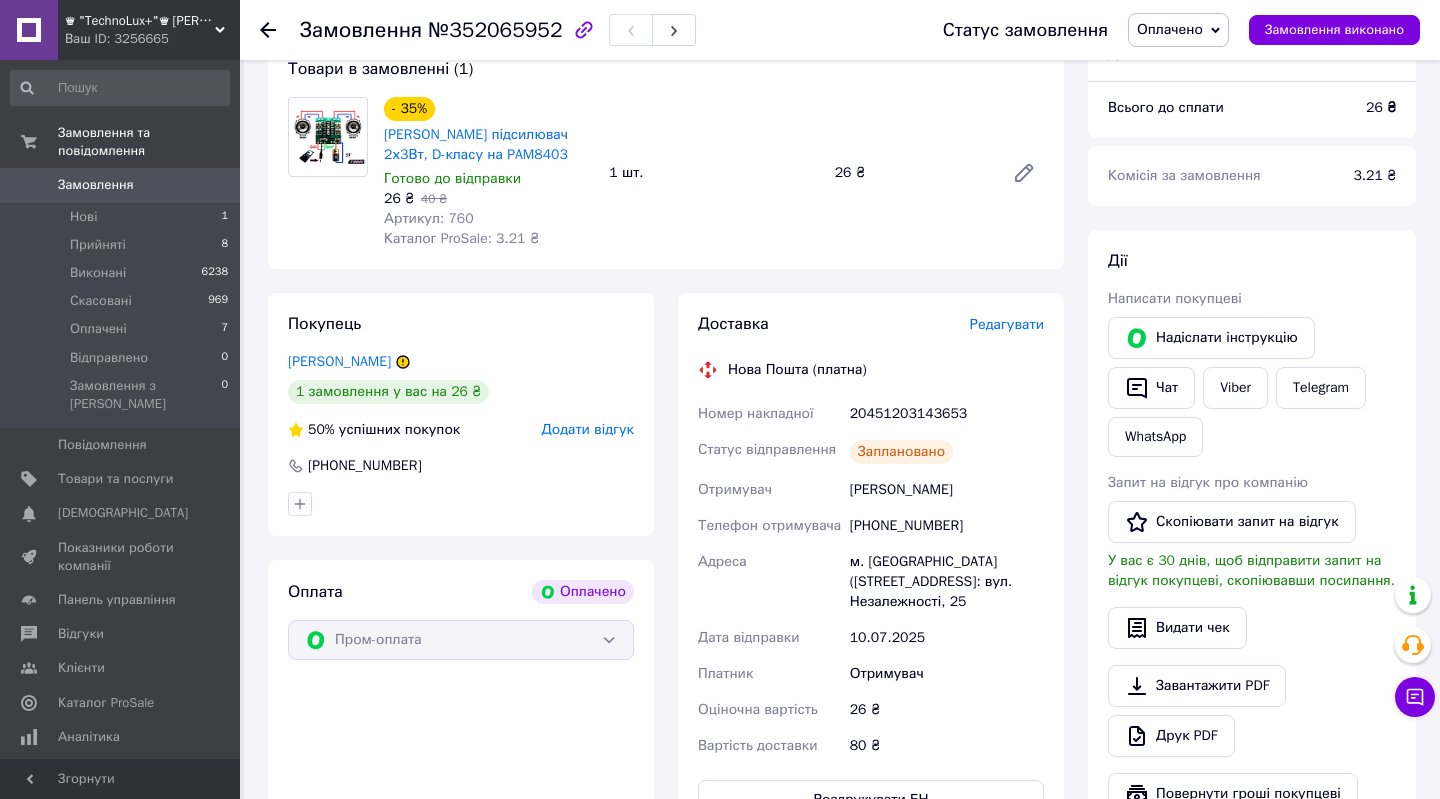 click on "Замовлення" at bounding box center [96, 185] 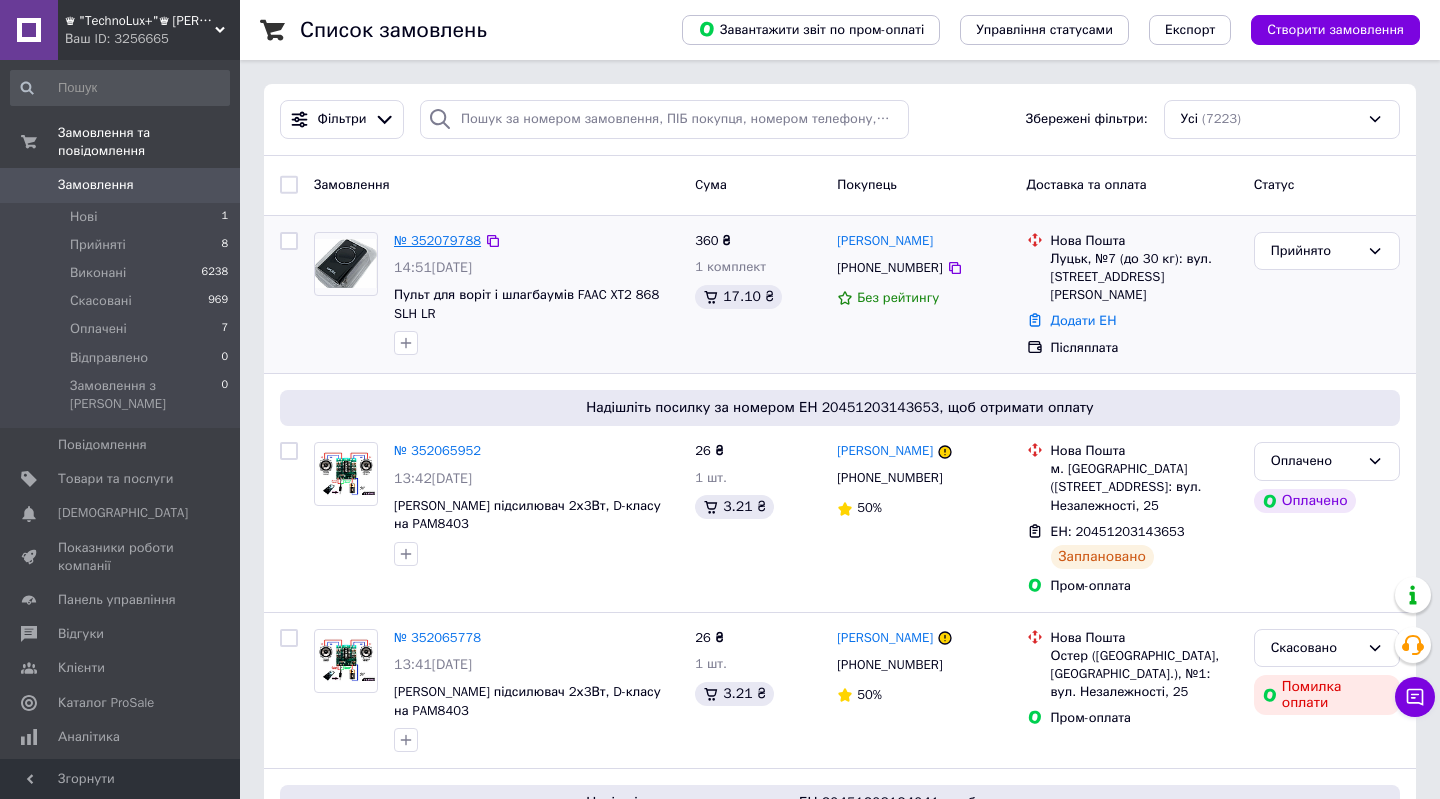 click on "№ 352079788" at bounding box center (437, 240) 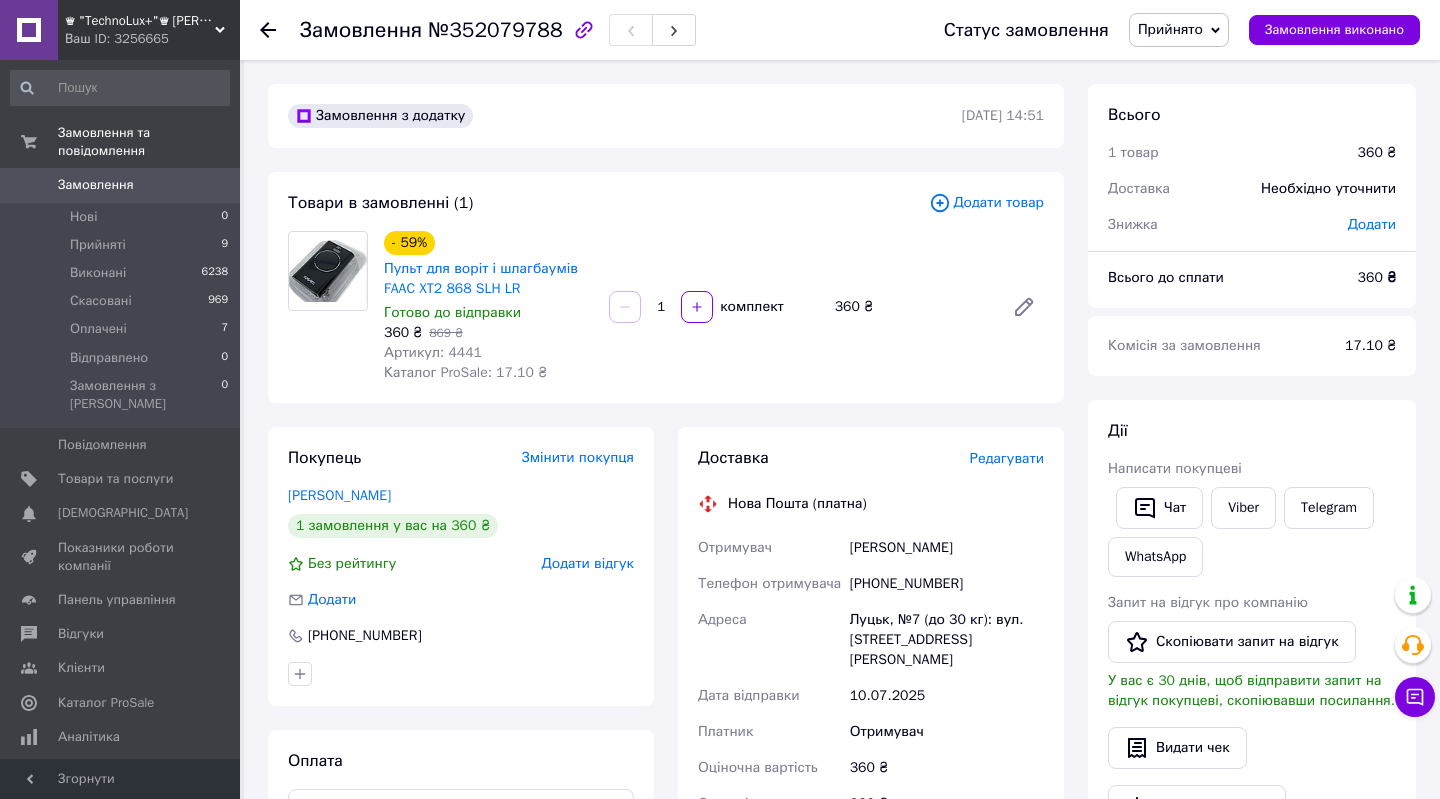 click on "Редагувати" at bounding box center [1007, 458] 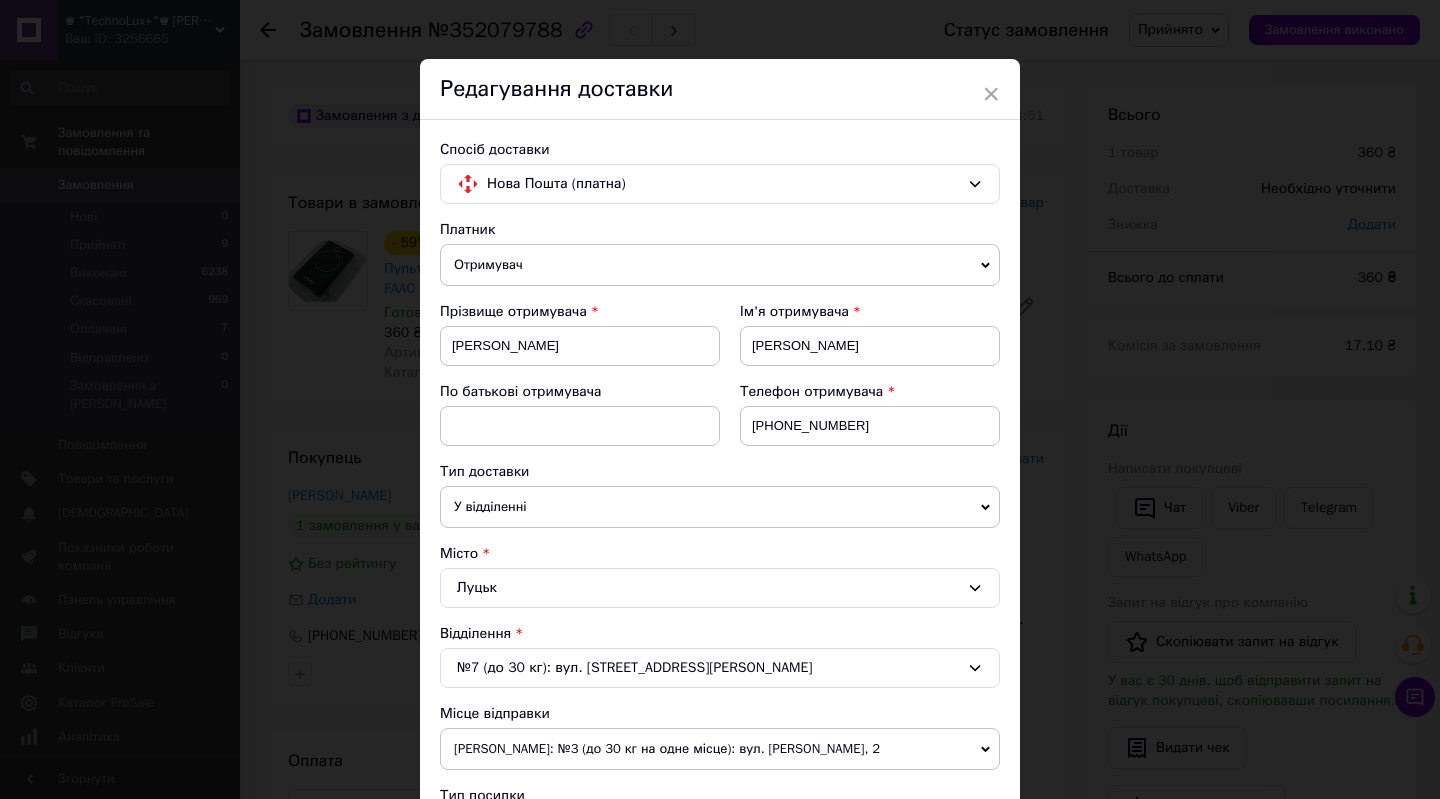 scroll, scrollTop: 0, scrollLeft: 0, axis: both 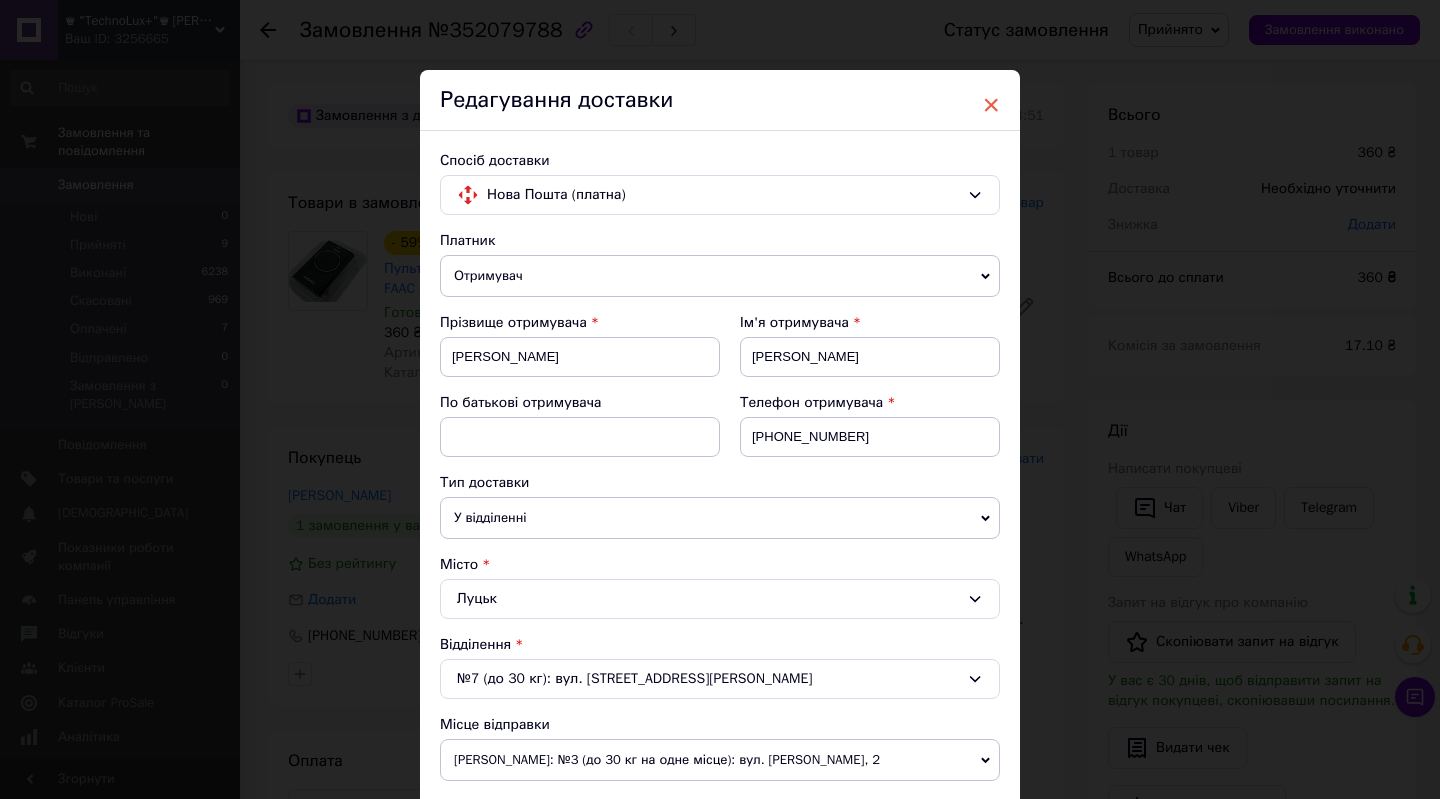 click on "×" at bounding box center (991, 105) 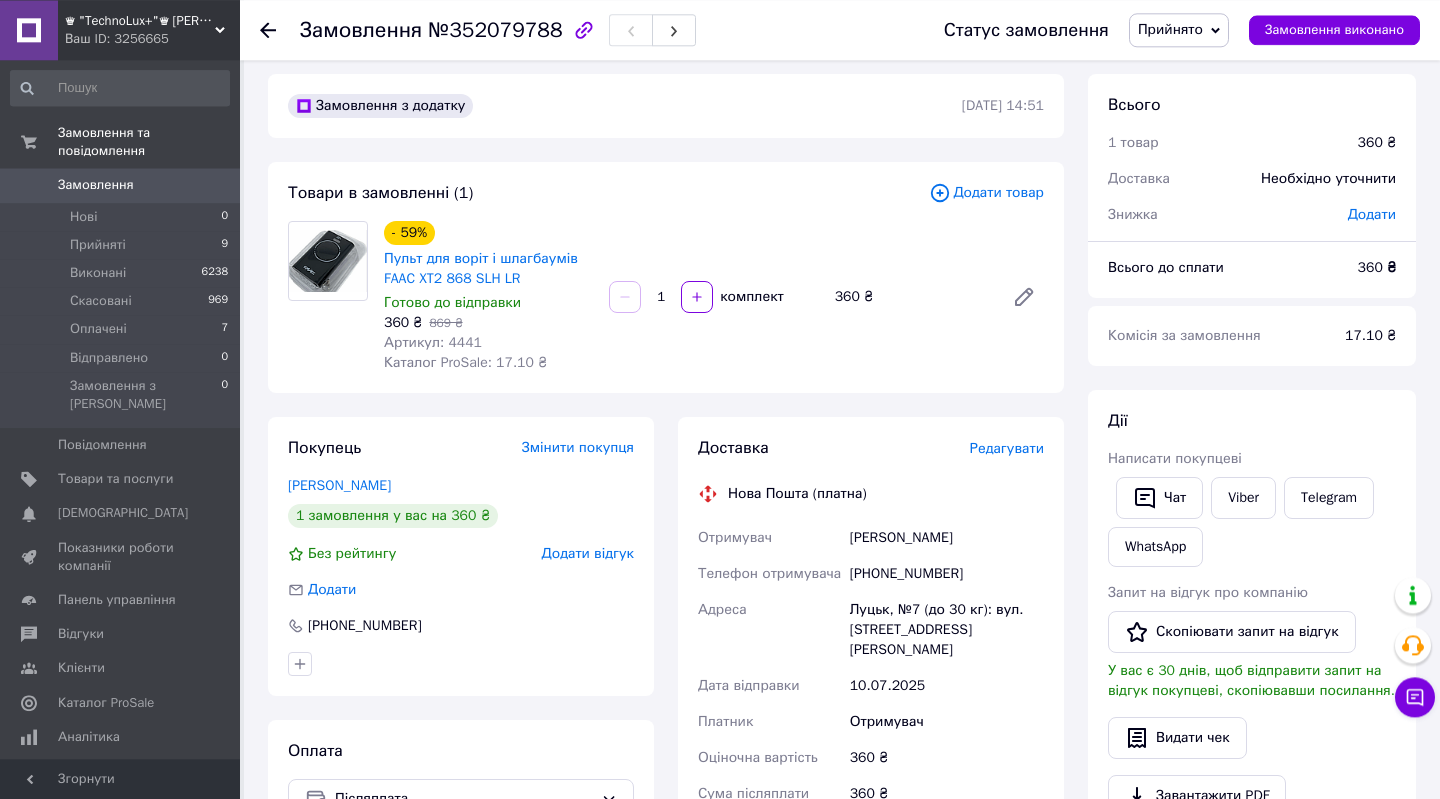 scroll, scrollTop: 416, scrollLeft: 0, axis: vertical 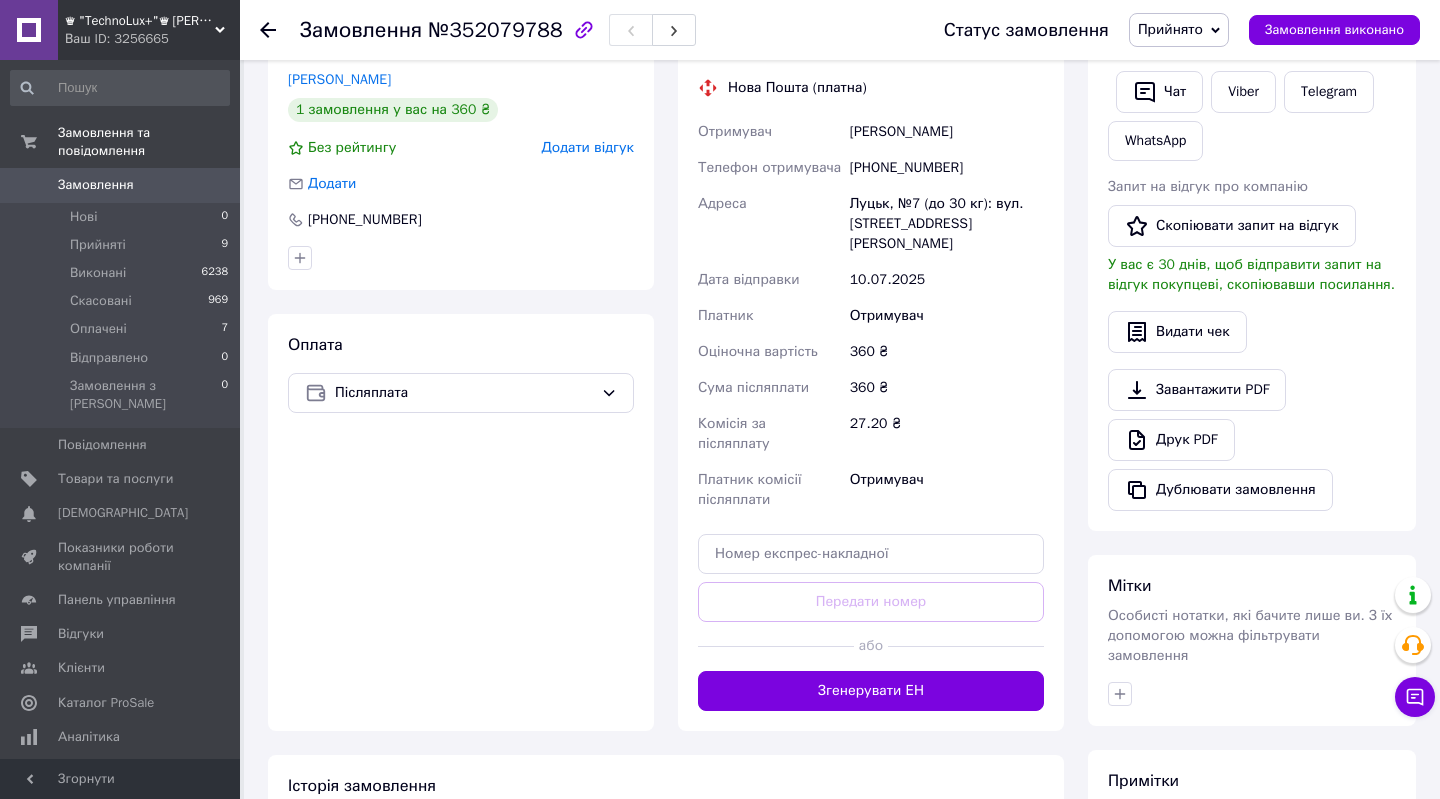 click at bounding box center (966, 646) 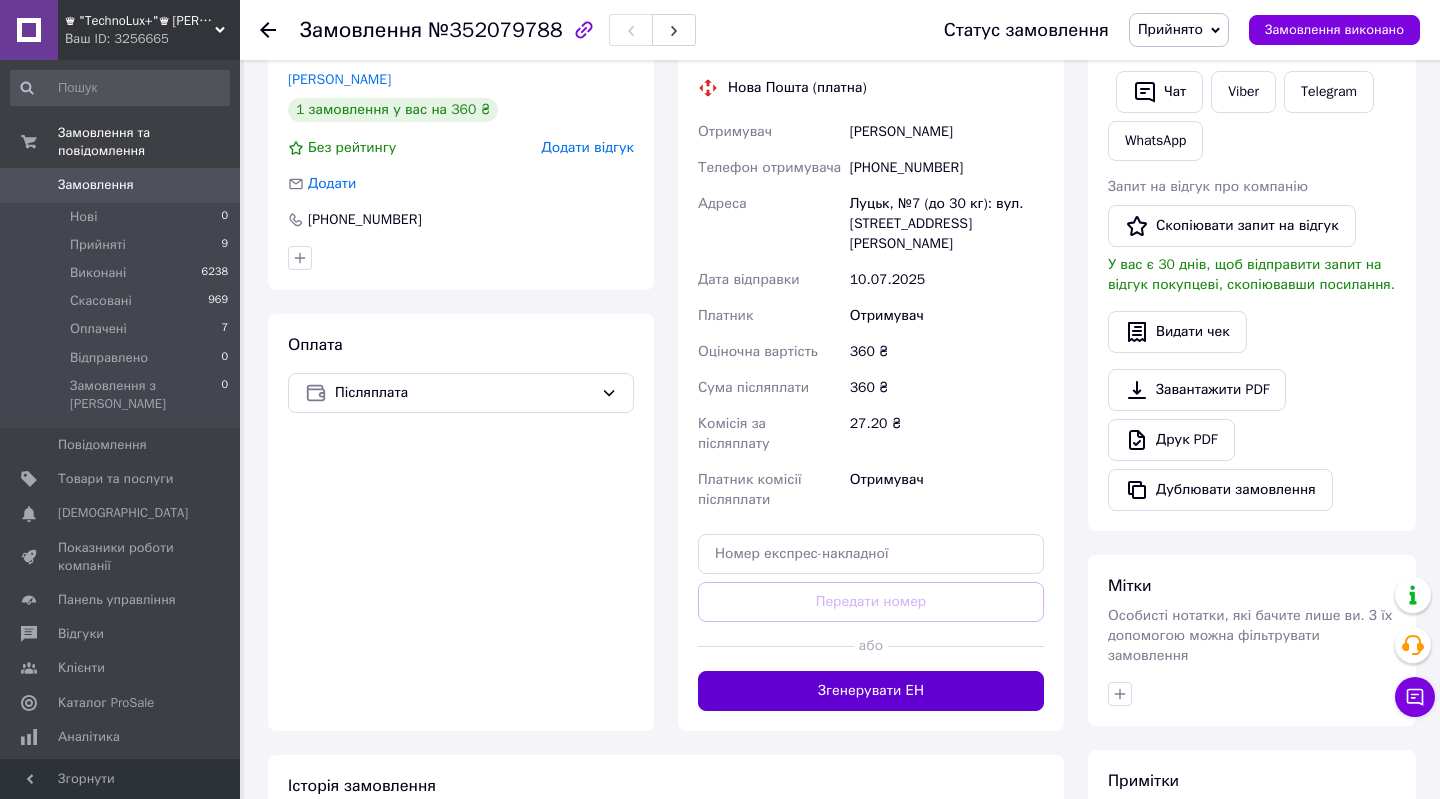 click on "Згенерувати ЕН" at bounding box center [871, 691] 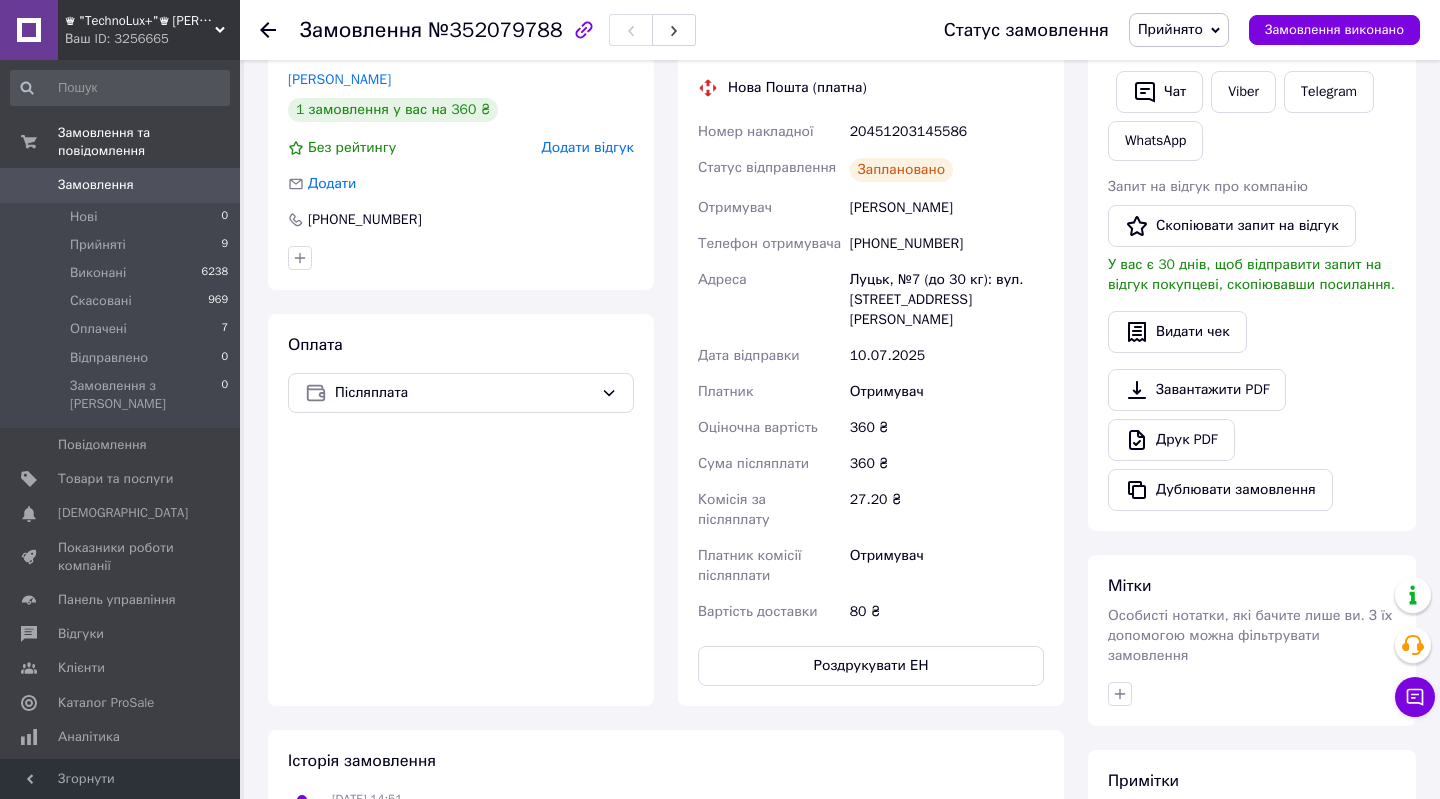 scroll, scrollTop: 0, scrollLeft: 0, axis: both 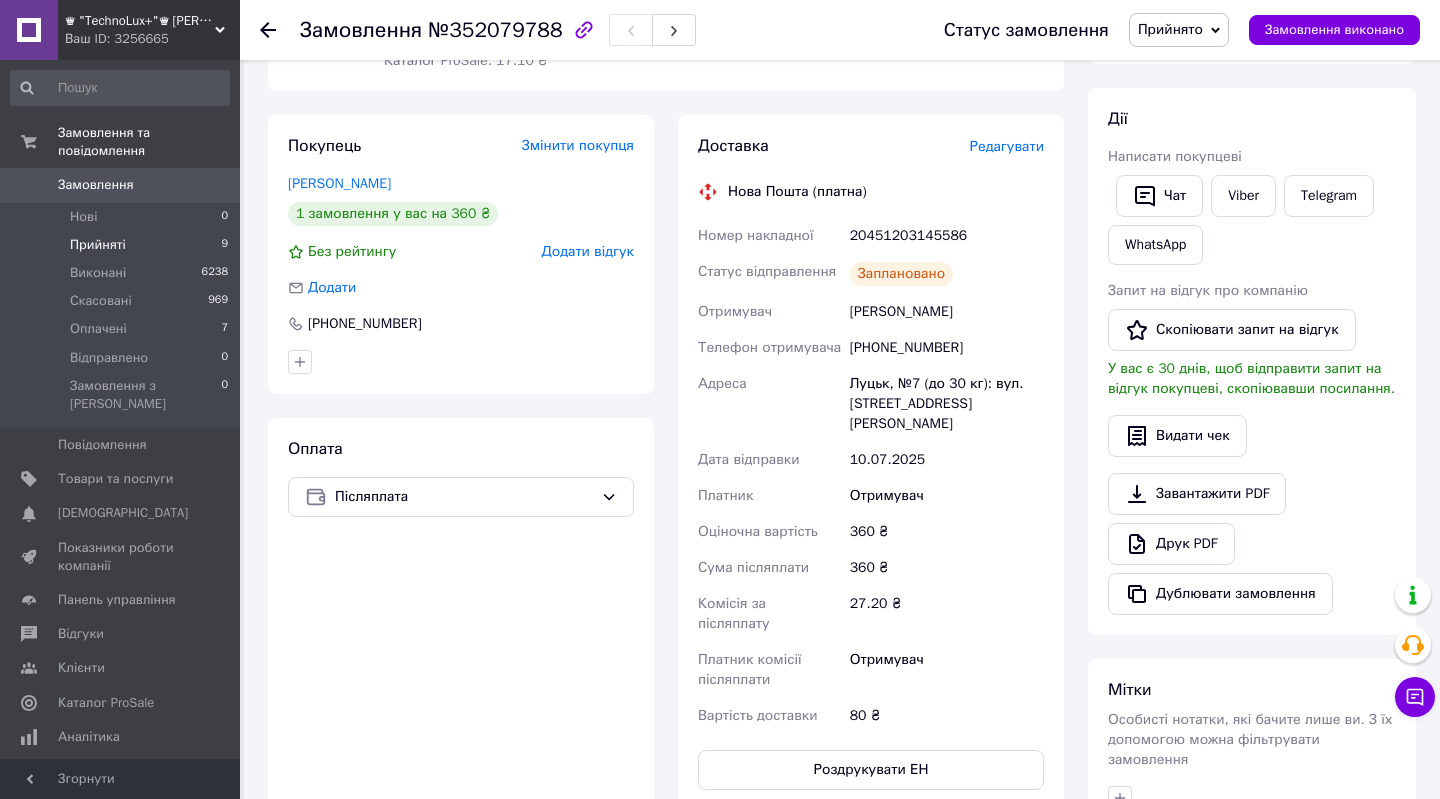 click on "Прийняті" at bounding box center (98, 245) 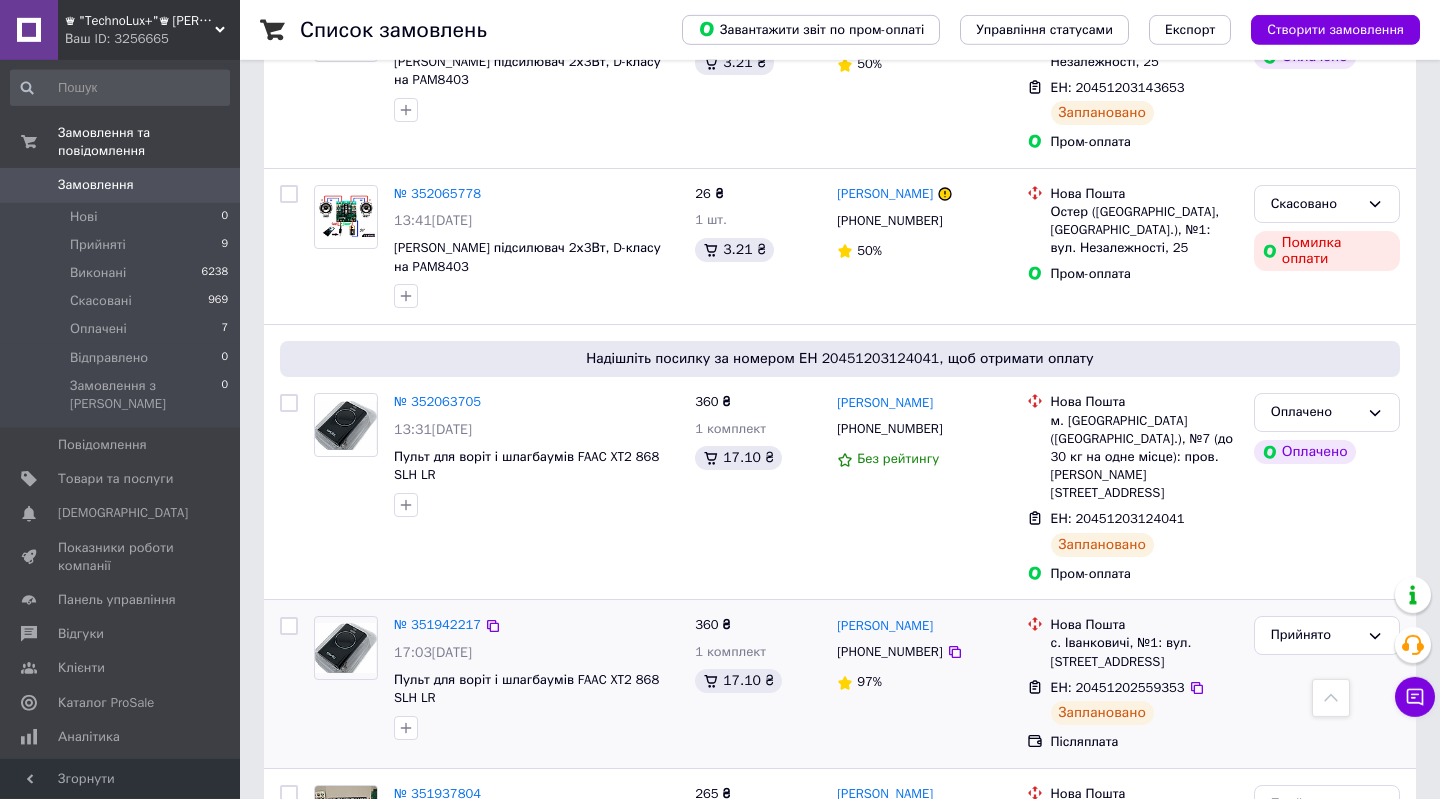scroll, scrollTop: 520, scrollLeft: 0, axis: vertical 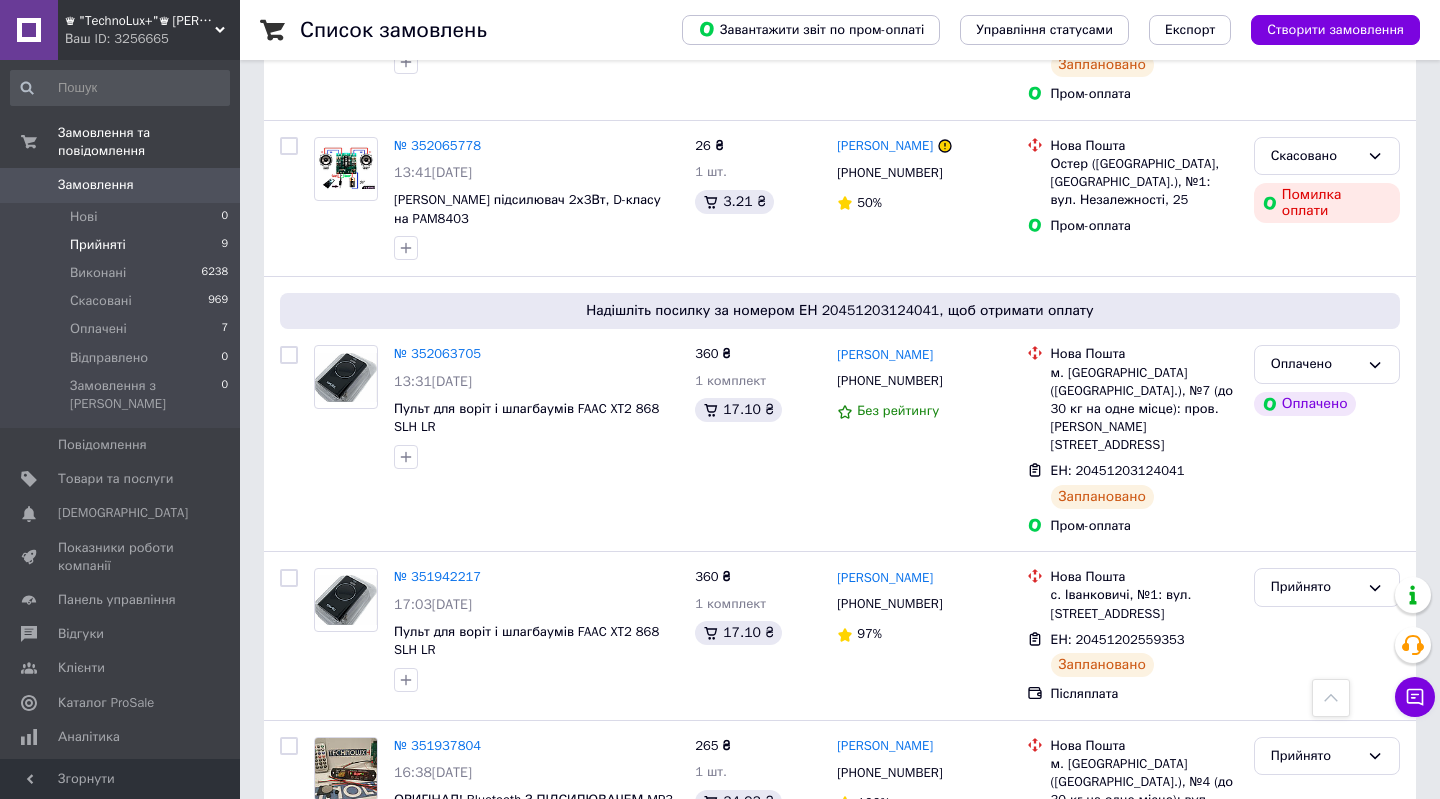 click on "Прийняті" at bounding box center (98, 245) 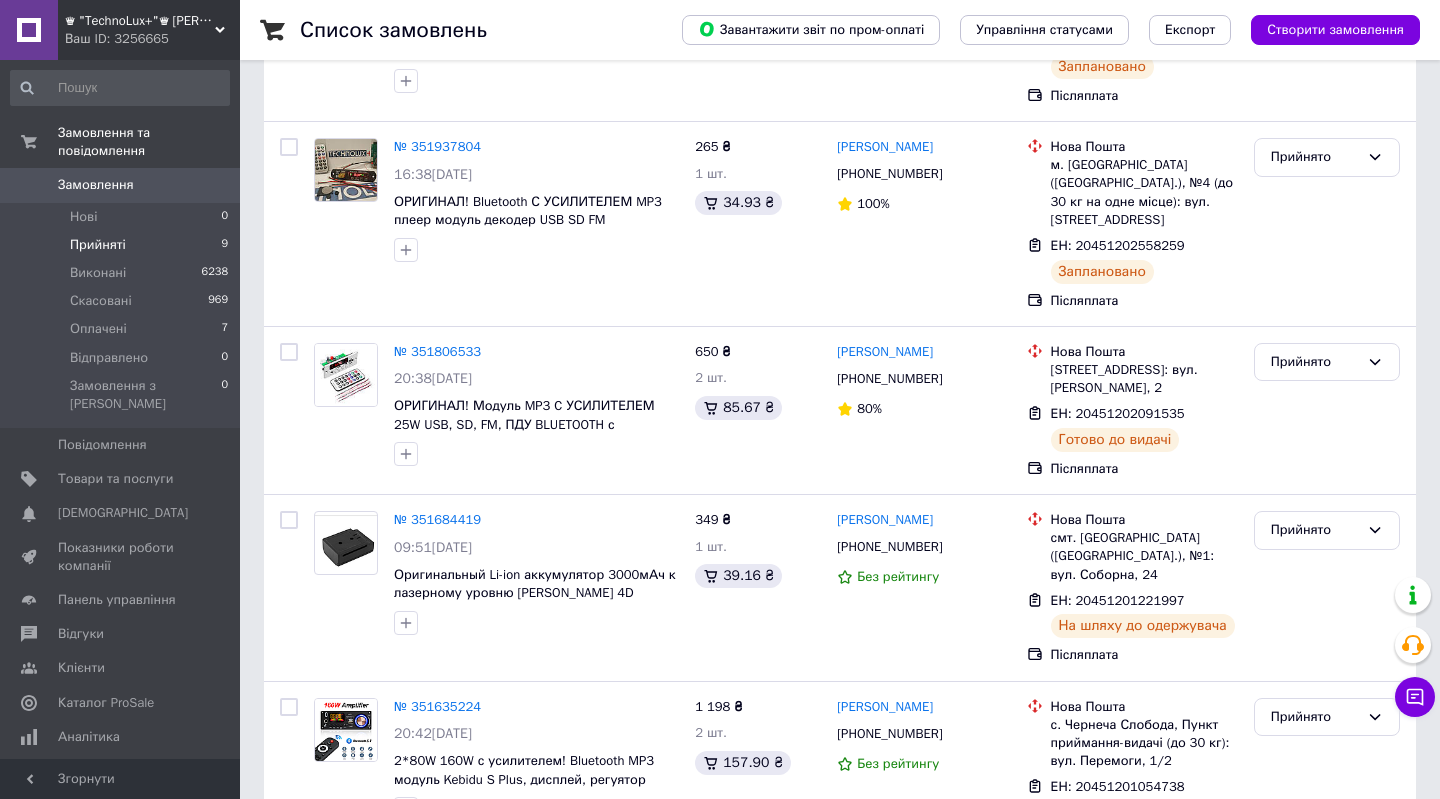 scroll, scrollTop: 1078, scrollLeft: 0, axis: vertical 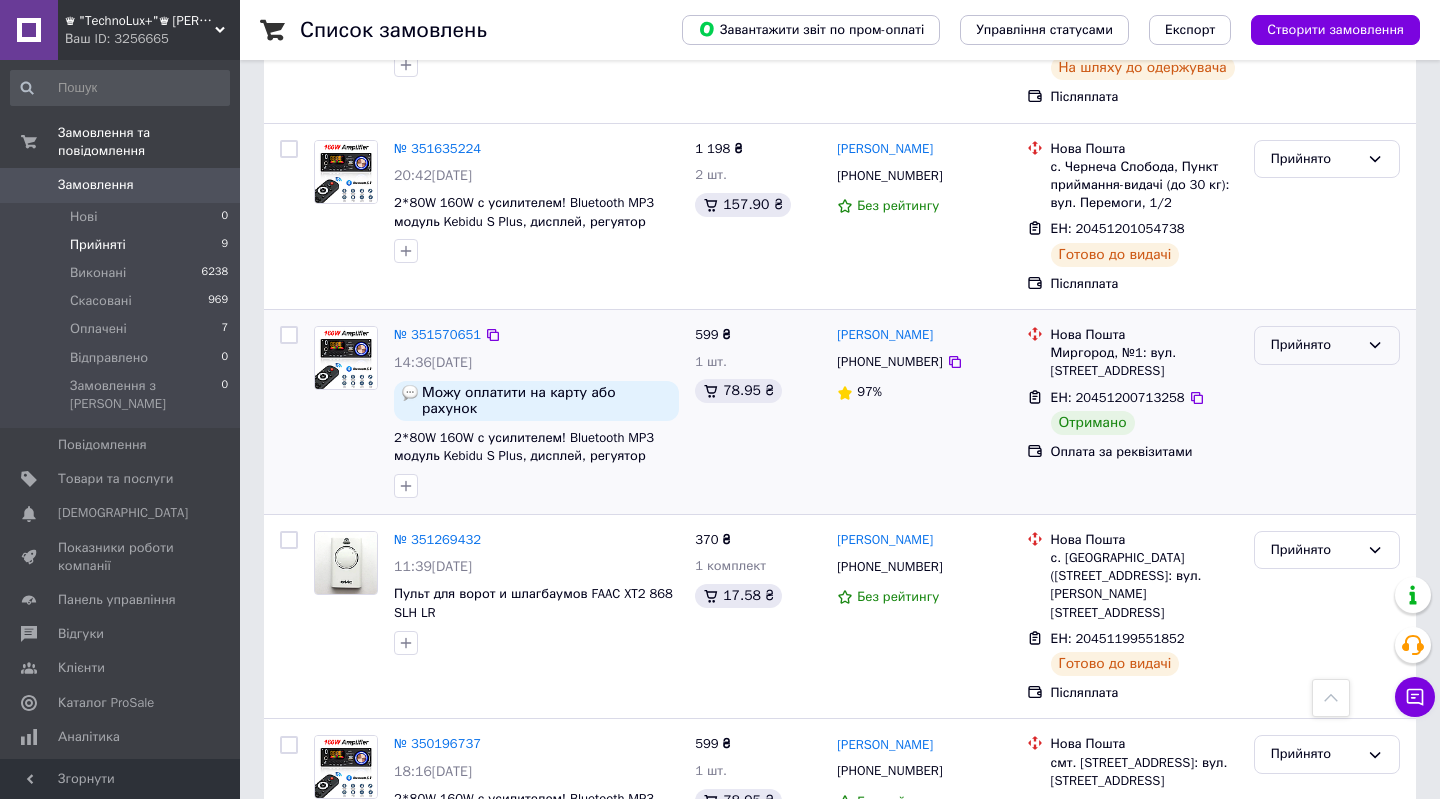 click on "Прийнято" at bounding box center [1315, 345] 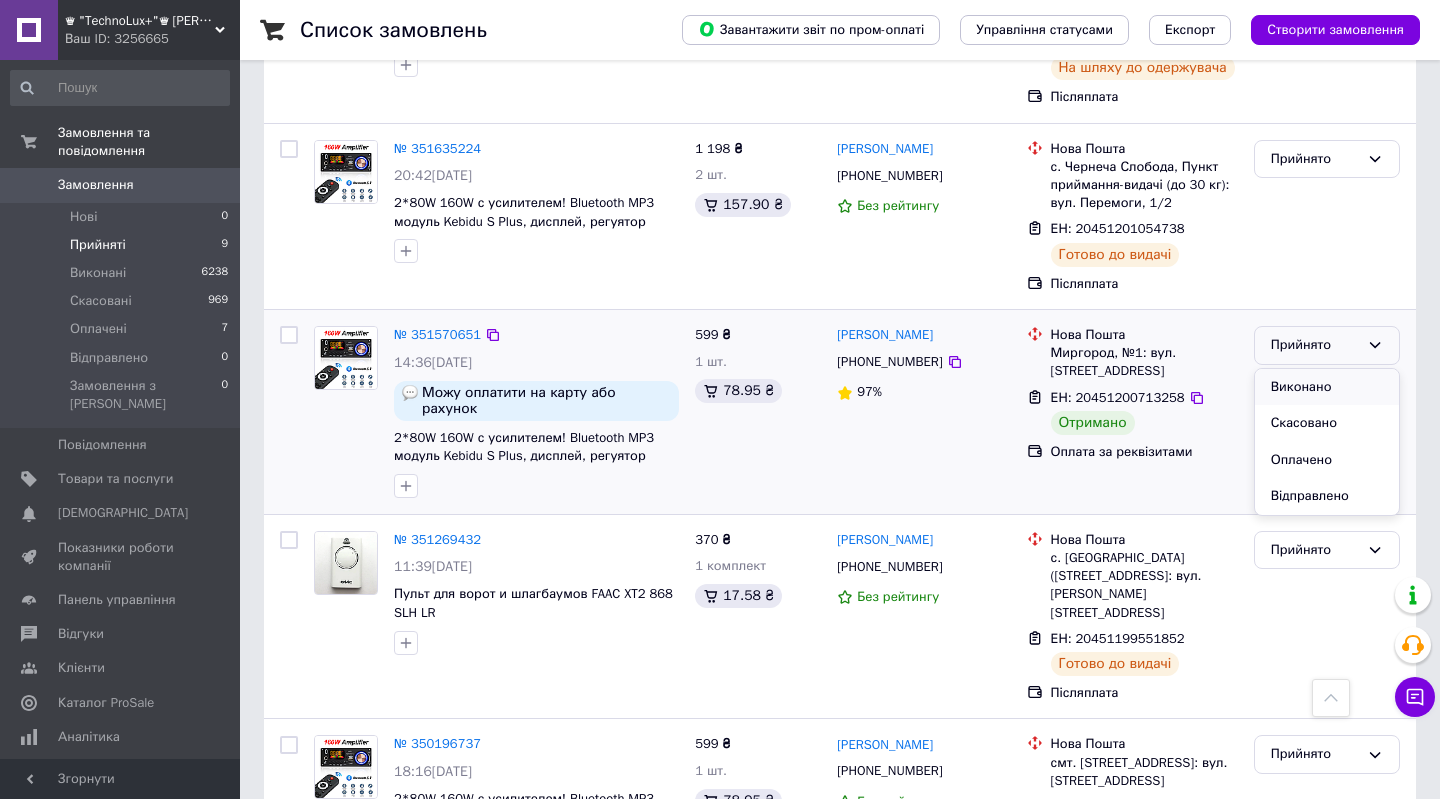 click on "Виконано" at bounding box center [1327, 387] 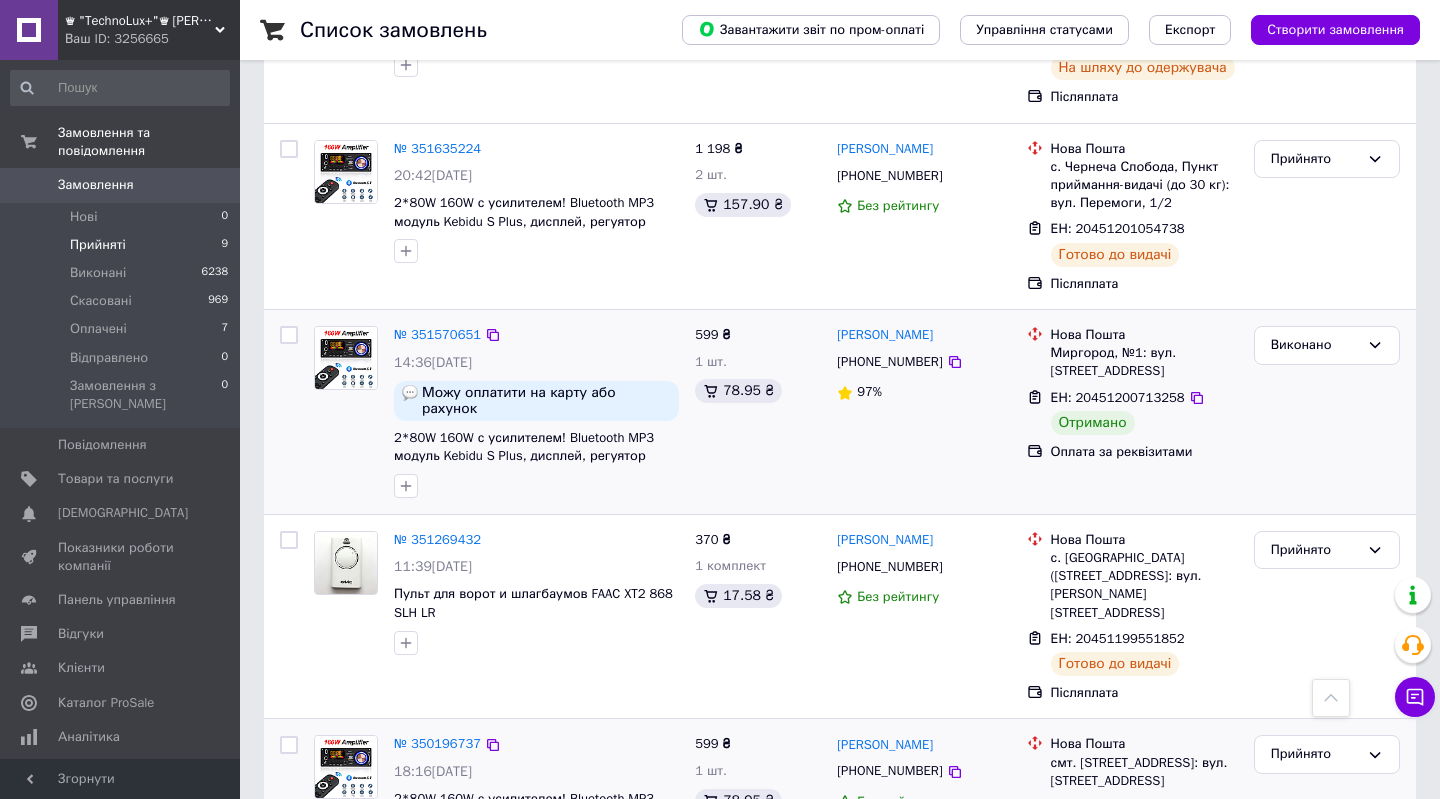 click on "Відмова одержувача" at bounding box center (1128, 833) 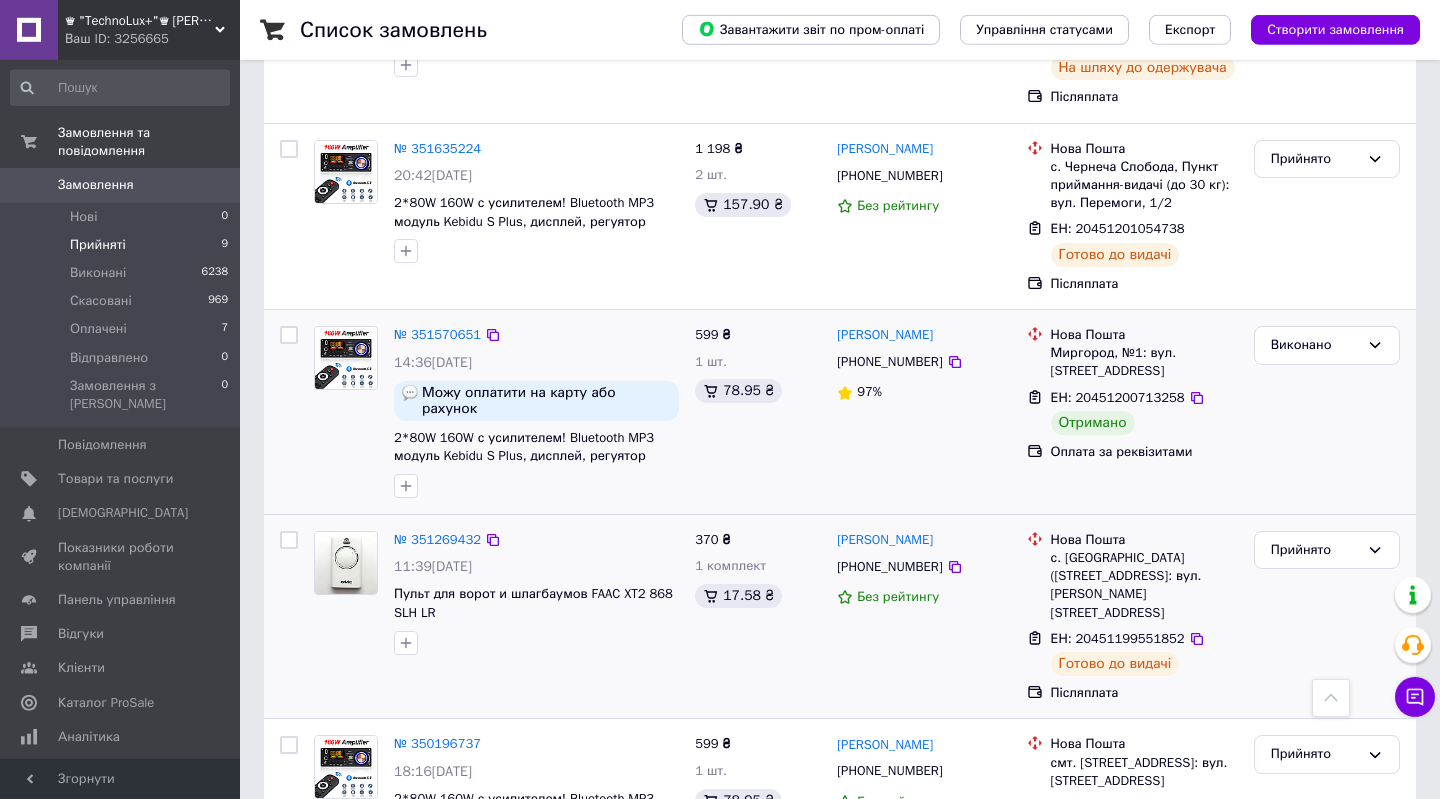 scroll, scrollTop: 1078, scrollLeft: 0, axis: vertical 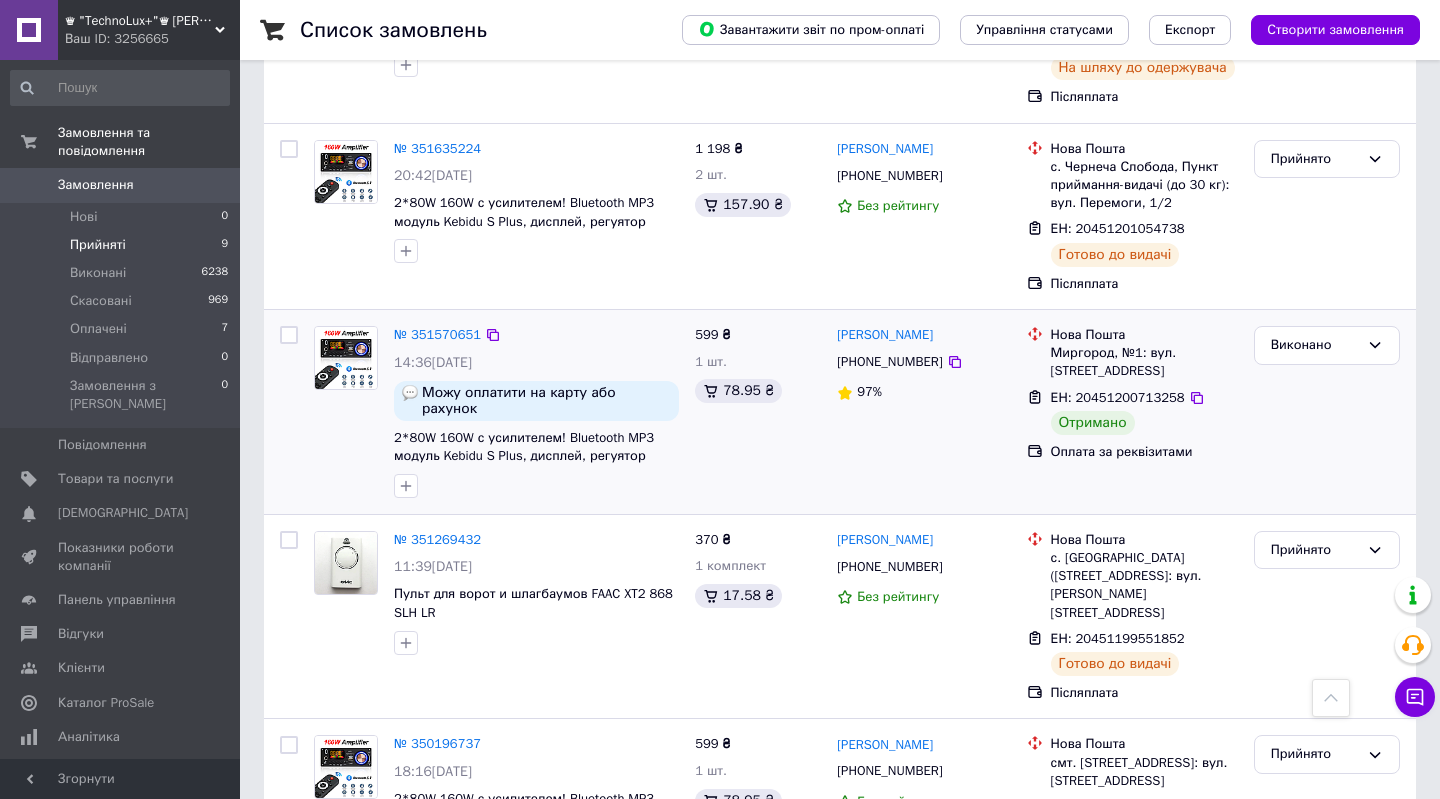 click on "Прийняті 9" at bounding box center [120, 245] 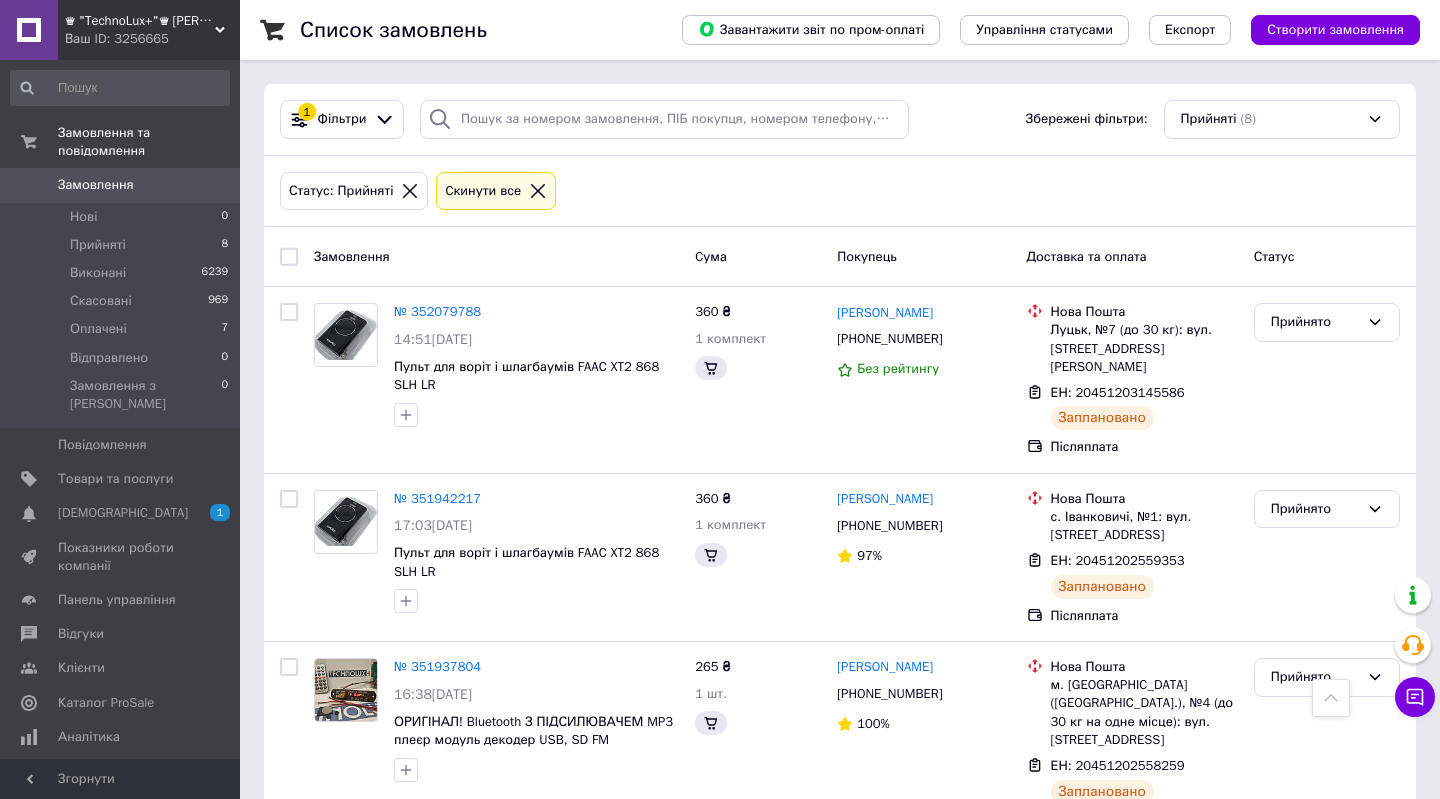 scroll, scrollTop: 890, scrollLeft: 0, axis: vertical 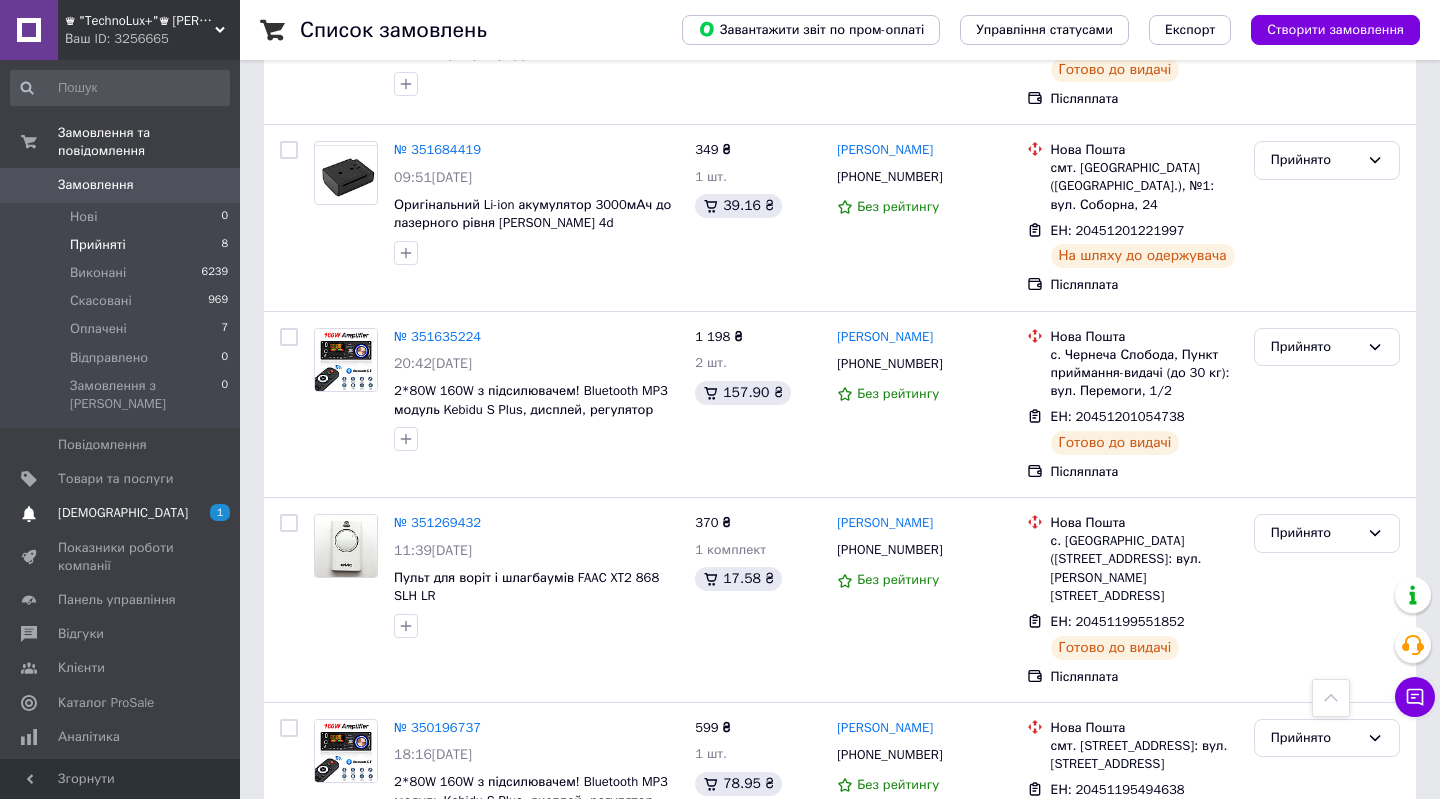 click on "[DEMOGRAPHIC_DATA]" at bounding box center [121, 513] 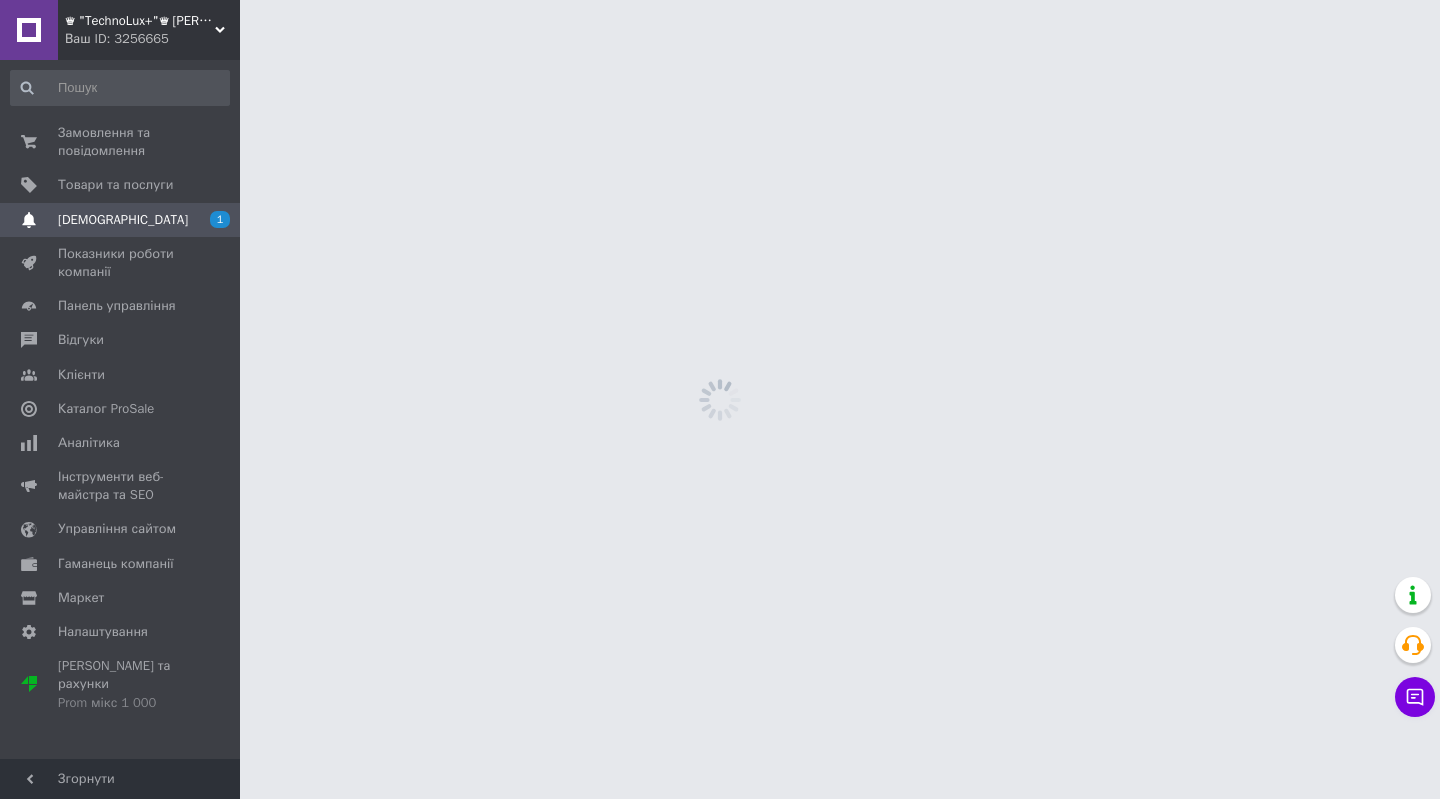 scroll, scrollTop: 0, scrollLeft: 0, axis: both 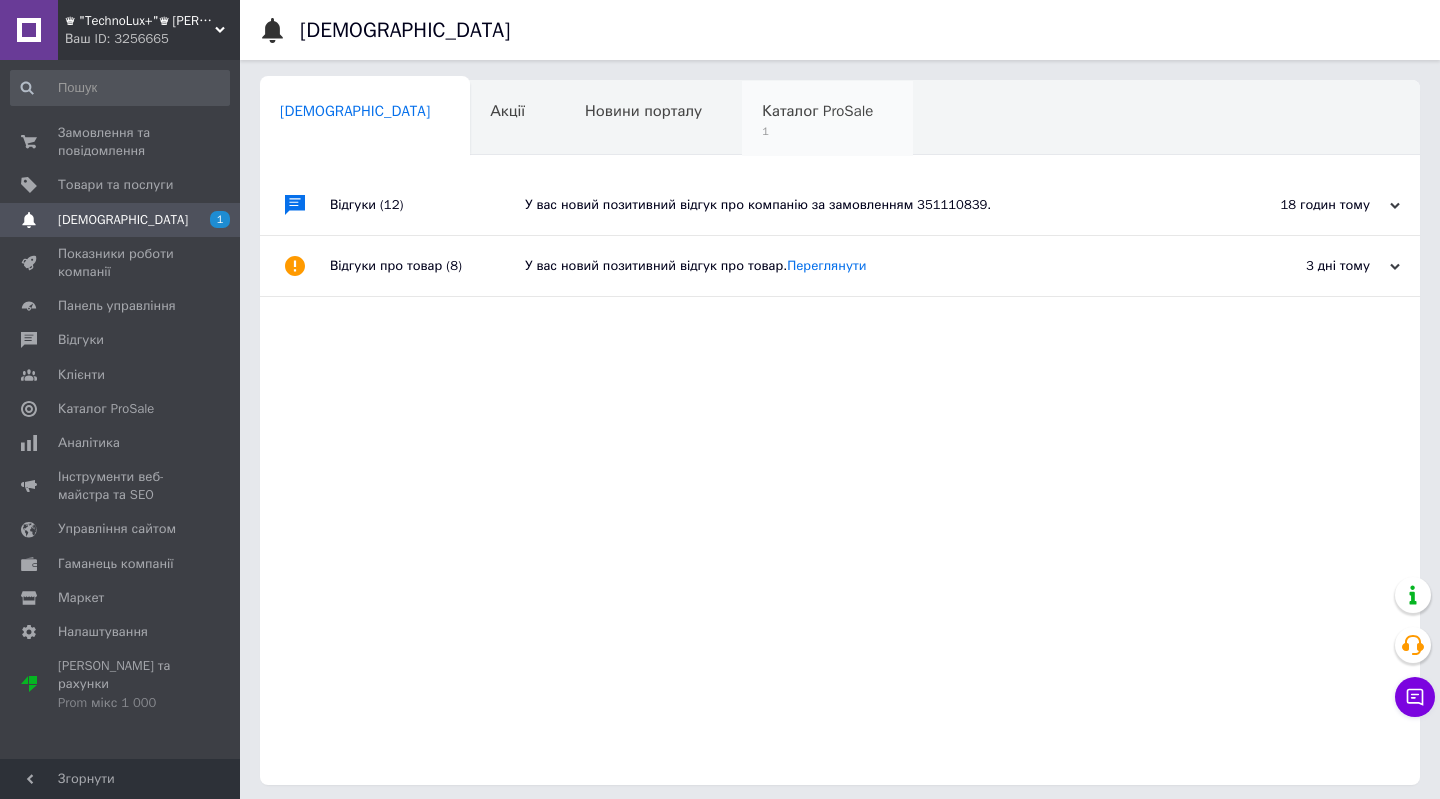 click on "Каталог ProSale" at bounding box center [817, 111] 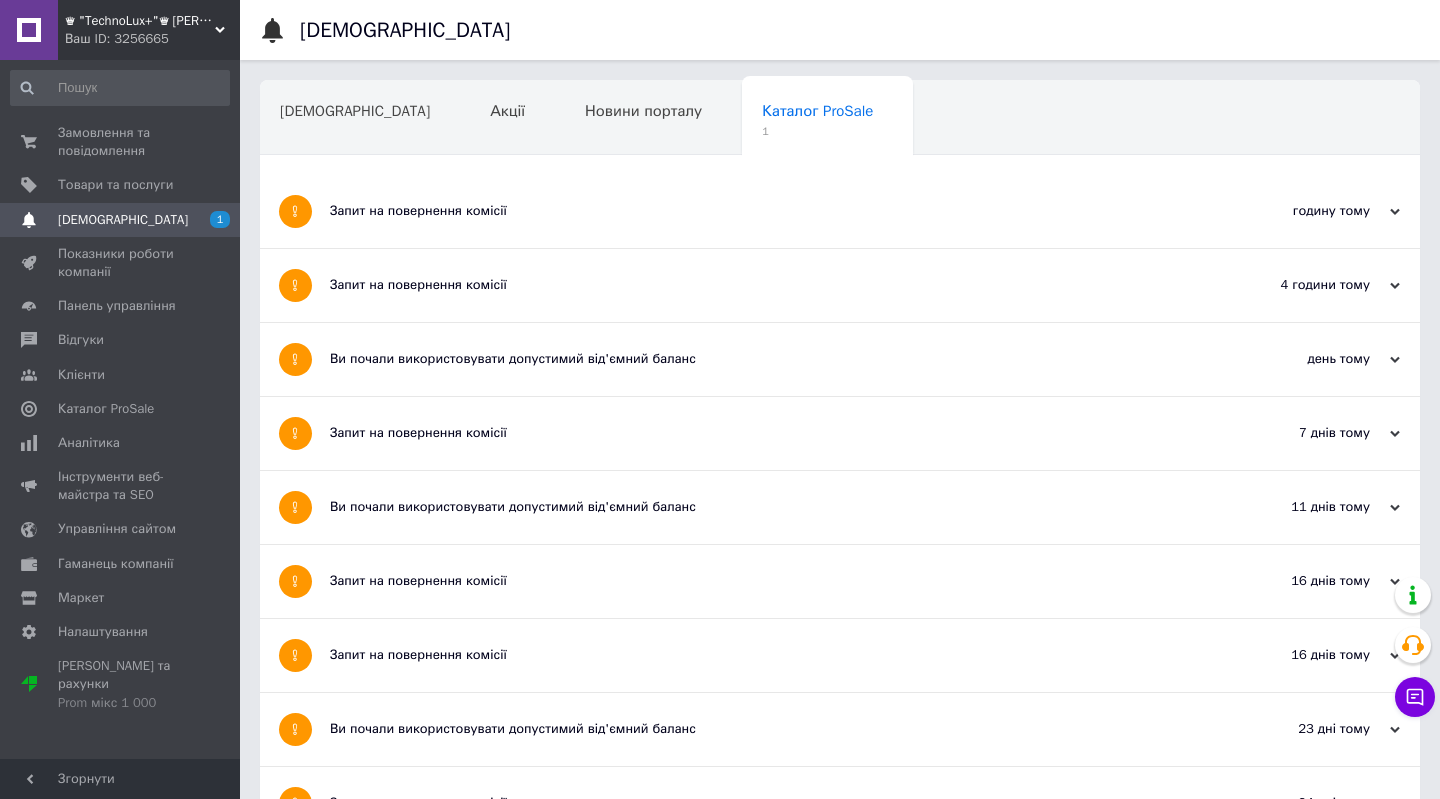 click on "Новини порталу" at bounding box center (643, 111) 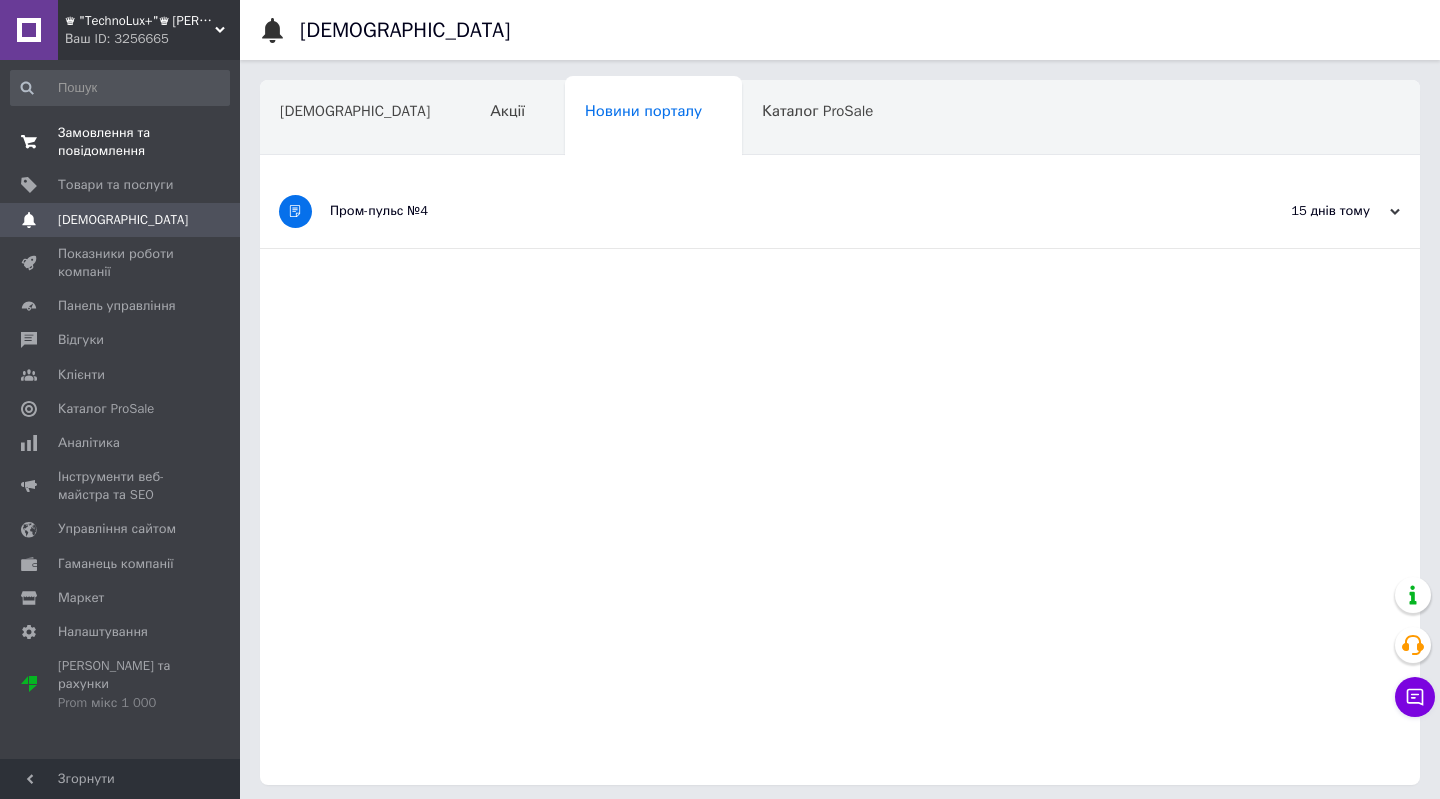 click at bounding box center [29, 142] 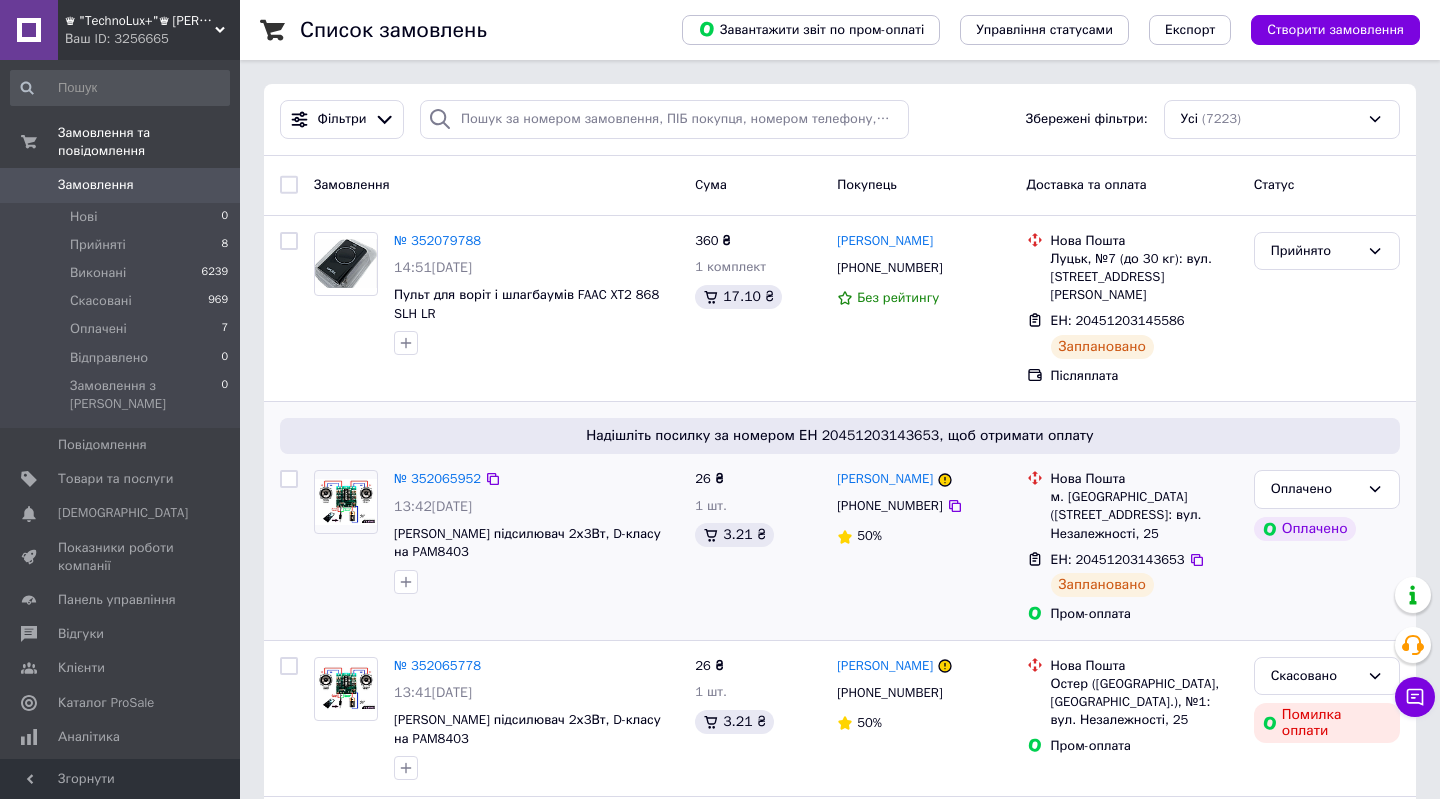 scroll, scrollTop: 312, scrollLeft: 0, axis: vertical 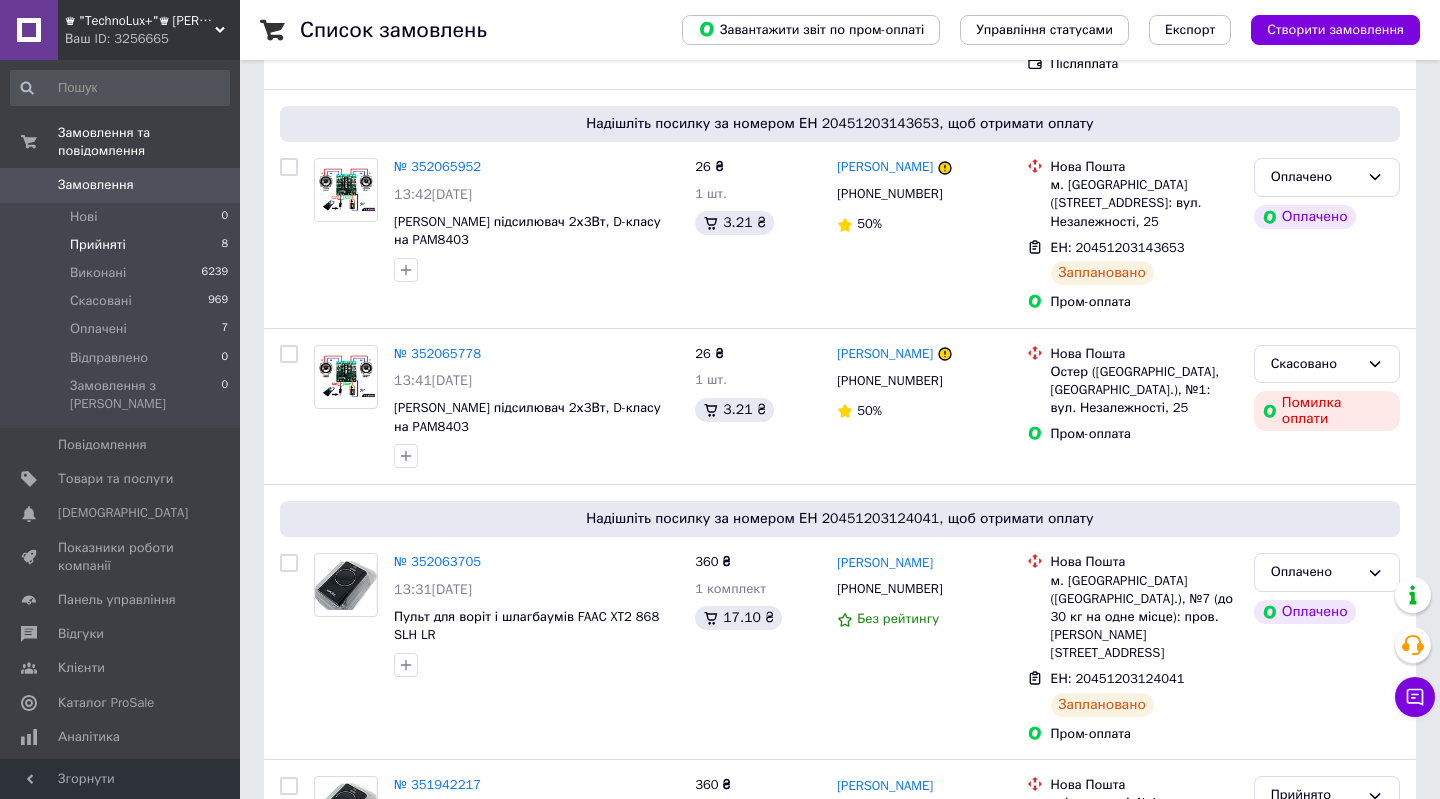 click on "Прийняті" at bounding box center (98, 245) 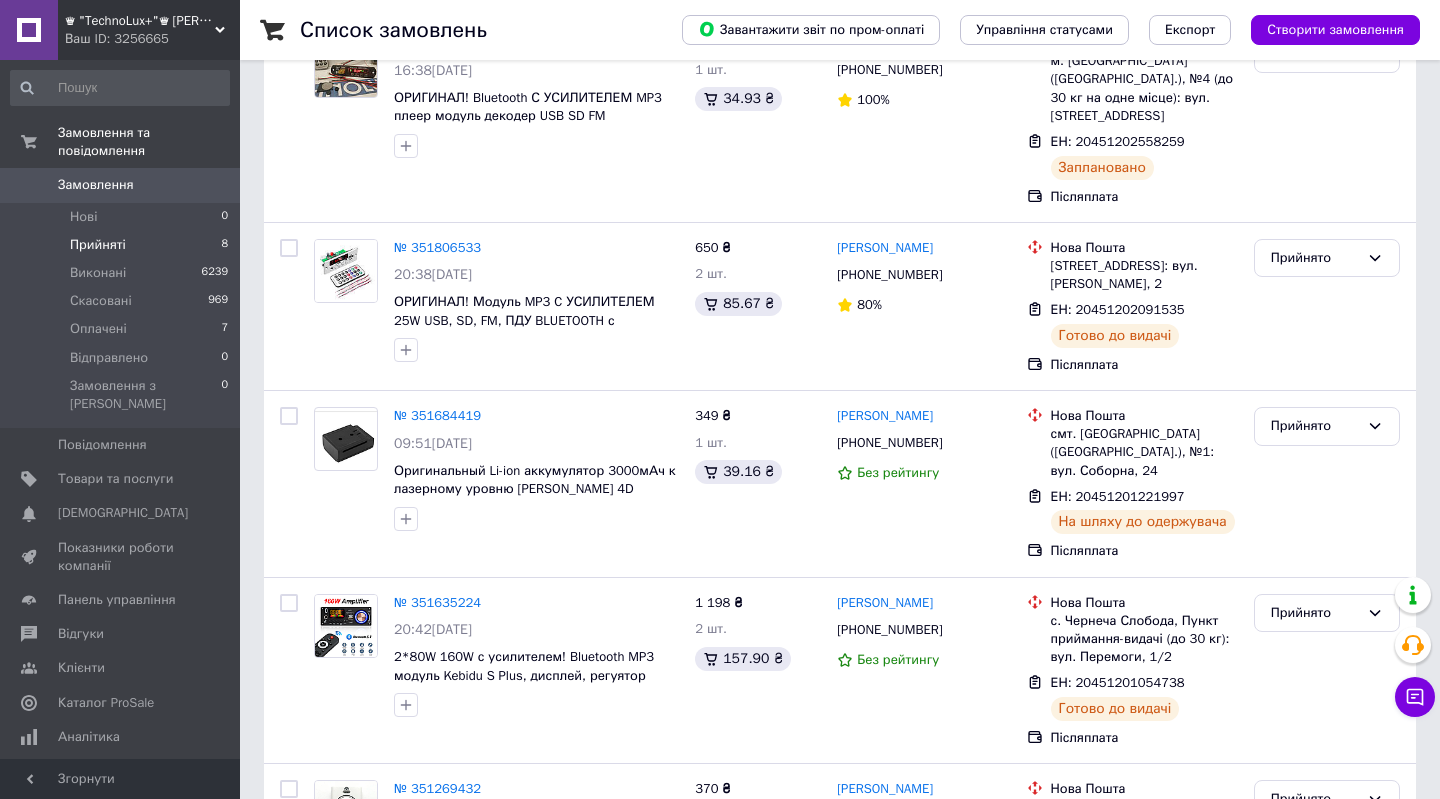 scroll, scrollTop: 890, scrollLeft: 0, axis: vertical 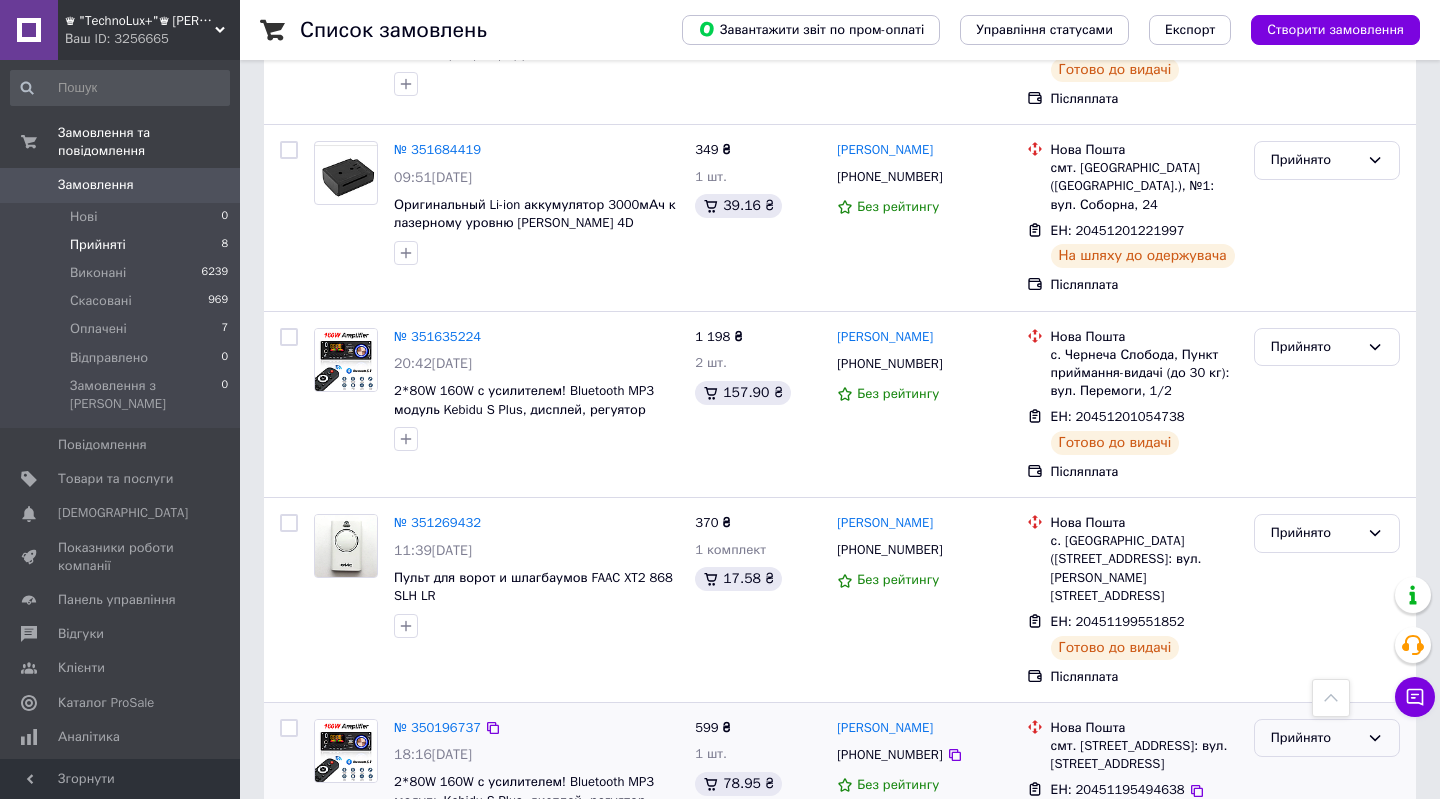 click on "Прийнято" at bounding box center [1315, 738] 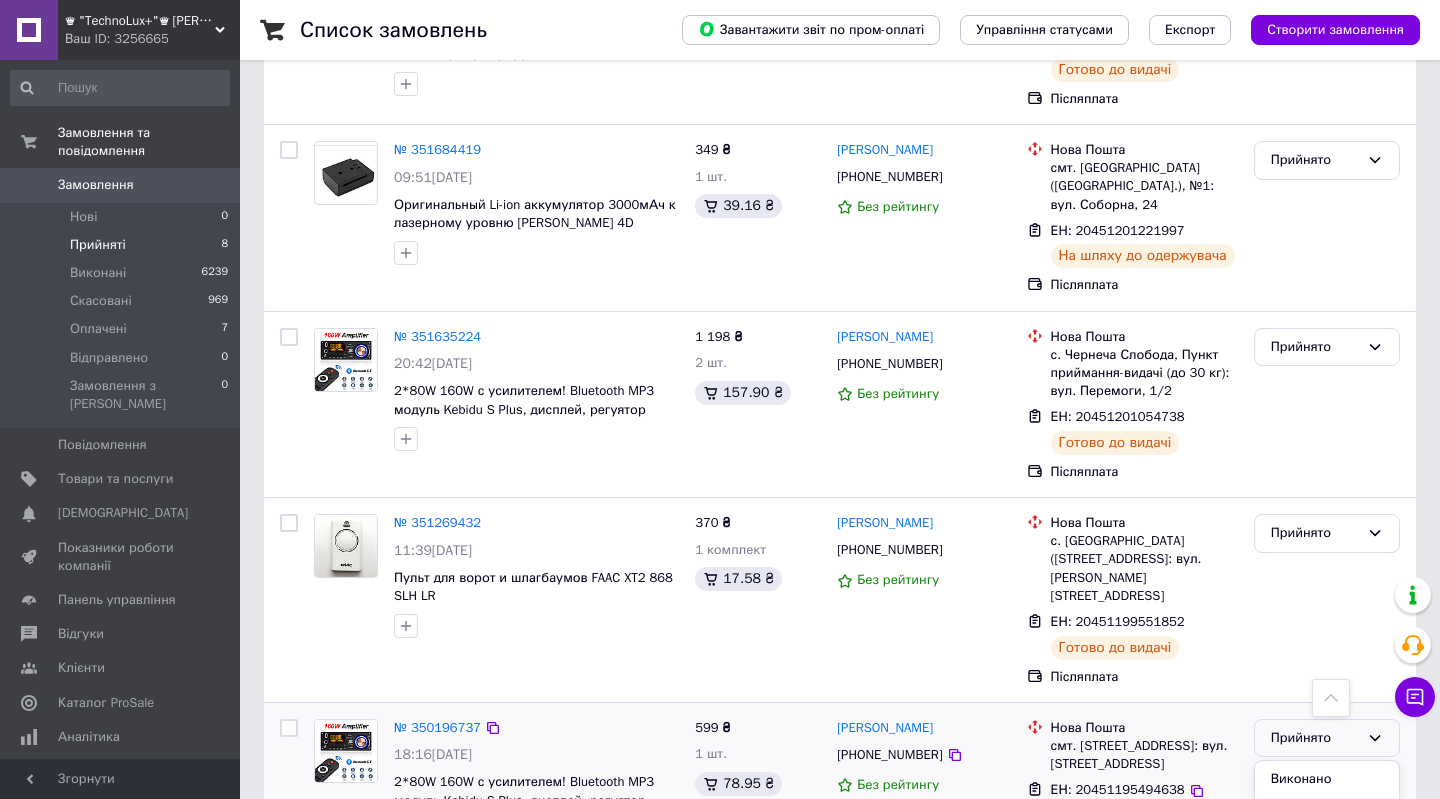 click on "Скасовано" at bounding box center [1327, 816] 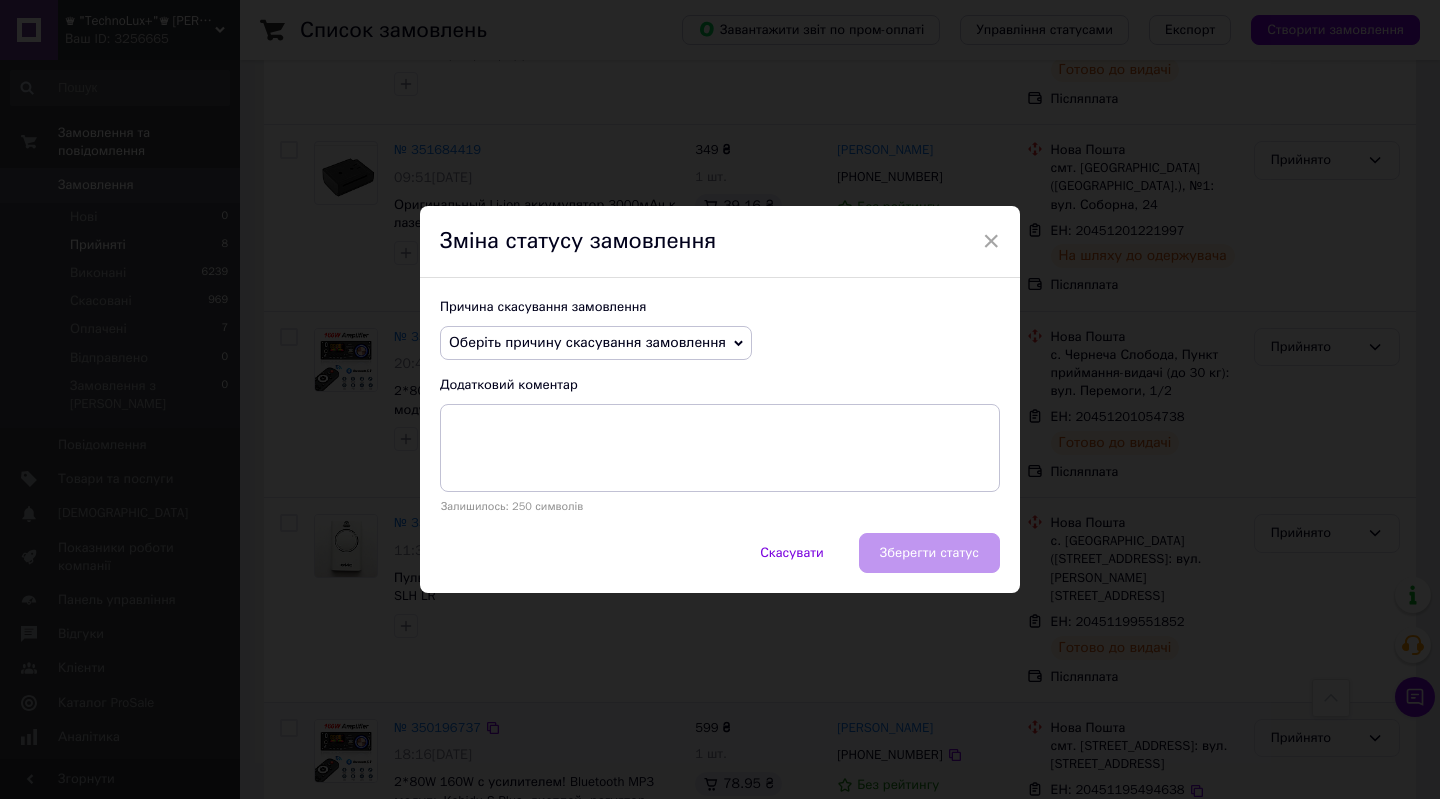 click on "Оберіть причину скасування замовлення" at bounding box center (596, 343) 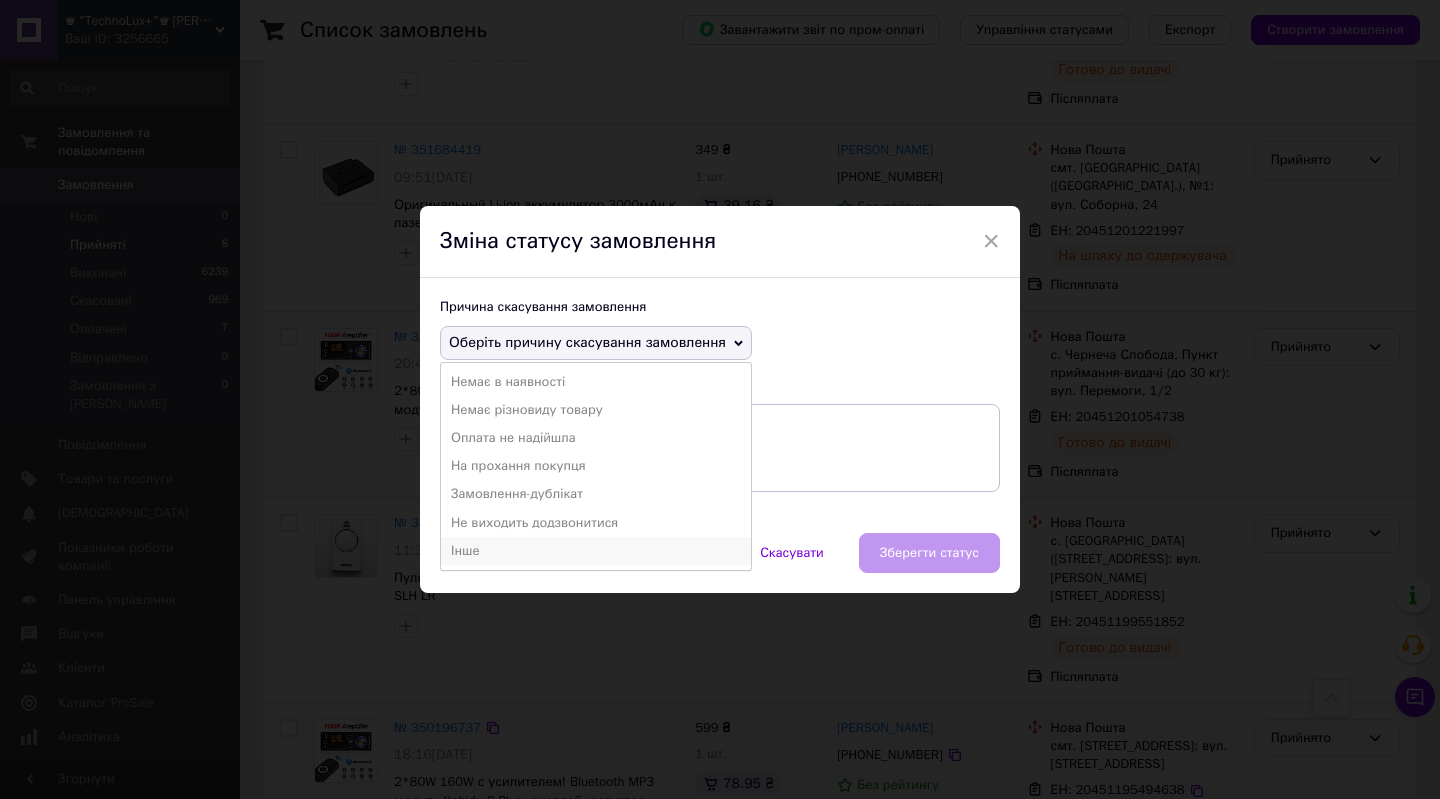 click on "Інше" at bounding box center [596, 551] 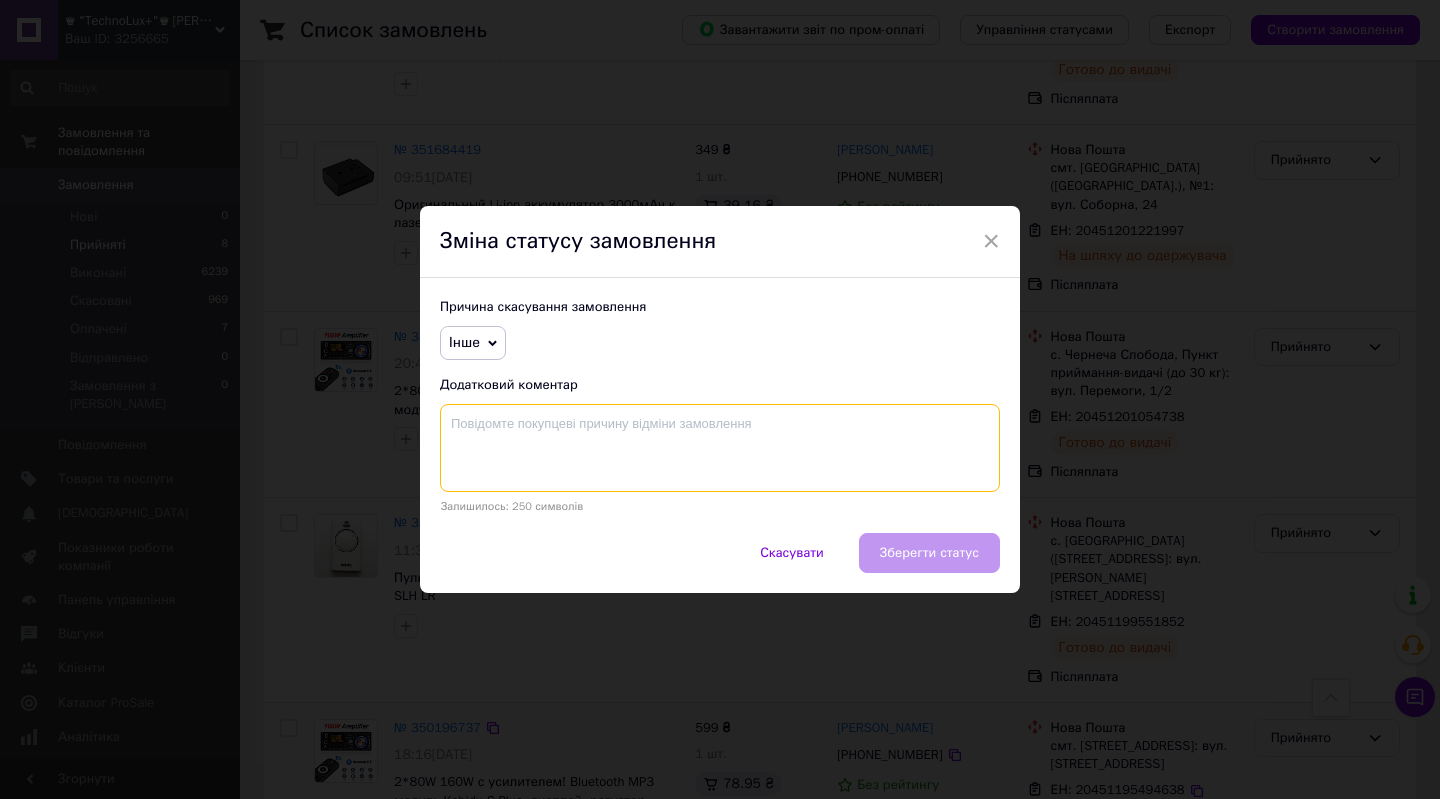 click at bounding box center (720, 448) 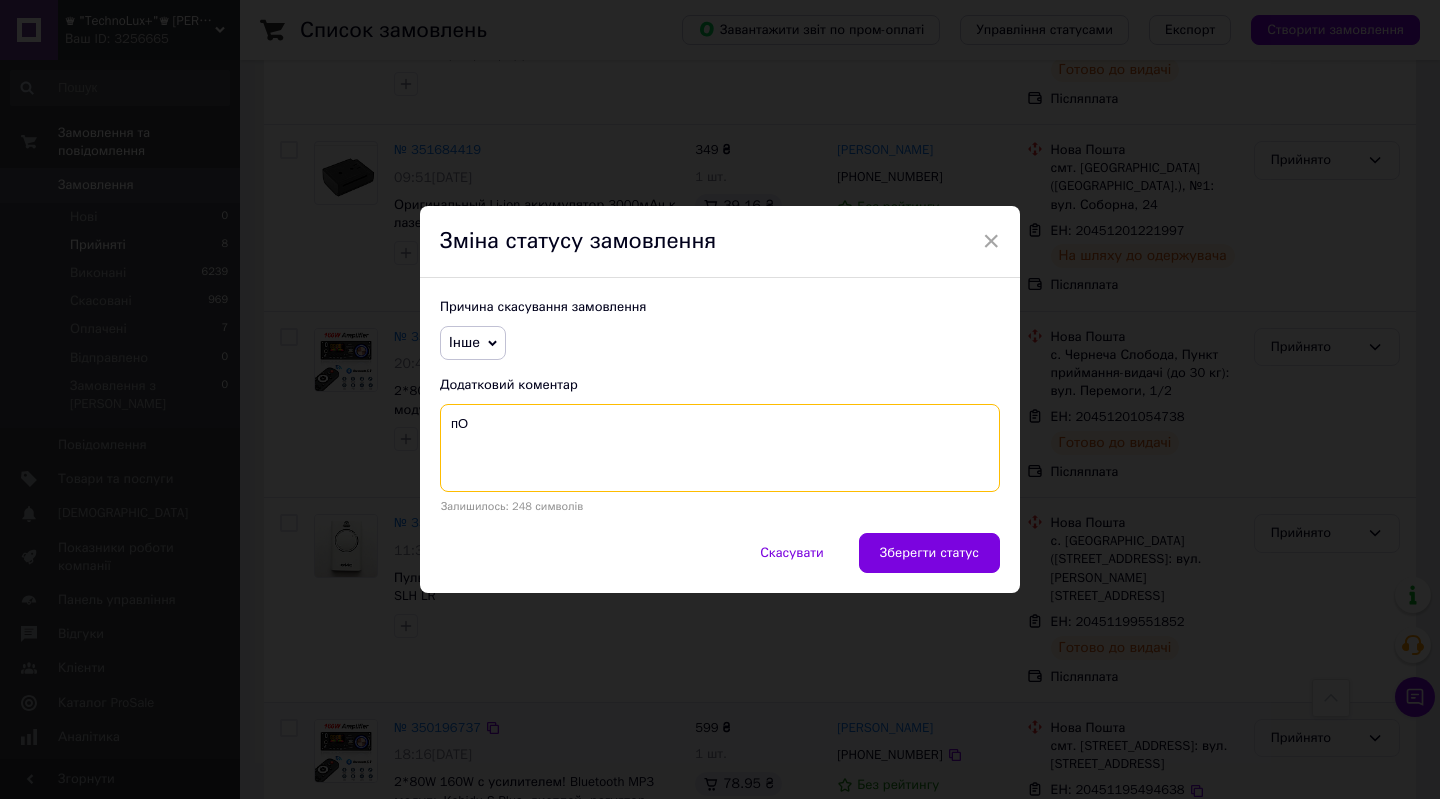type on "п" 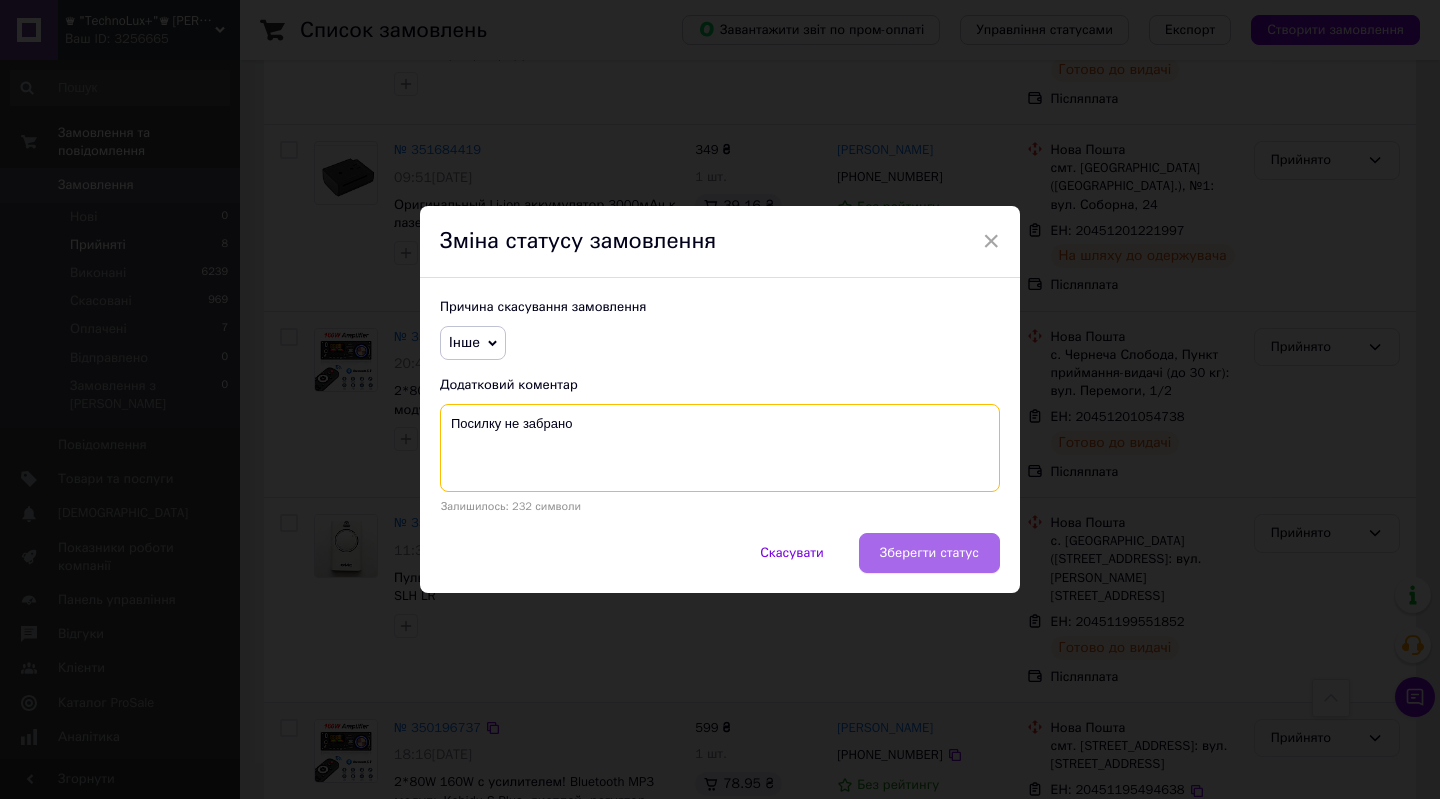 type on "Посилку не забрано" 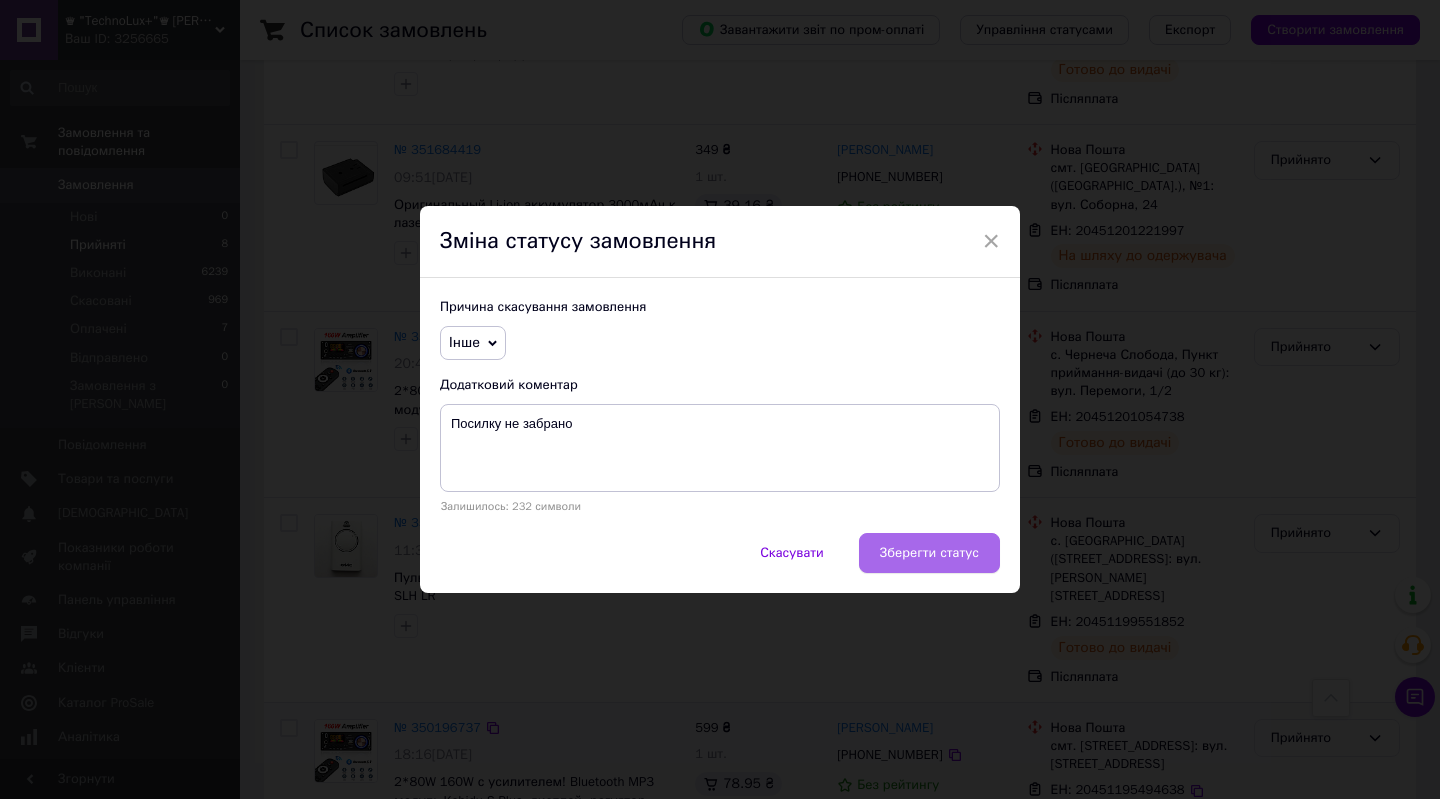 click on "Зберегти статус" at bounding box center [929, 553] 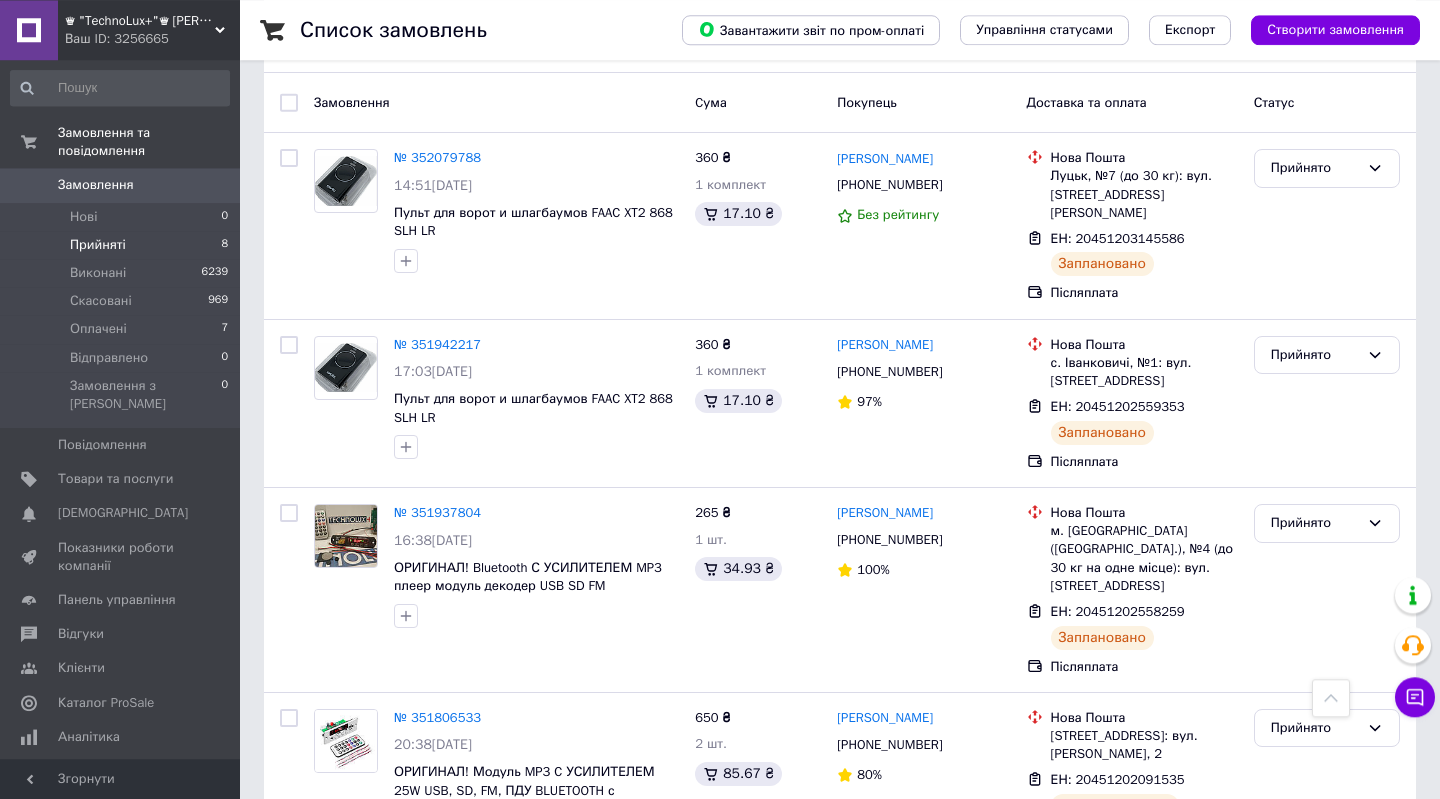 scroll, scrollTop: 58, scrollLeft: 0, axis: vertical 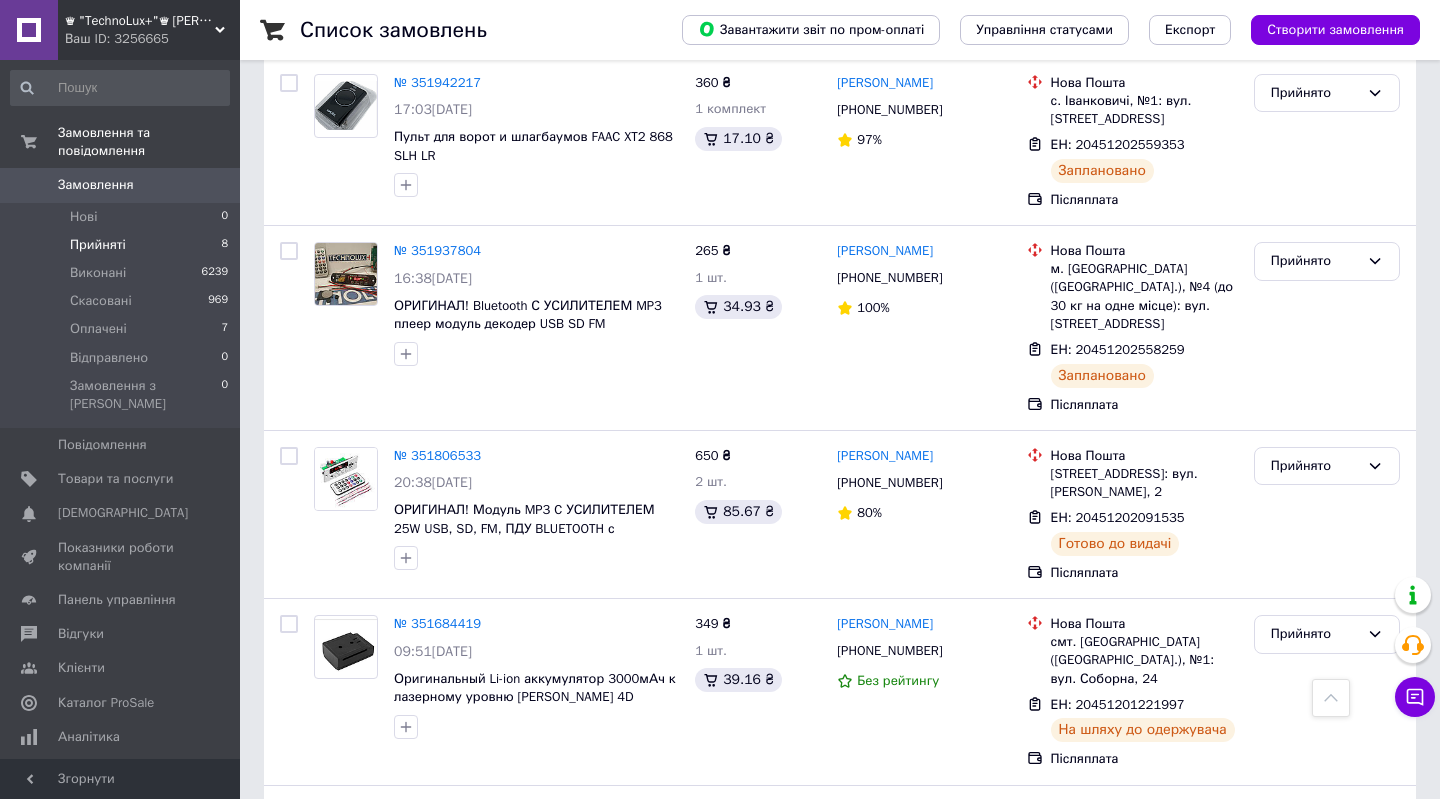 click on "Замовлення" at bounding box center (96, 185) 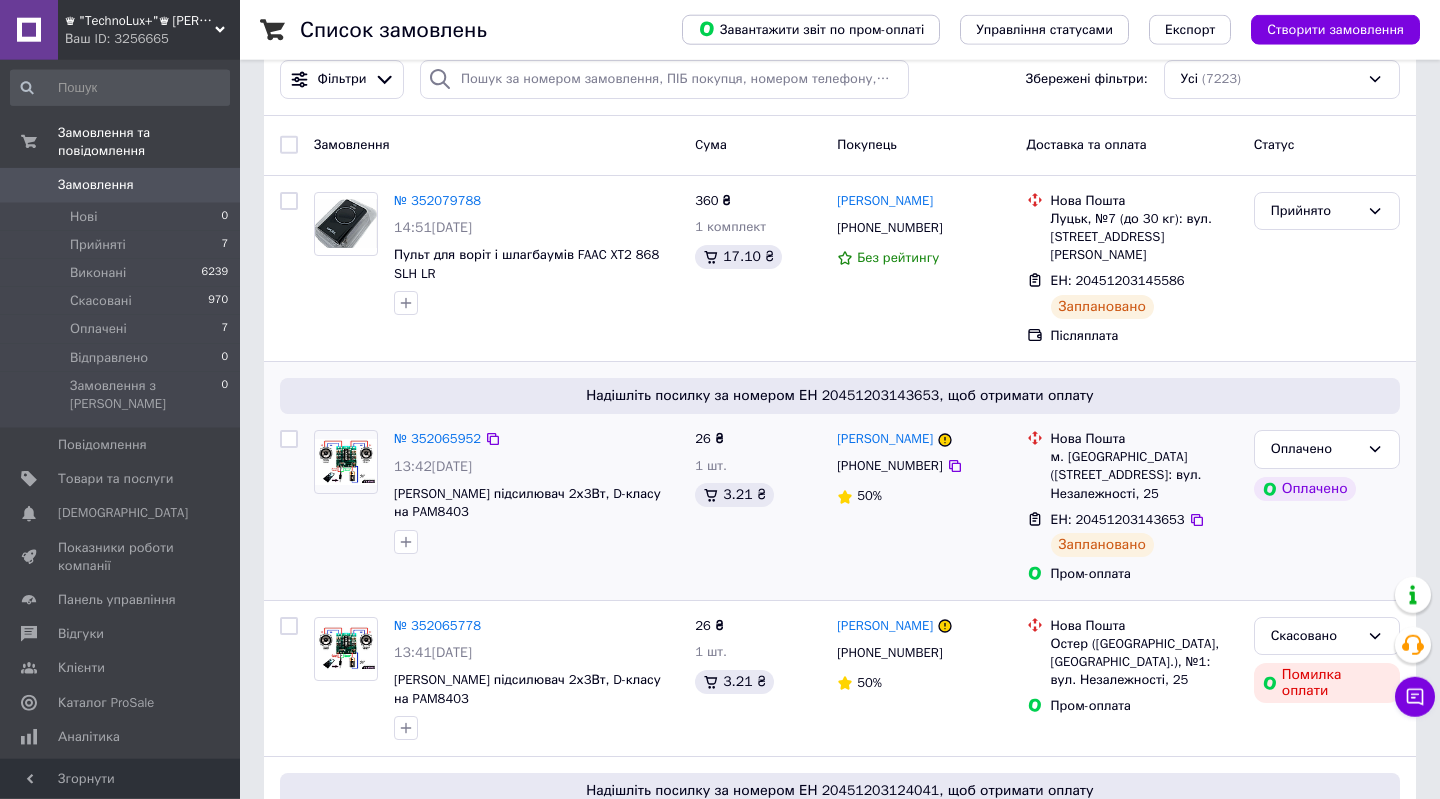 scroll, scrollTop: 0, scrollLeft: 0, axis: both 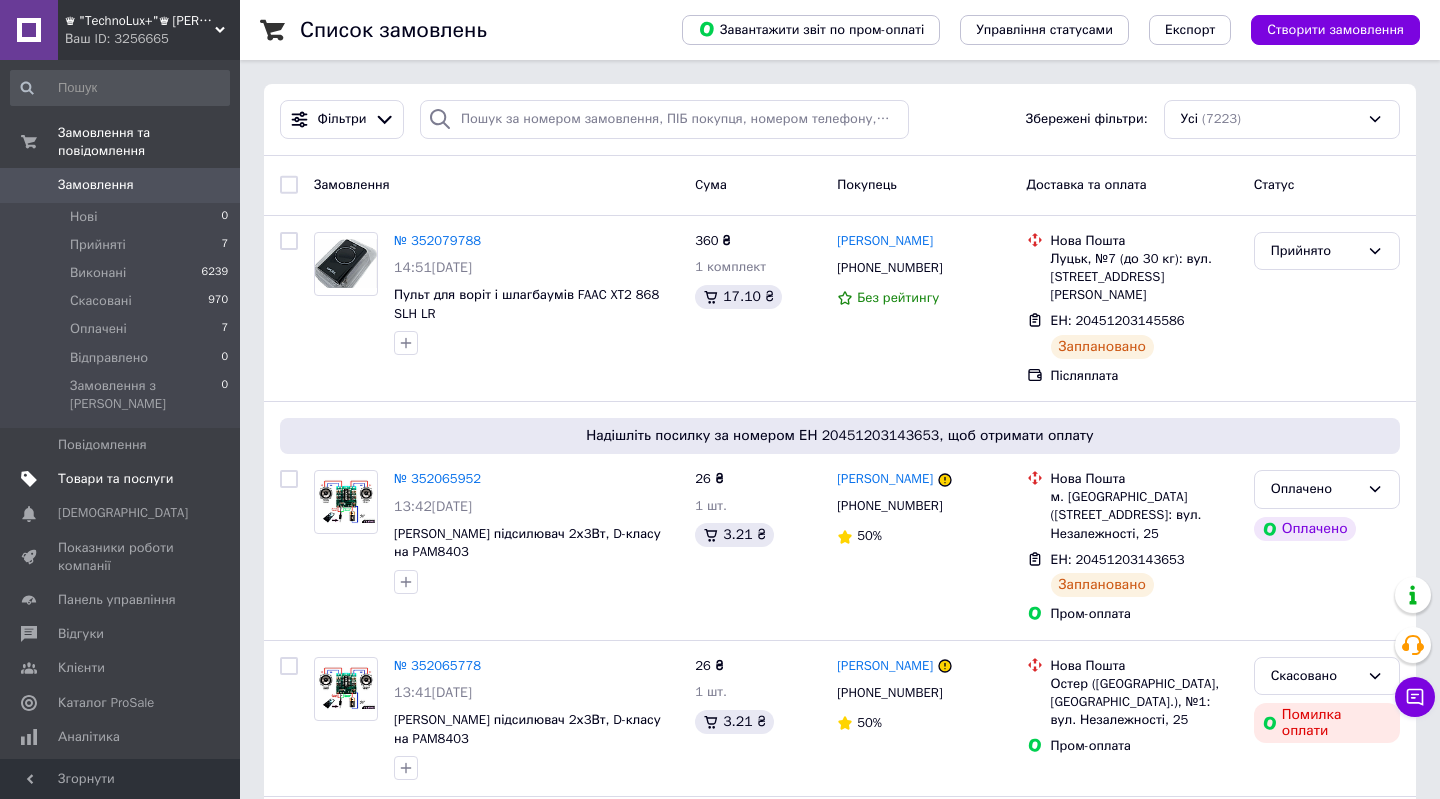 click on "Товари та послуги" at bounding box center (115, 479) 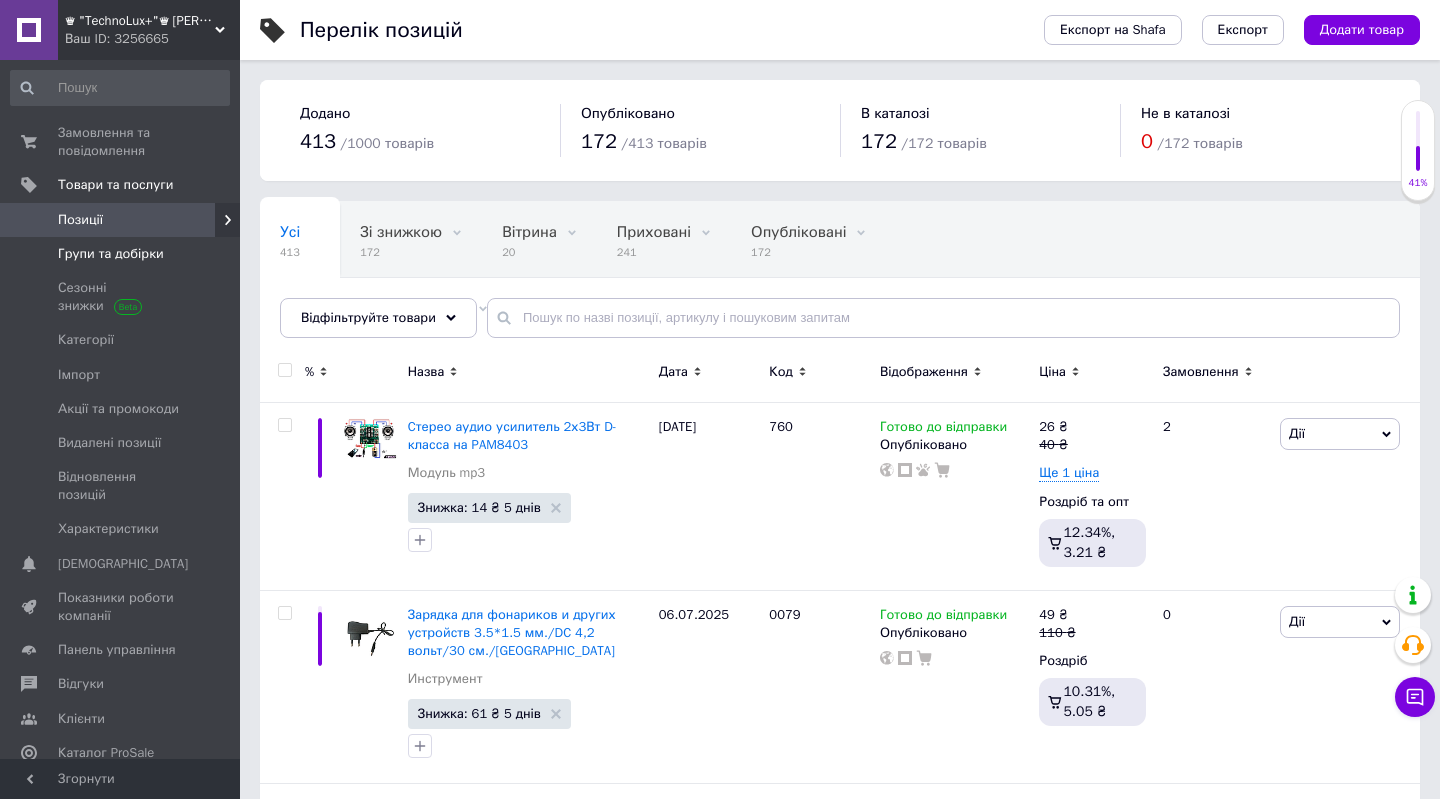 click on "Групи та добірки" at bounding box center (111, 254) 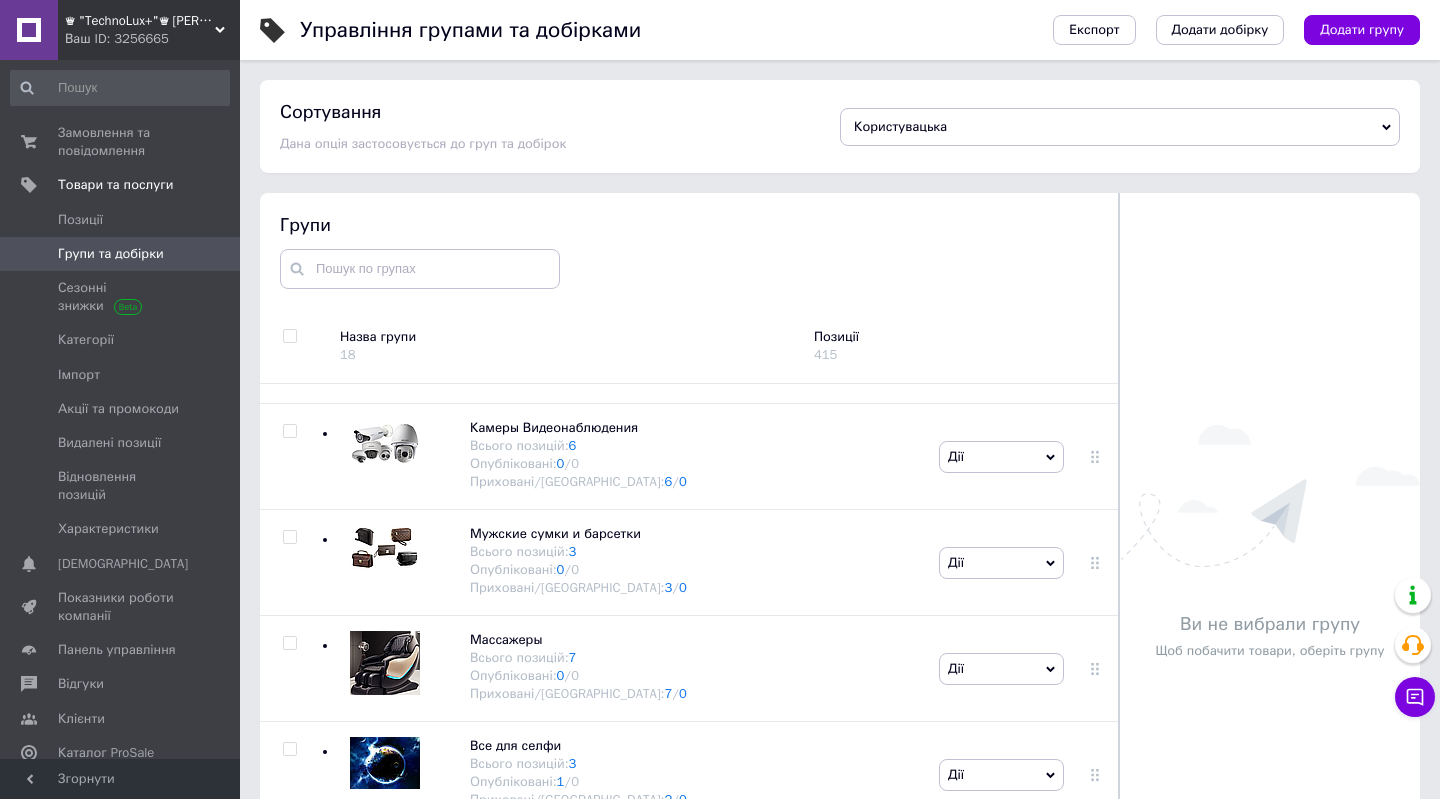 scroll, scrollTop: 555, scrollLeft: 0, axis: vertical 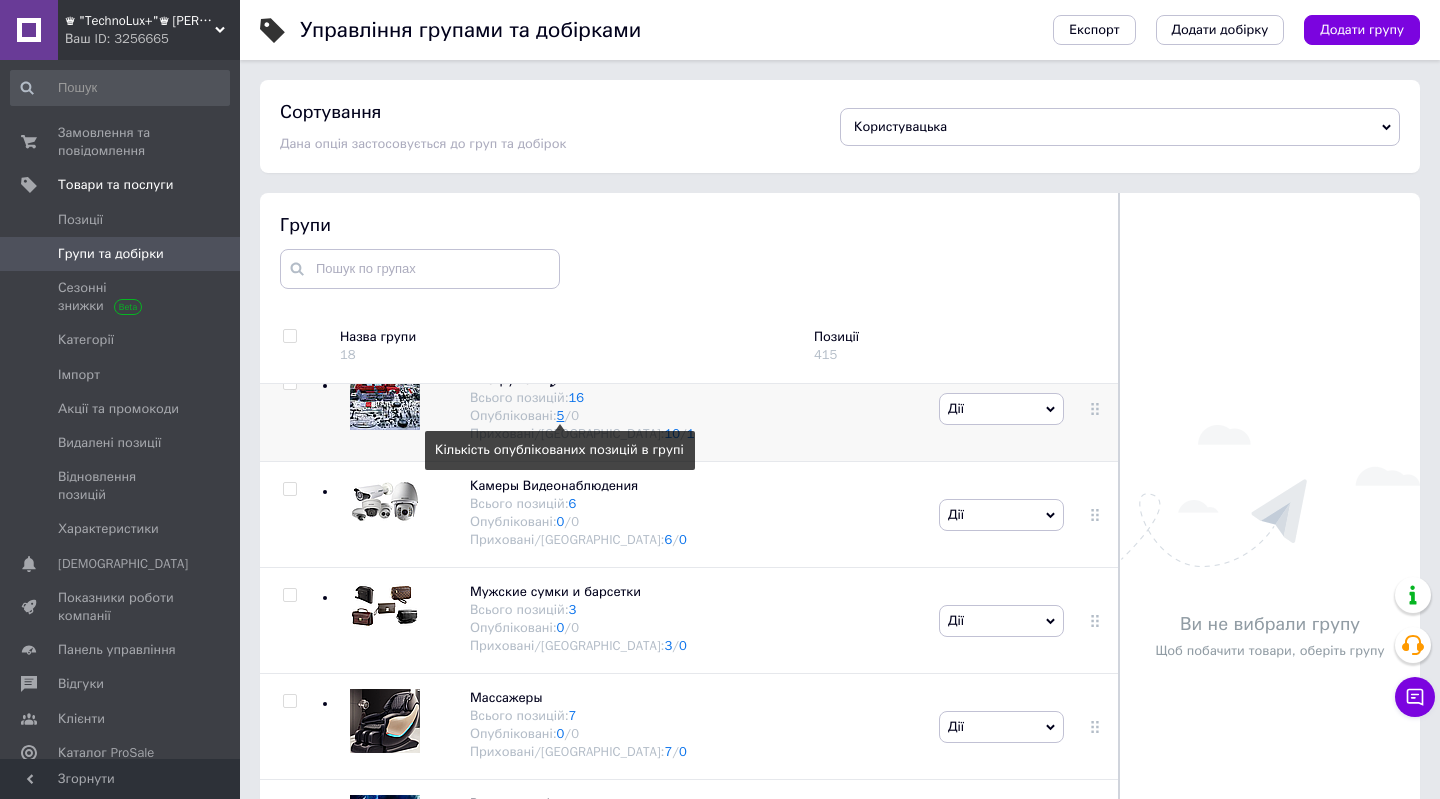 click on "5" at bounding box center (561, 415) 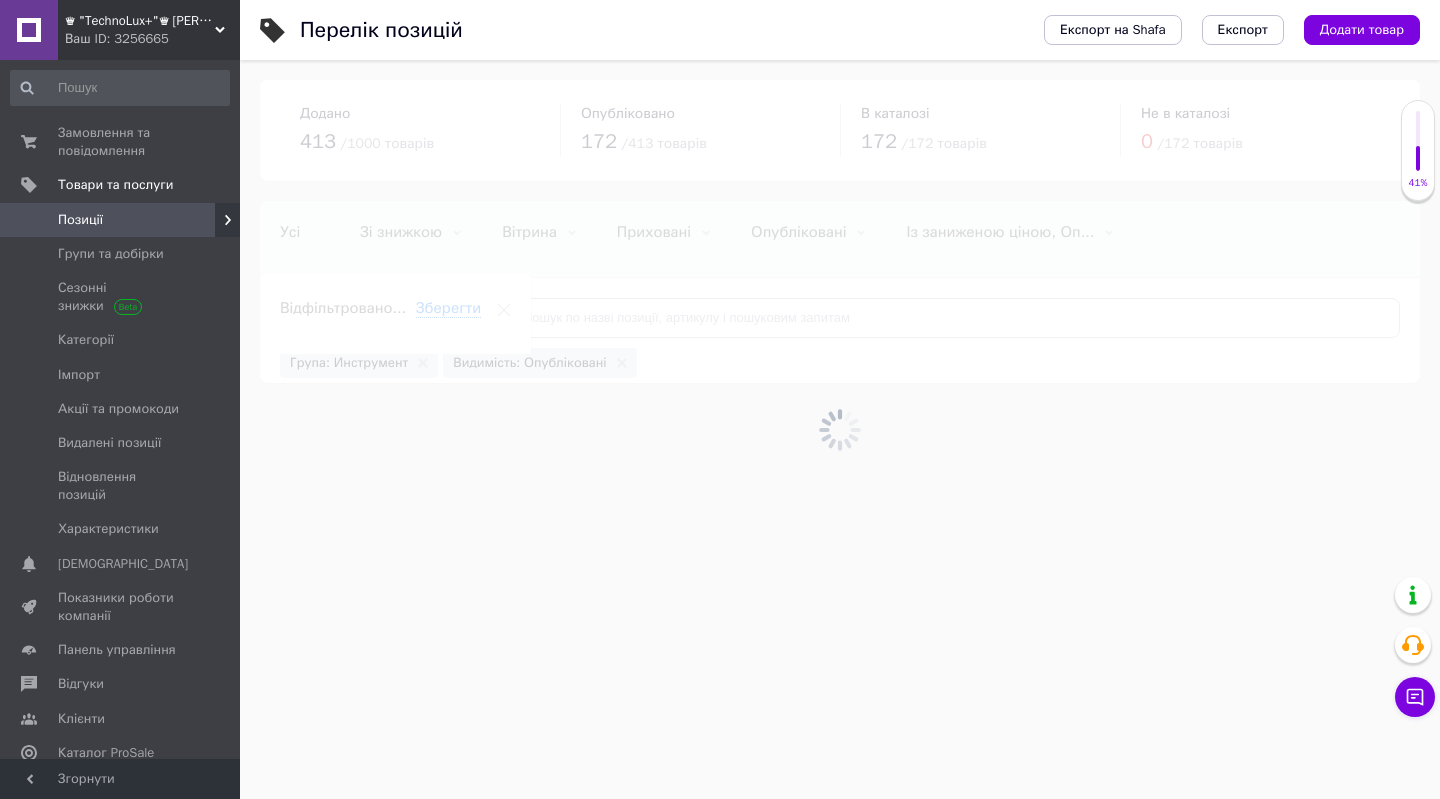 scroll, scrollTop: 0, scrollLeft: 136, axis: horizontal 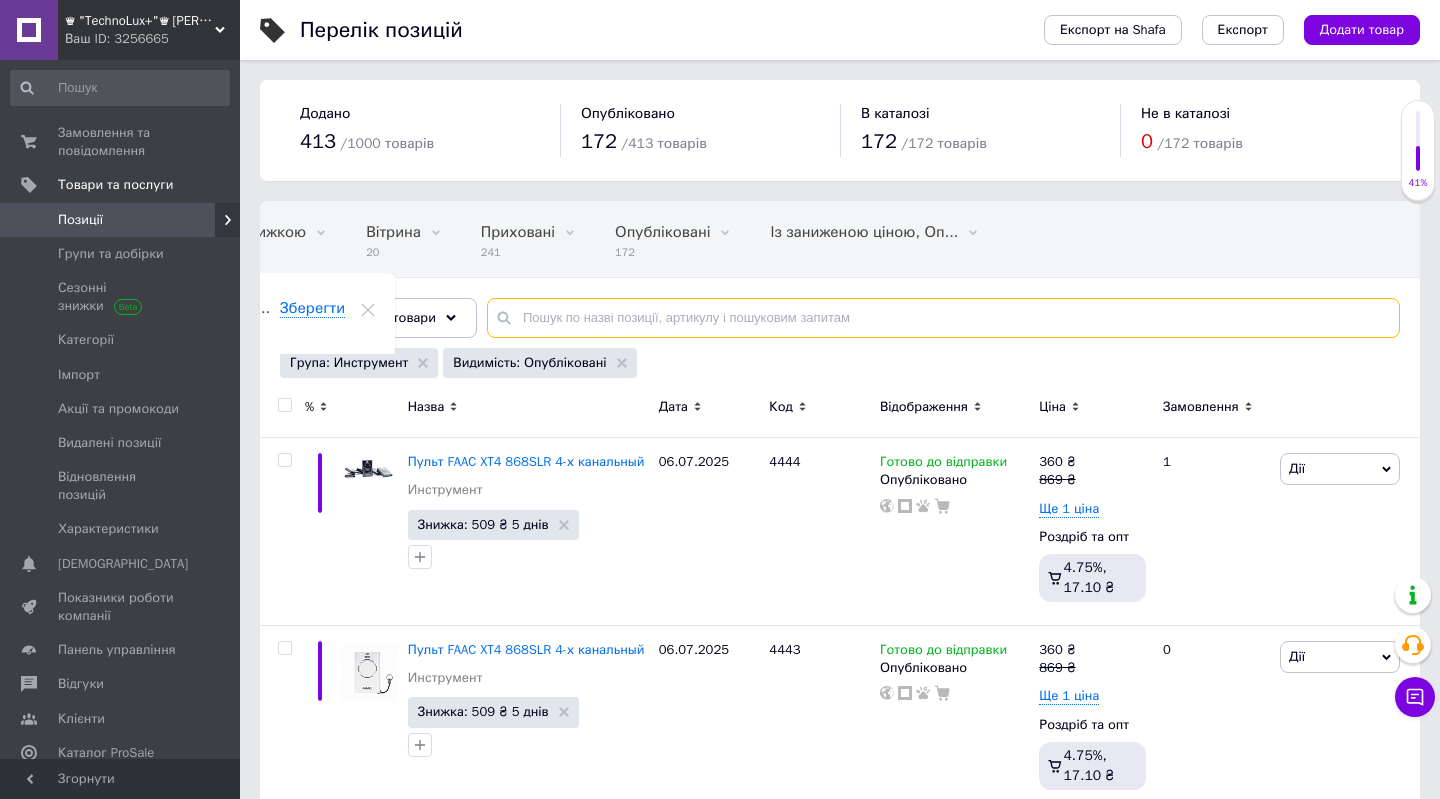 click at bounding box center [943, 318] 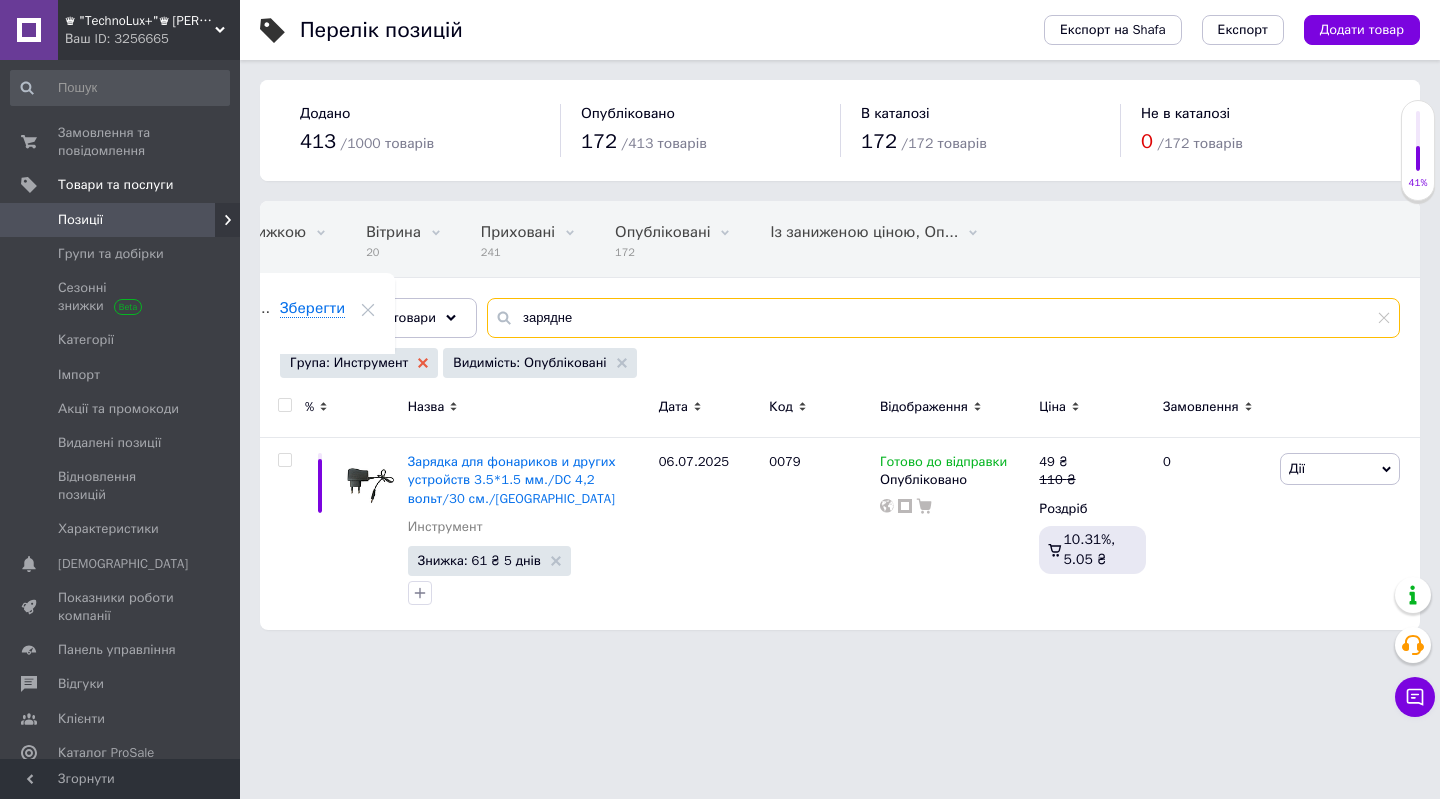 type on "зарядне" 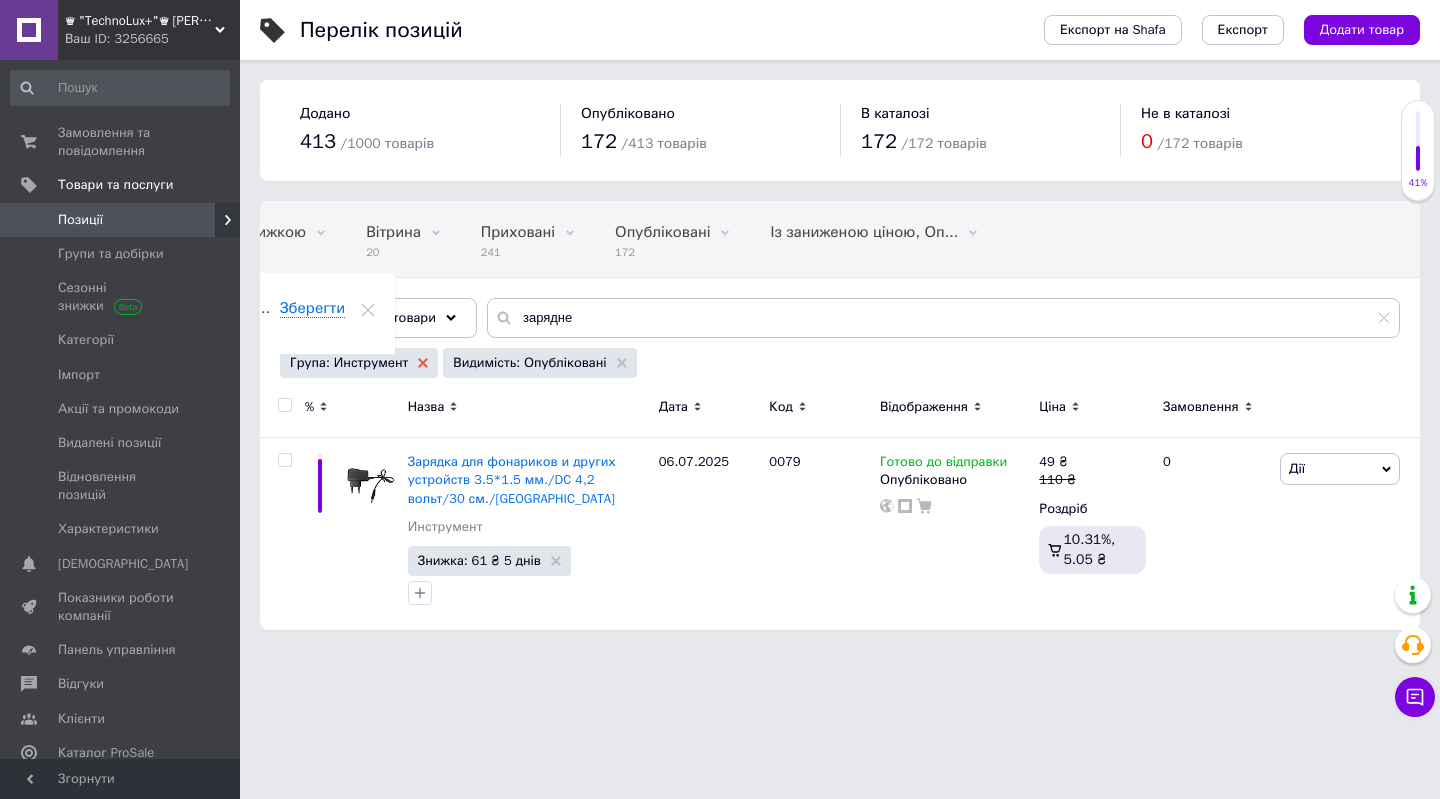 click 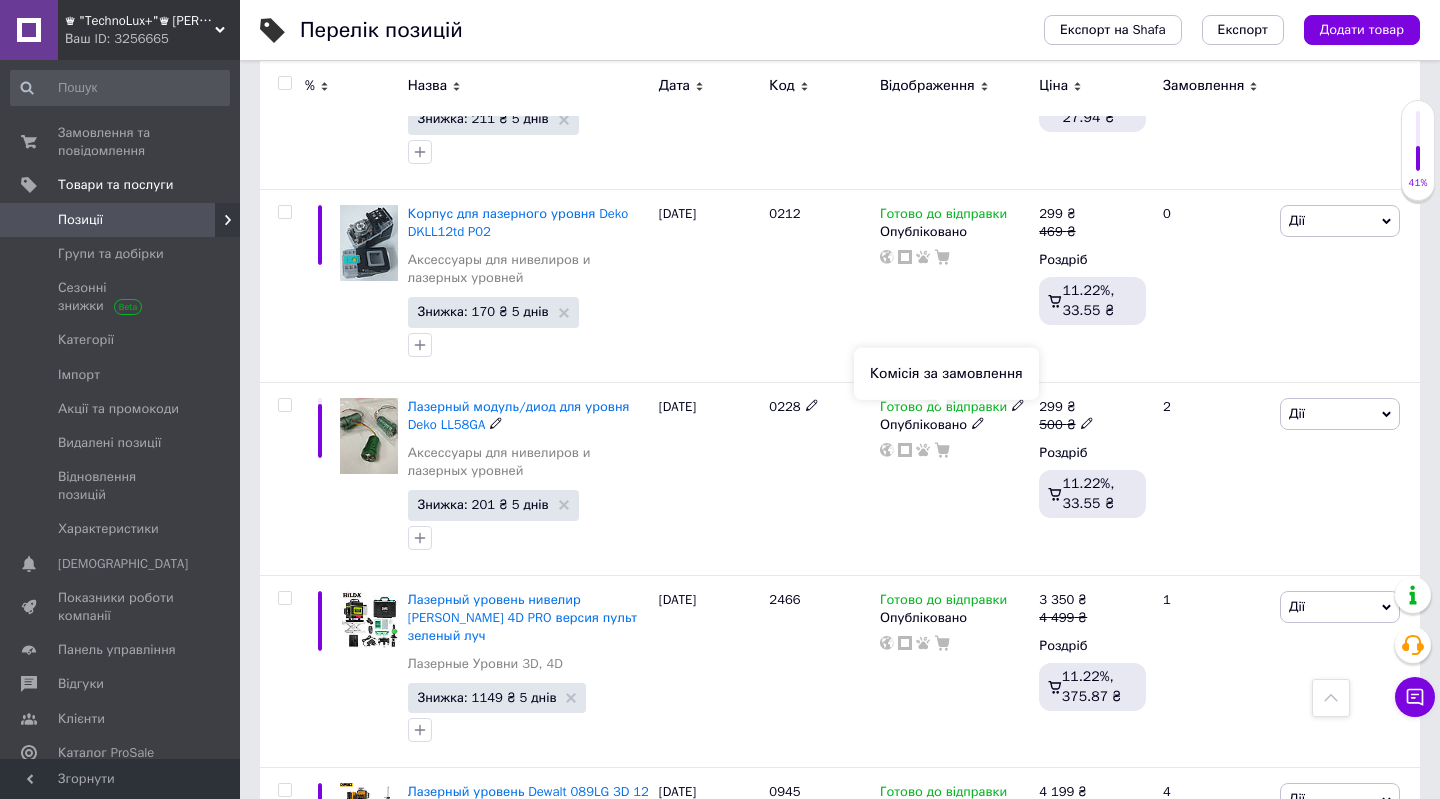 scroll, scrollTop: 7904, scrollLeft: 0, axis: vertical 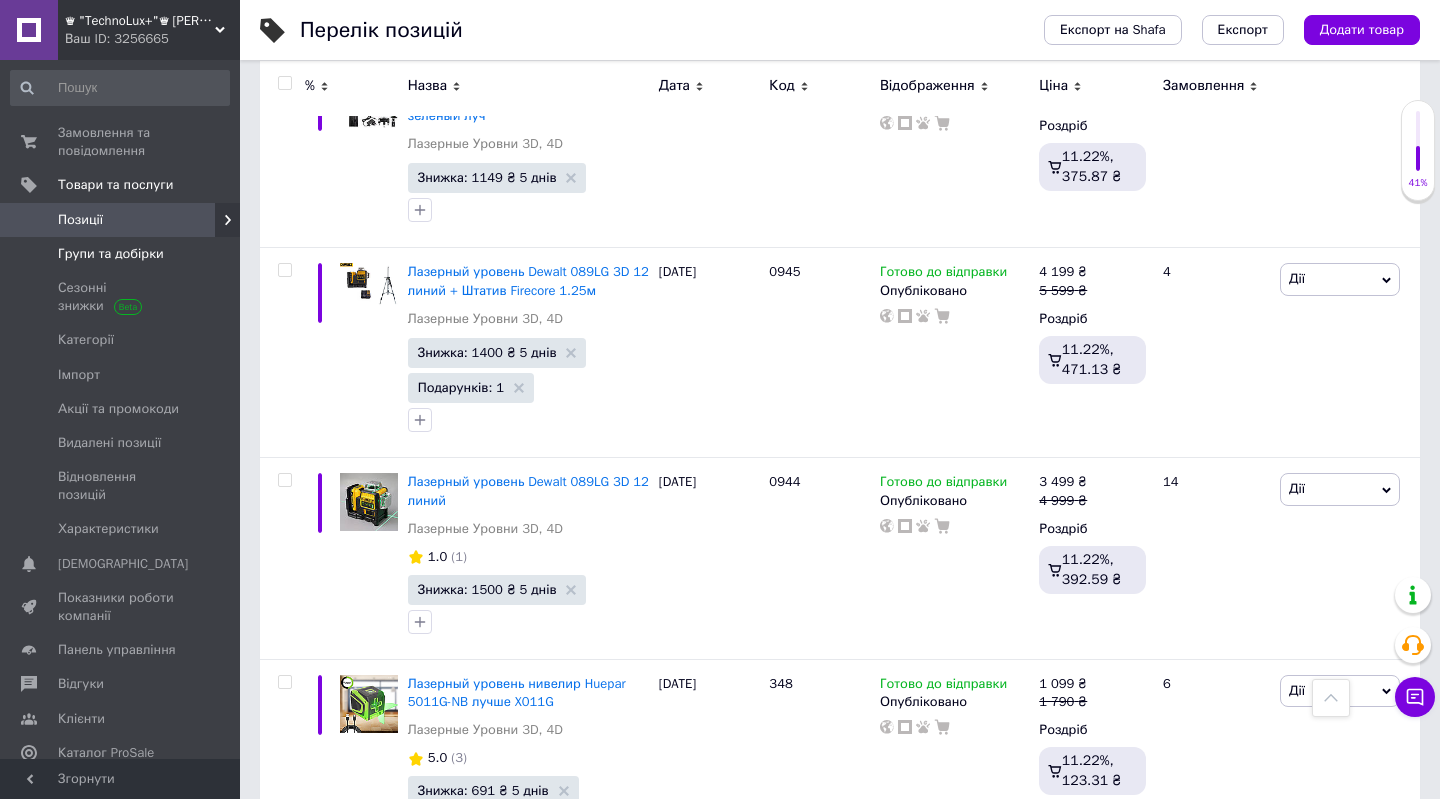 click on "Групи та добірки" at bounding box center [111, 254] 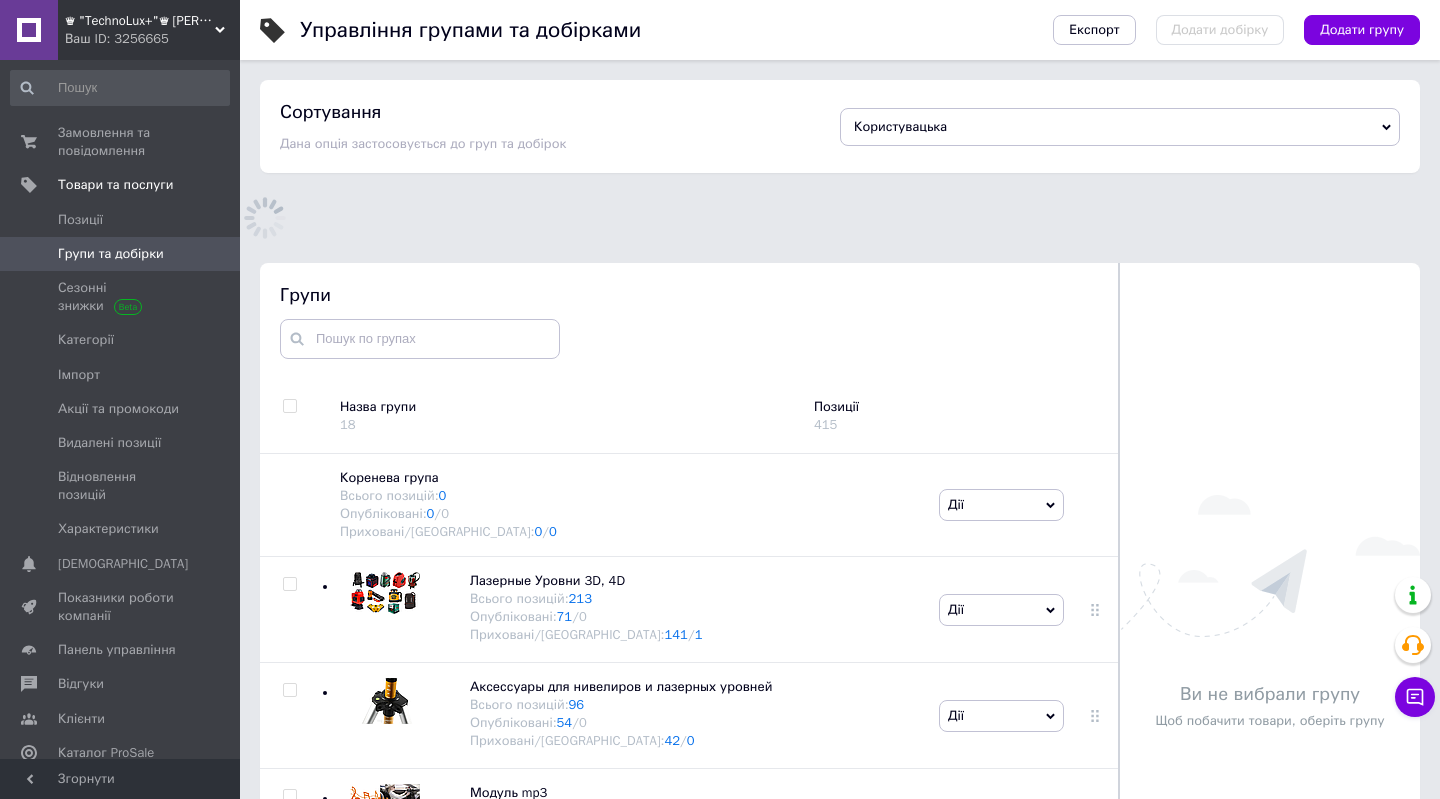 scroll, scrollTop: 106, scrollLeft: 0, axis: vertical 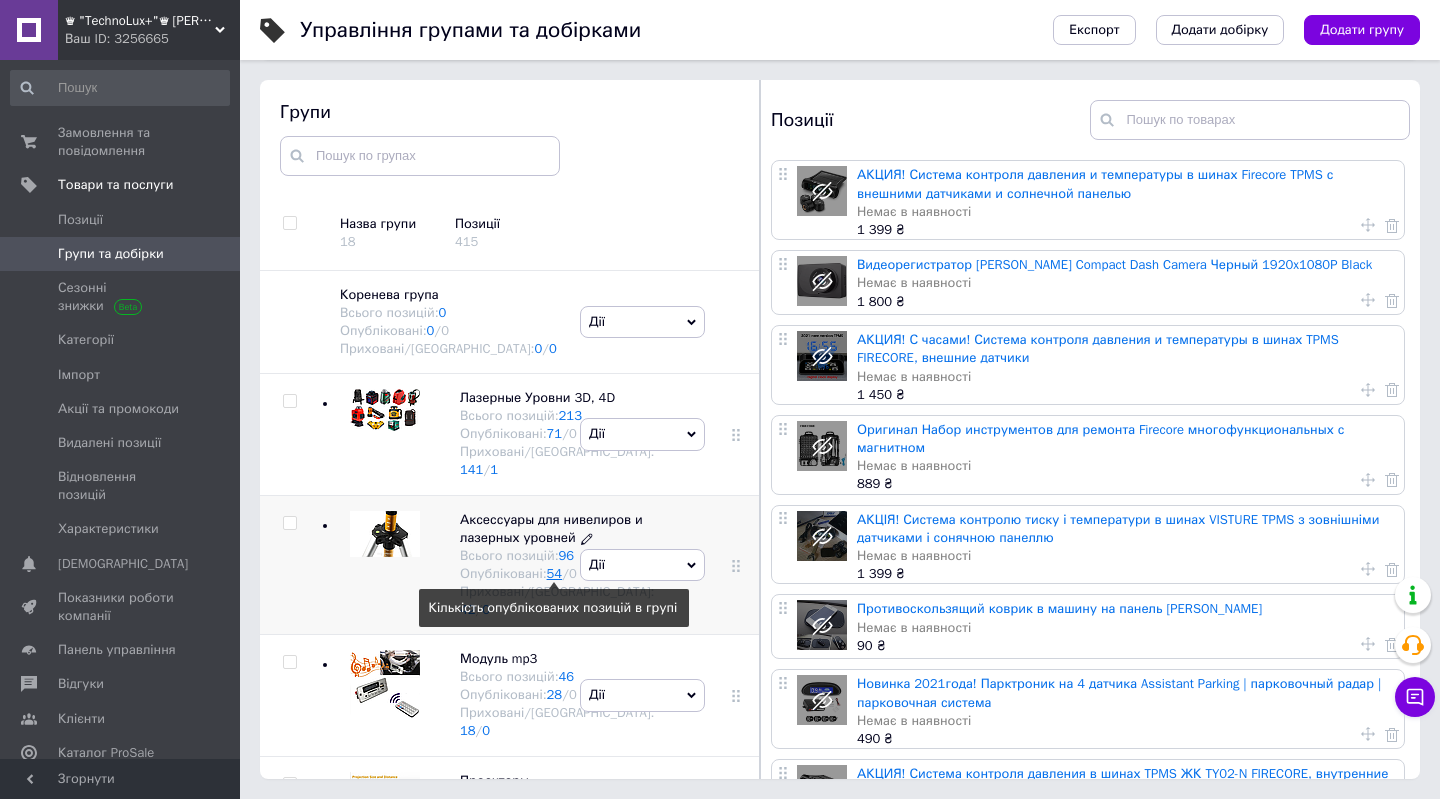 click on "54" at bounding box center [555, 573] 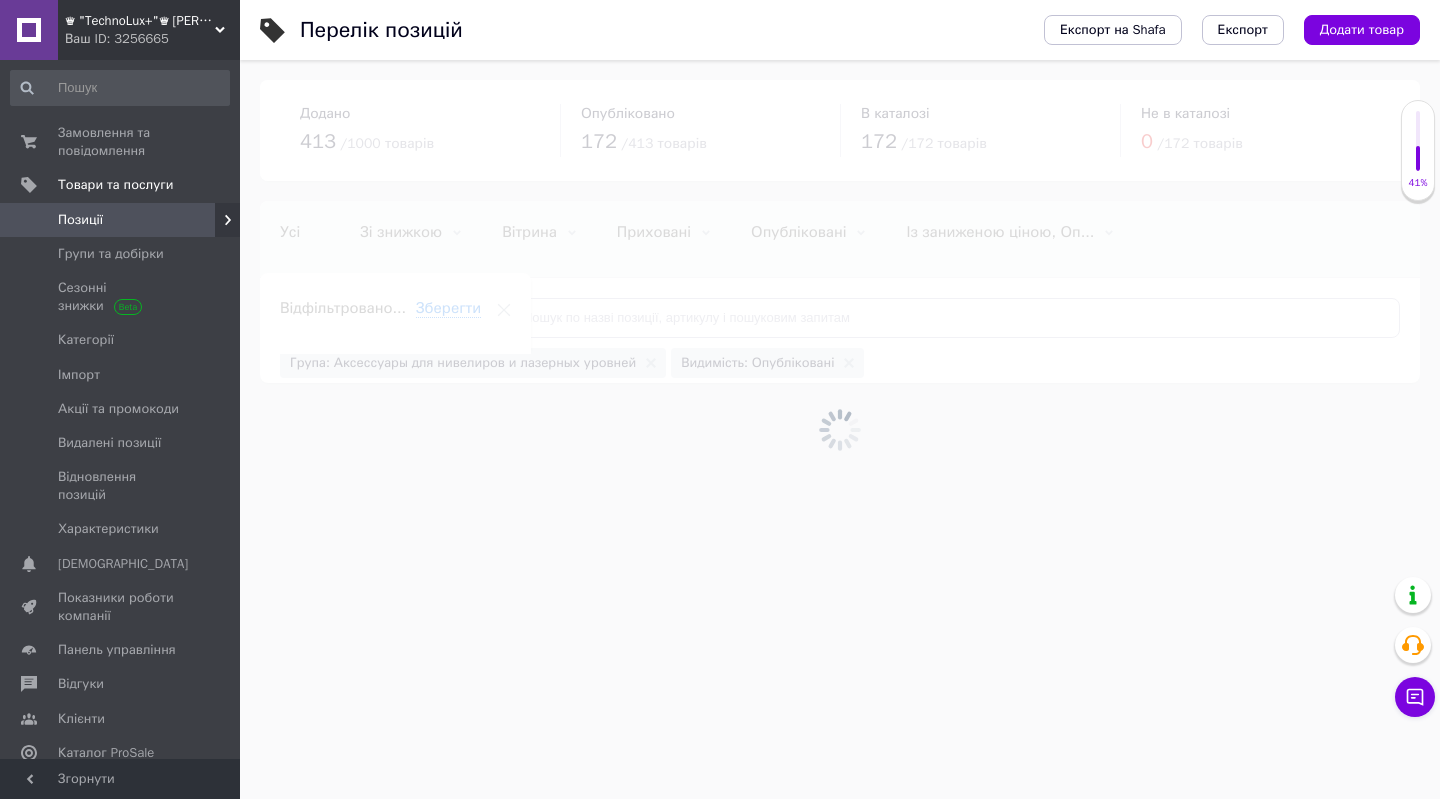 scroll, scrollTop: 0, scrollLeft: 136, axis: horizontal 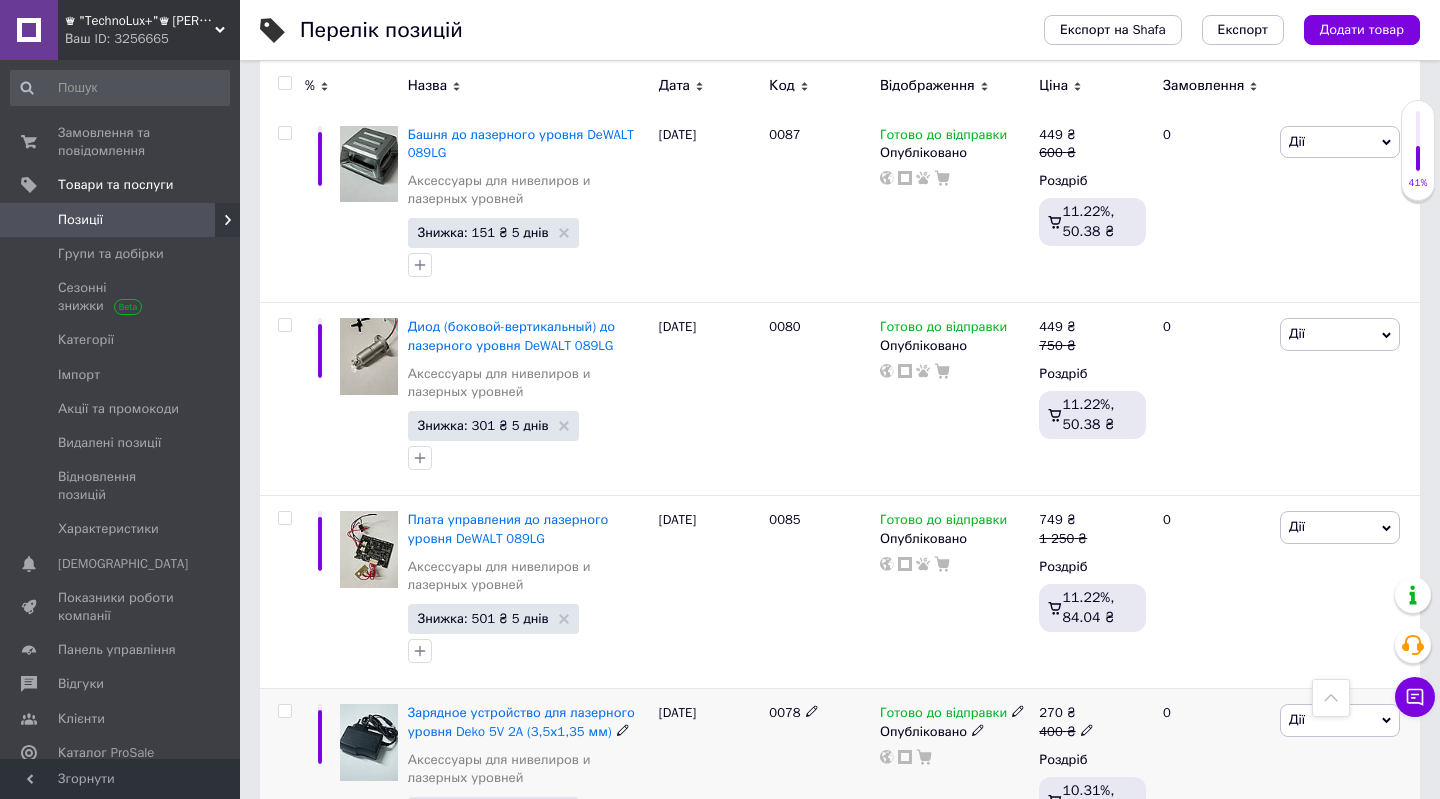 click on "Дії" at bounding box center [1297, 719] 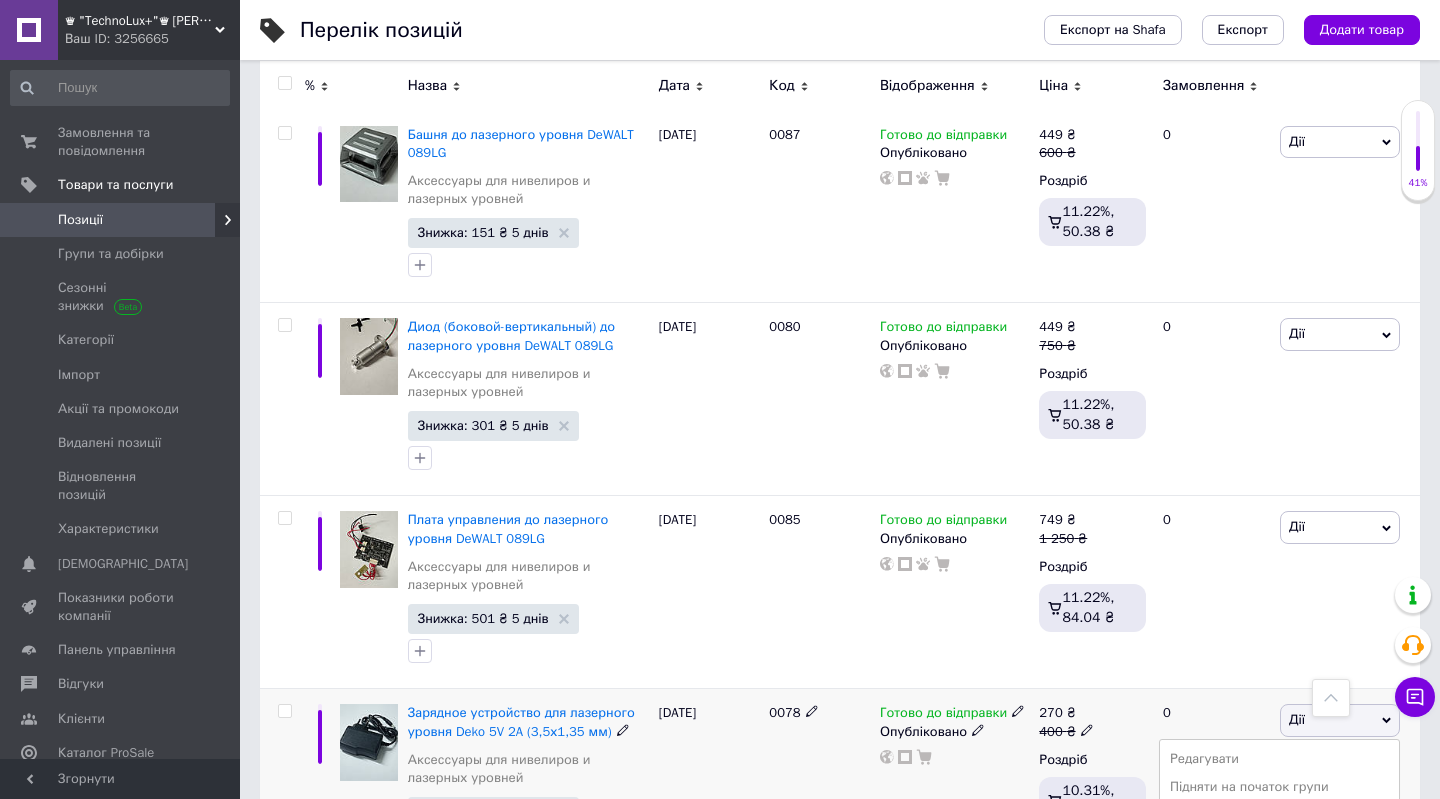 click on "Копіювати" at bounding box center [1279, 815] 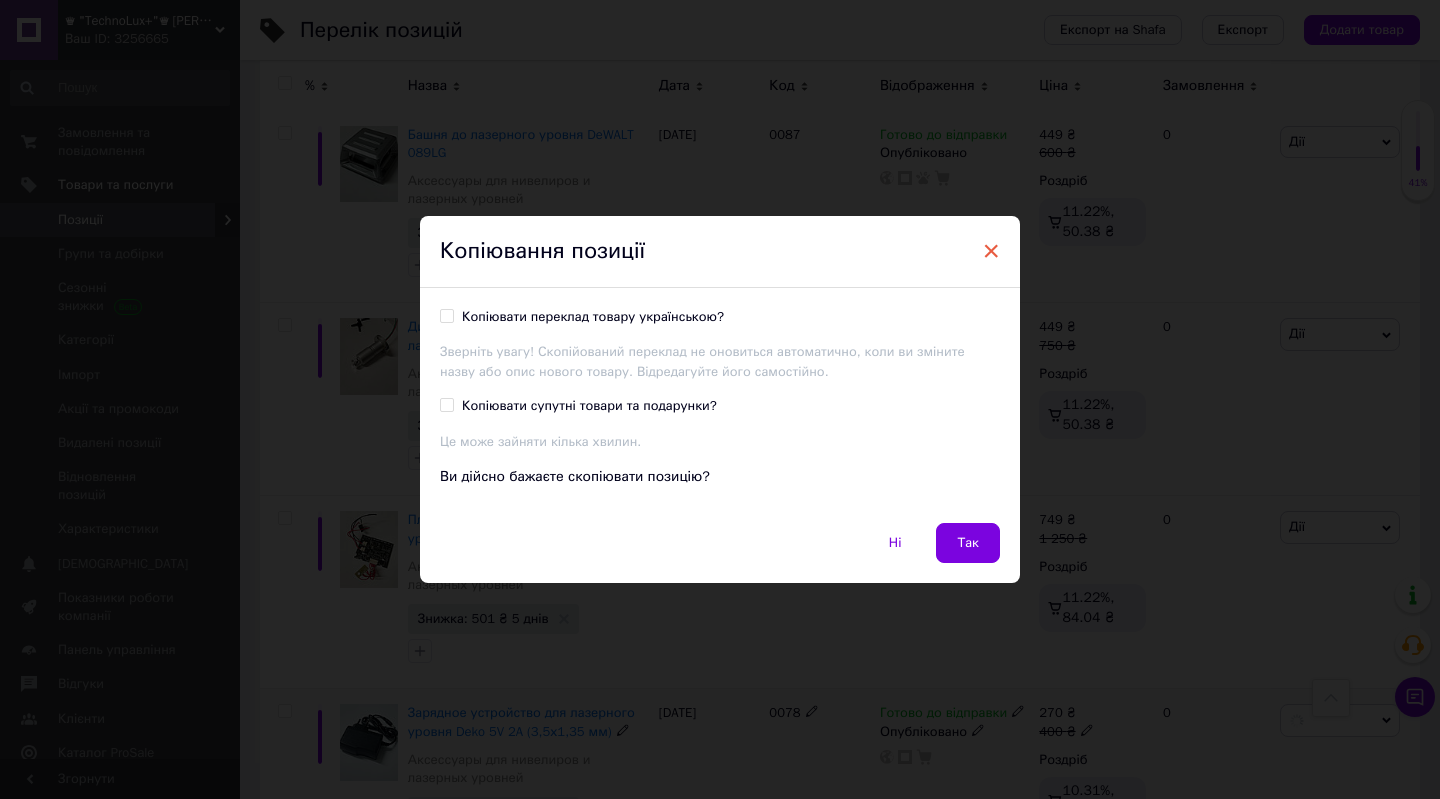 click on "×" at bounding box center (991, 251) 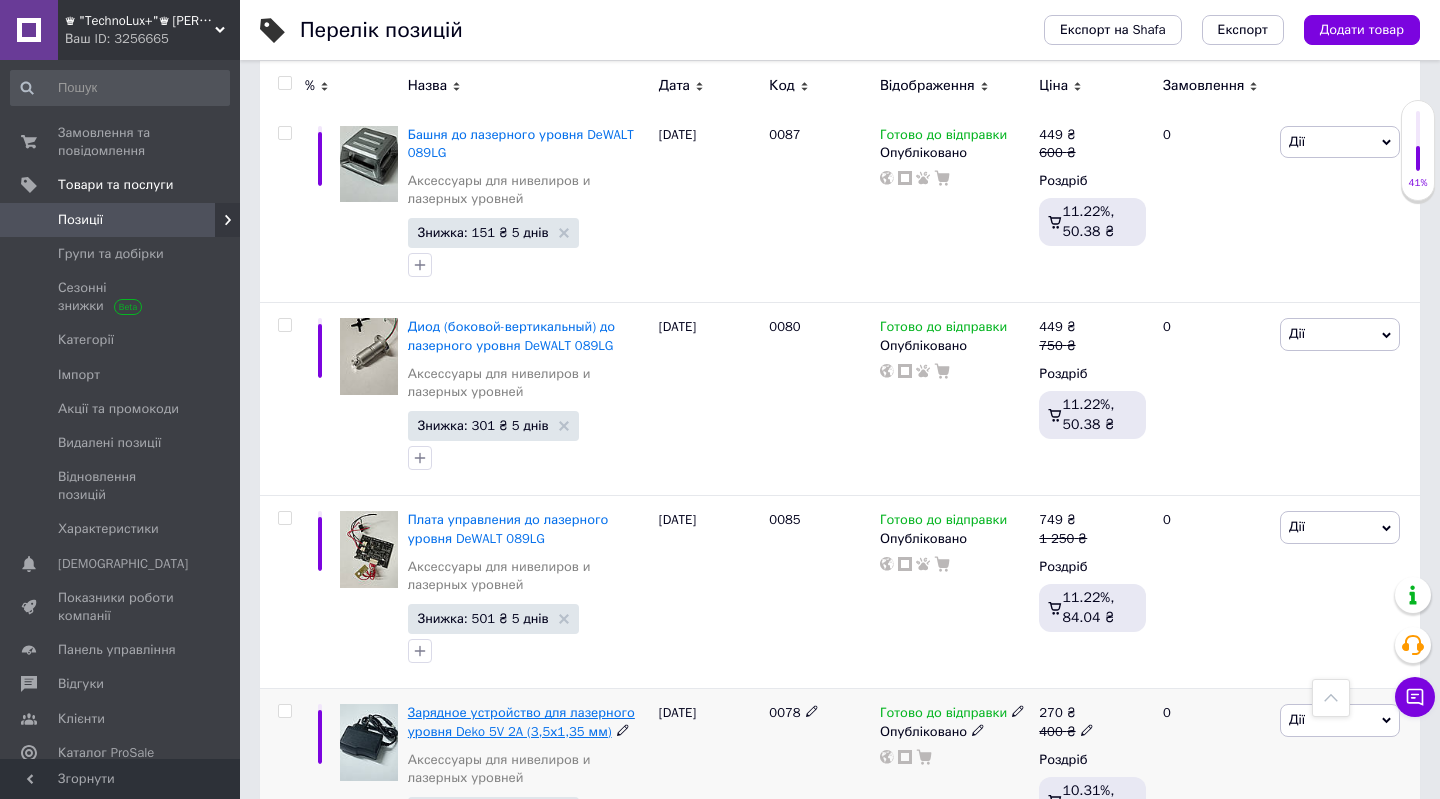 click on "Зарядное устройство для лазерного уровня Deko 5V 2A (3,5х1,35 мм)" at bounding box center (521, 721) 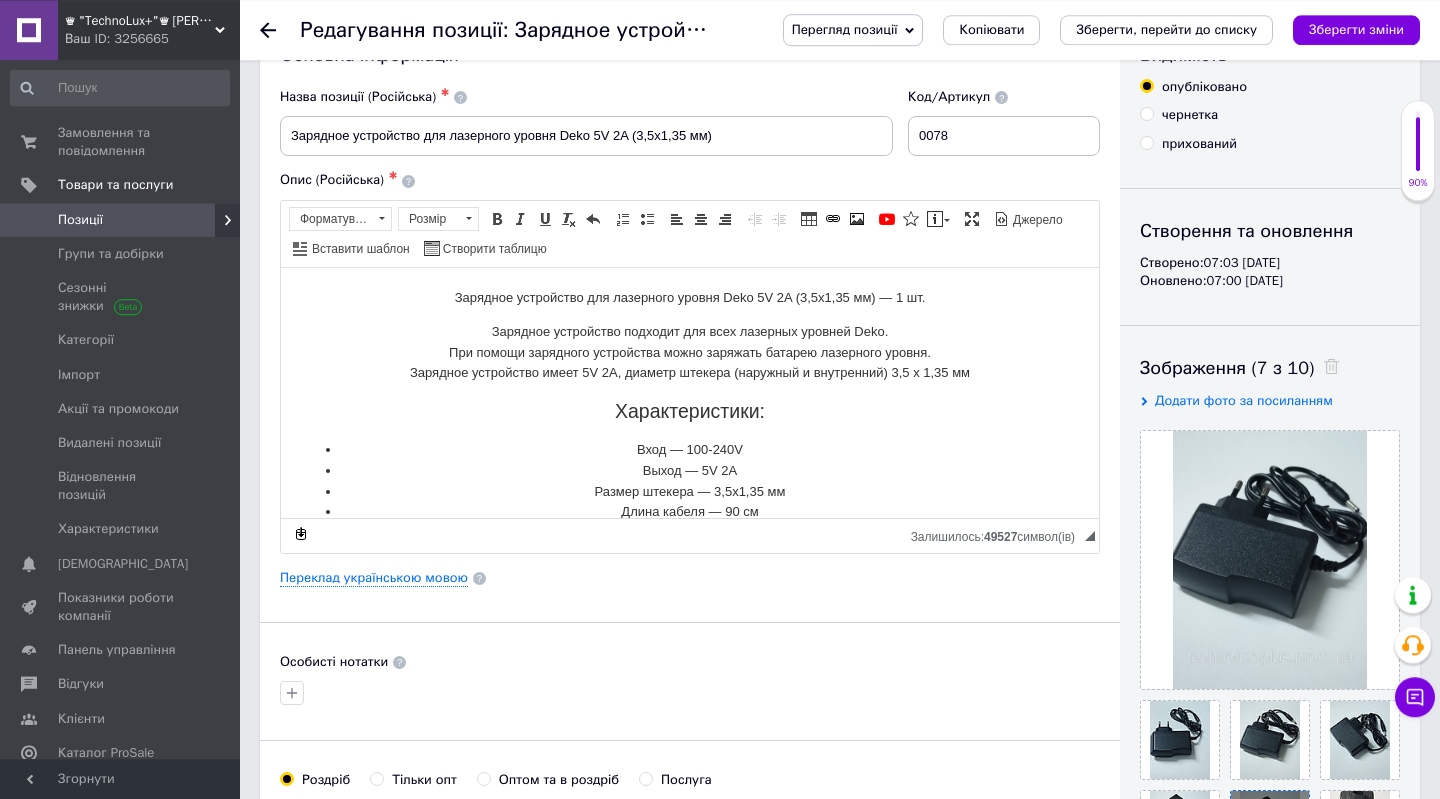 scroll, scrollTop: 312, scrollLeft: 0, axis: vertical 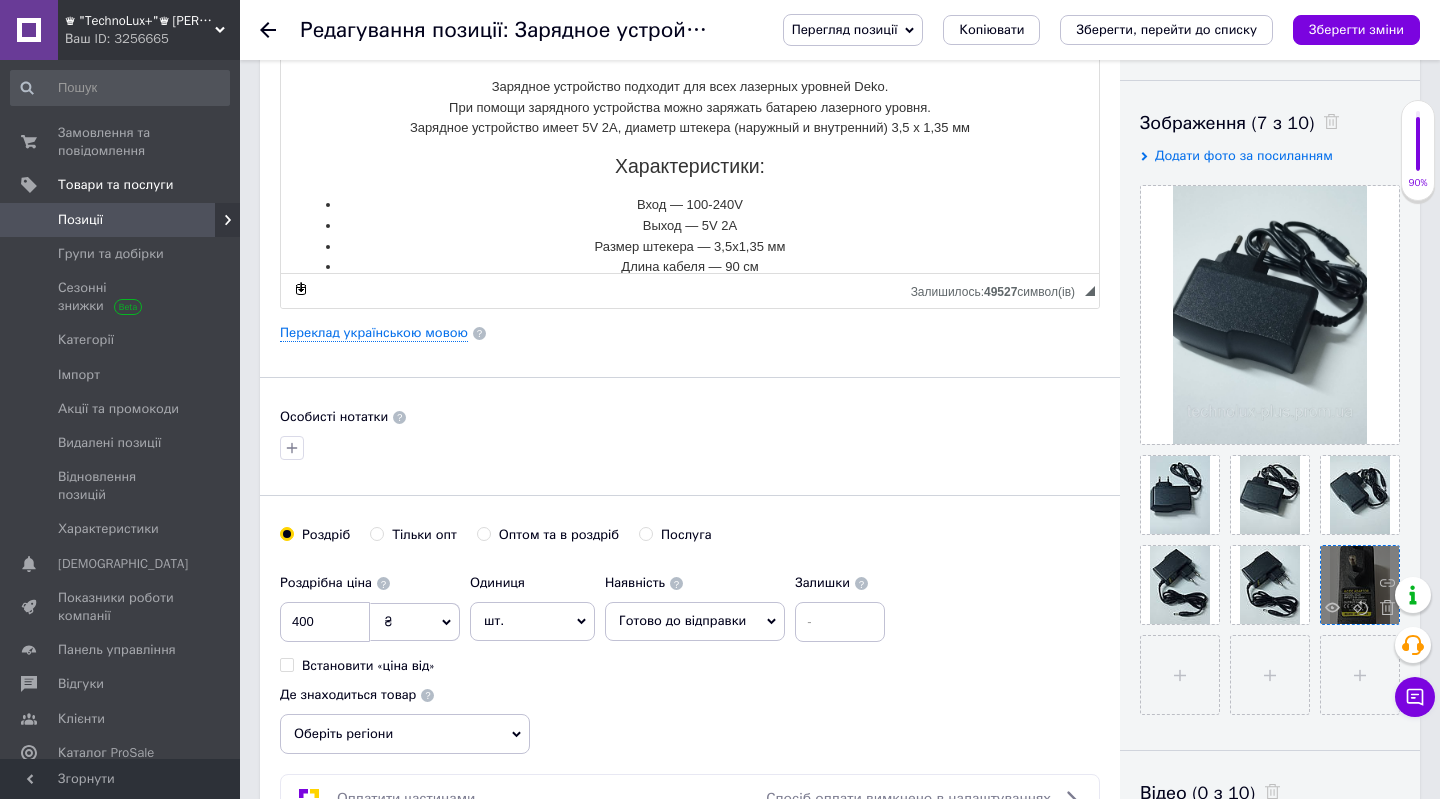 click at bounding box center [1360, 585] 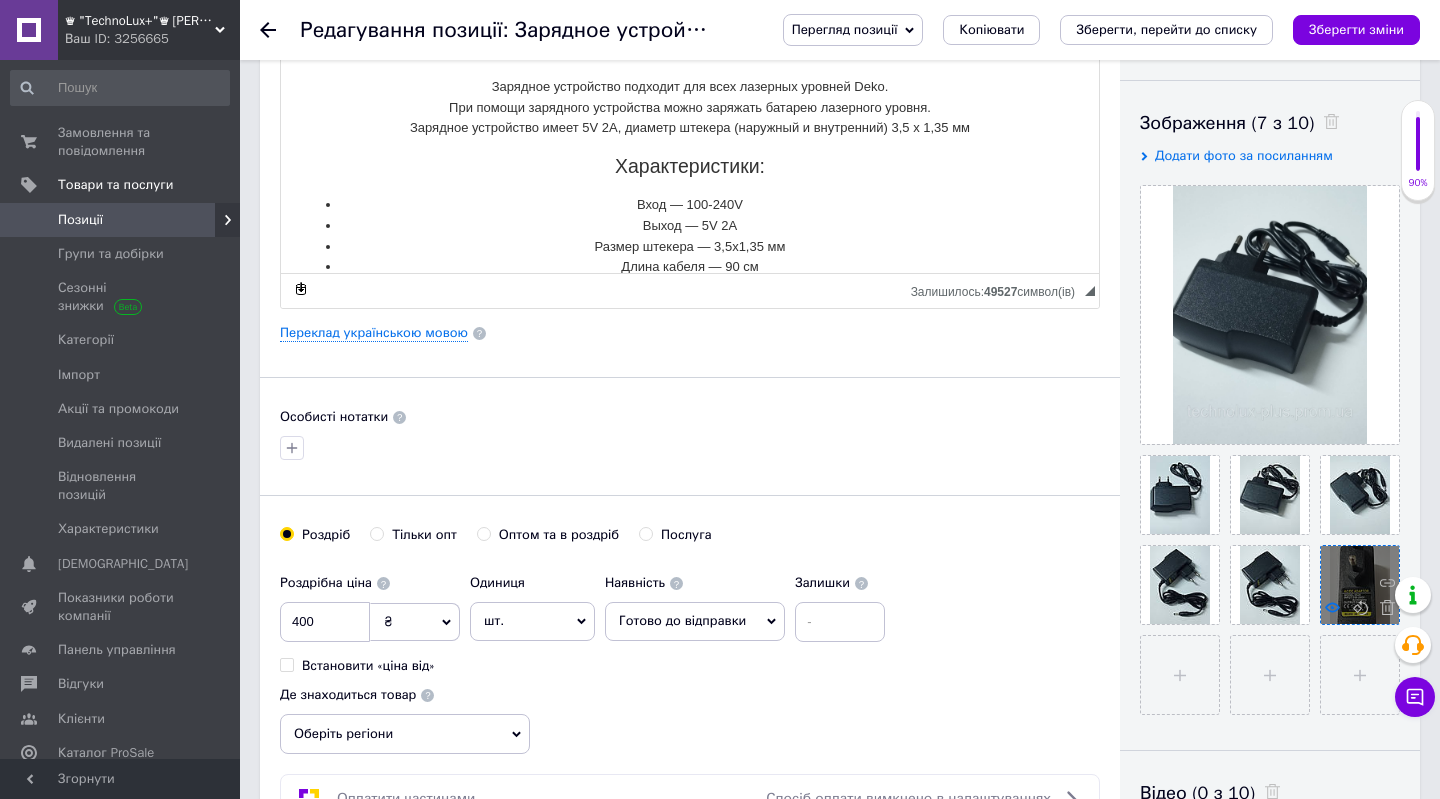 click 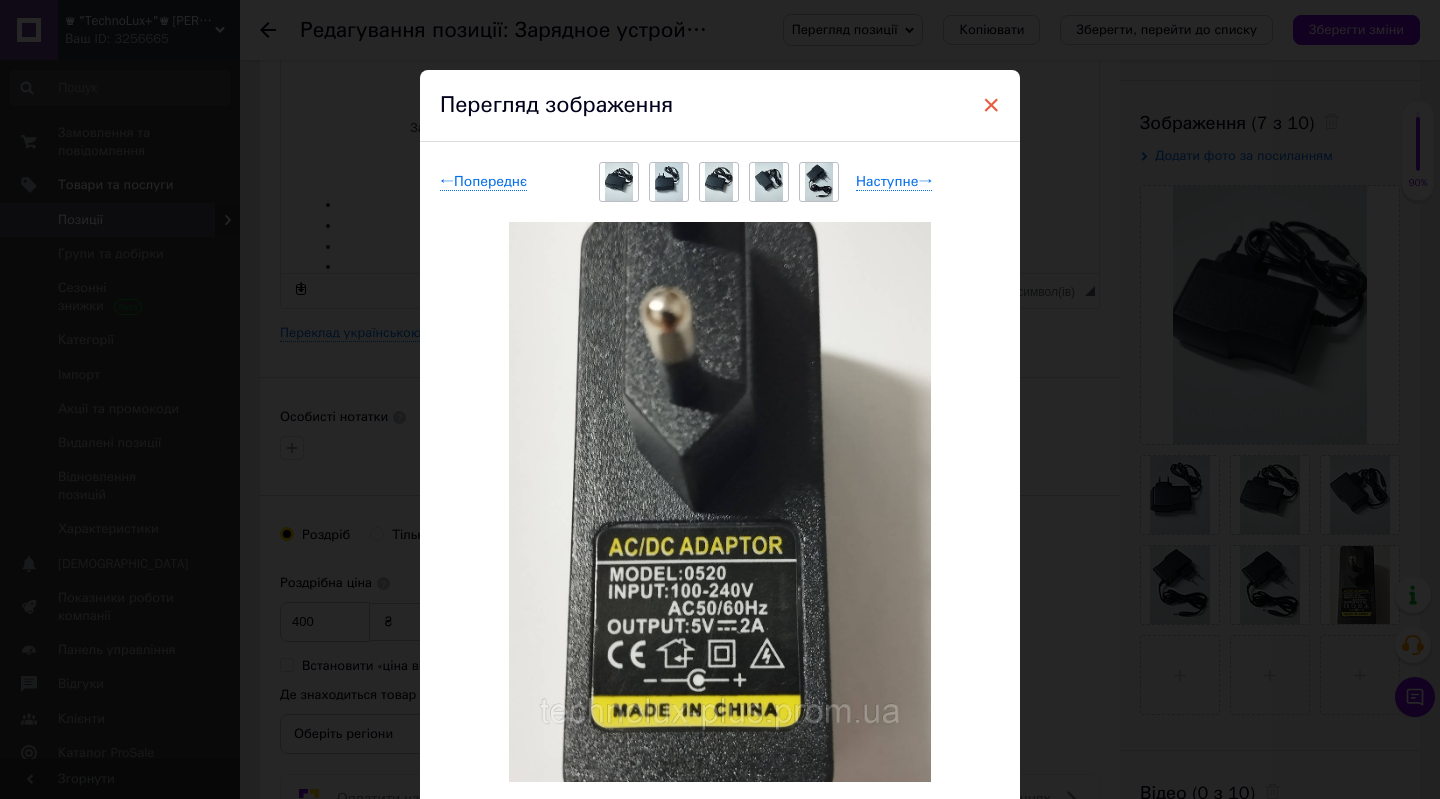 click on "×" at bounding box center [991, 105] 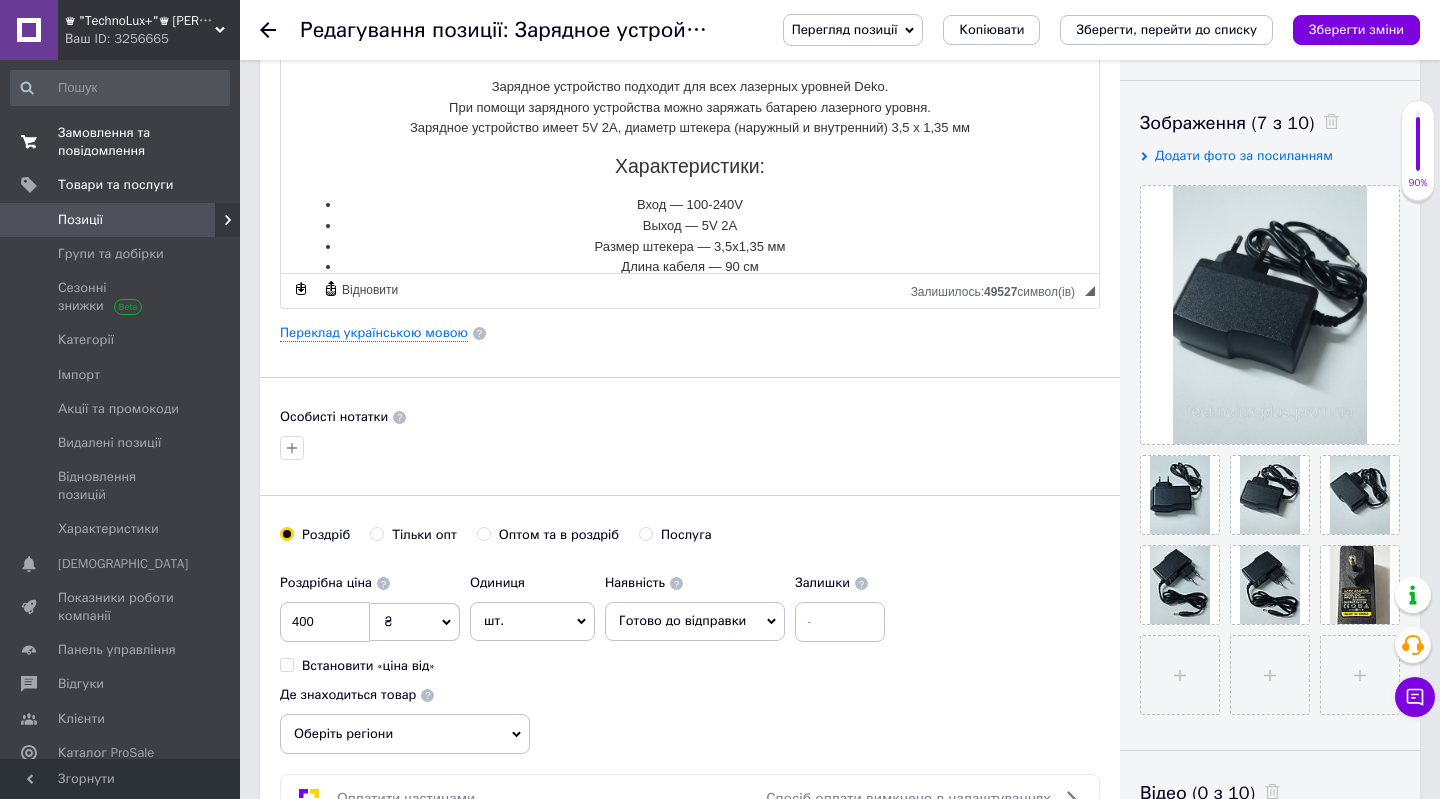 click on "Замовлення та повідомлення" at bounding box center (121, 142) 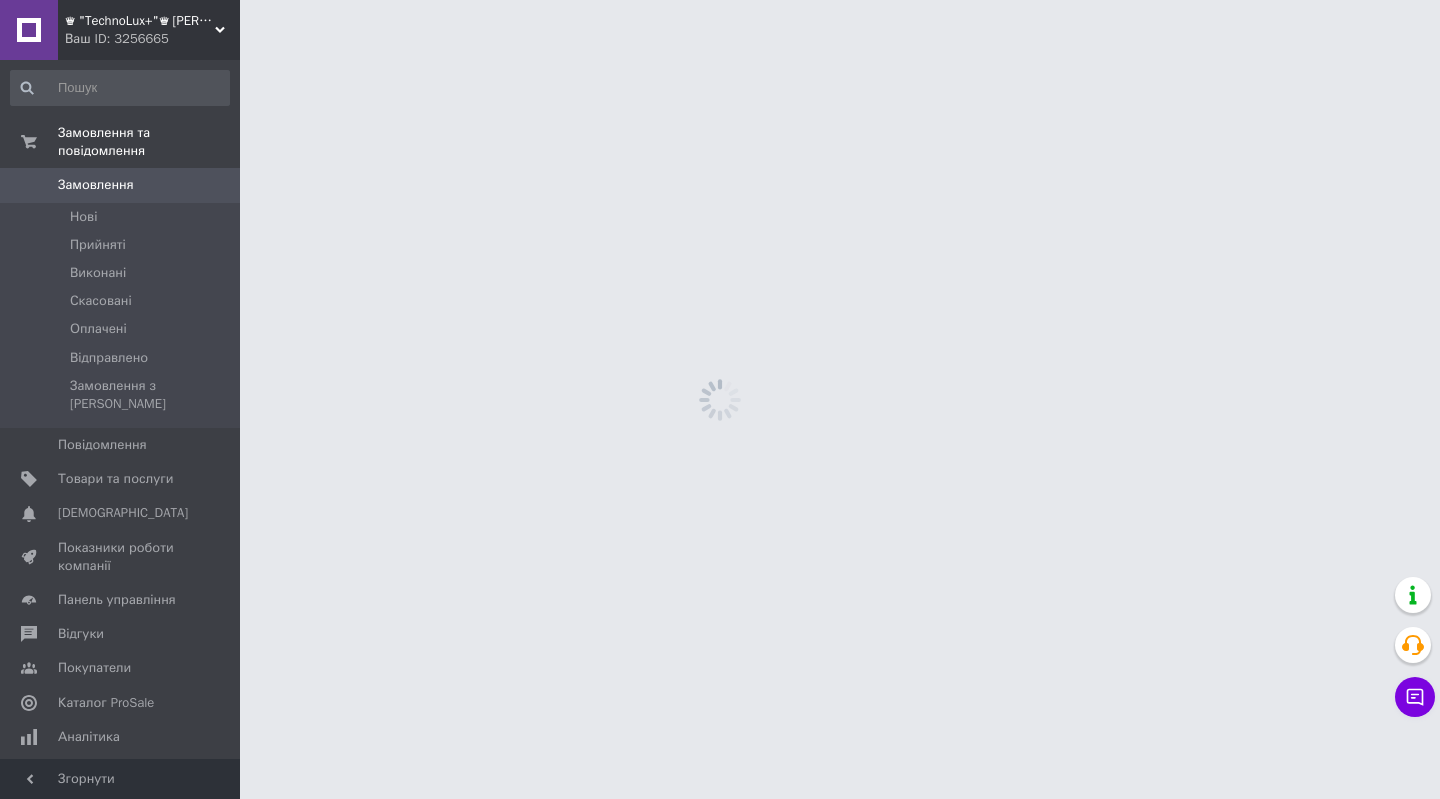 scroll, scrollTop: 0, scrollLeft: 0, axis: both 